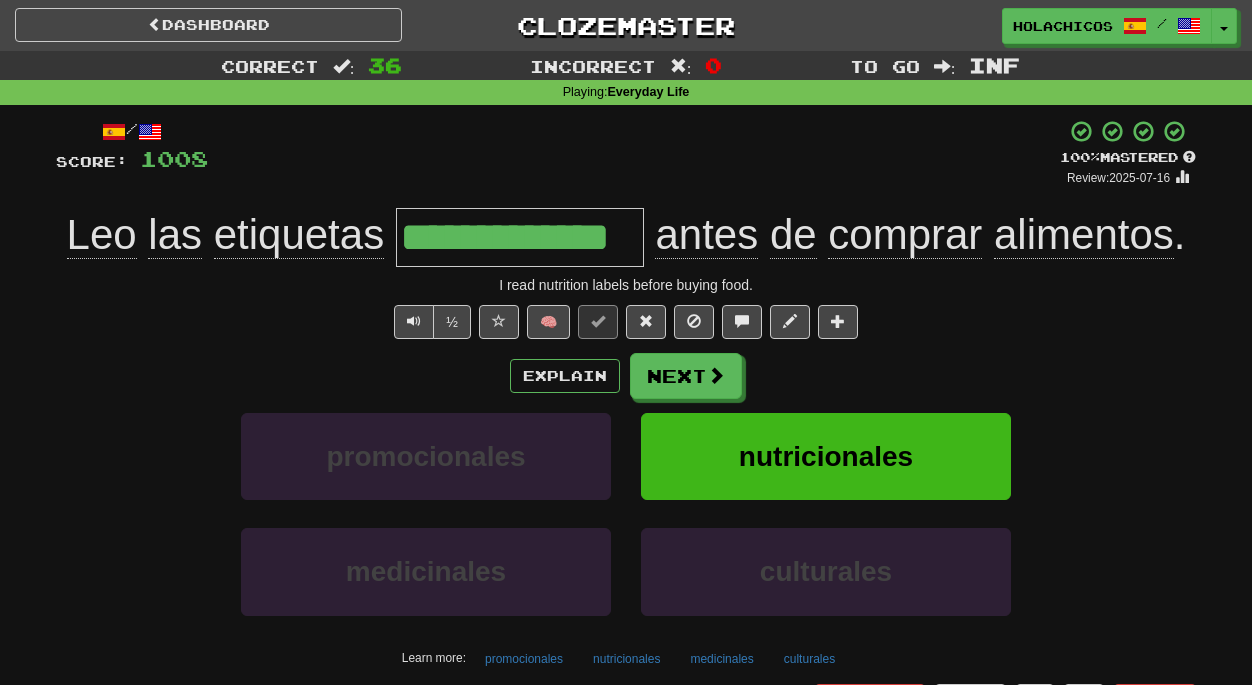 scroll, scrollTop: 0, scrollLeft: 0, axis: both 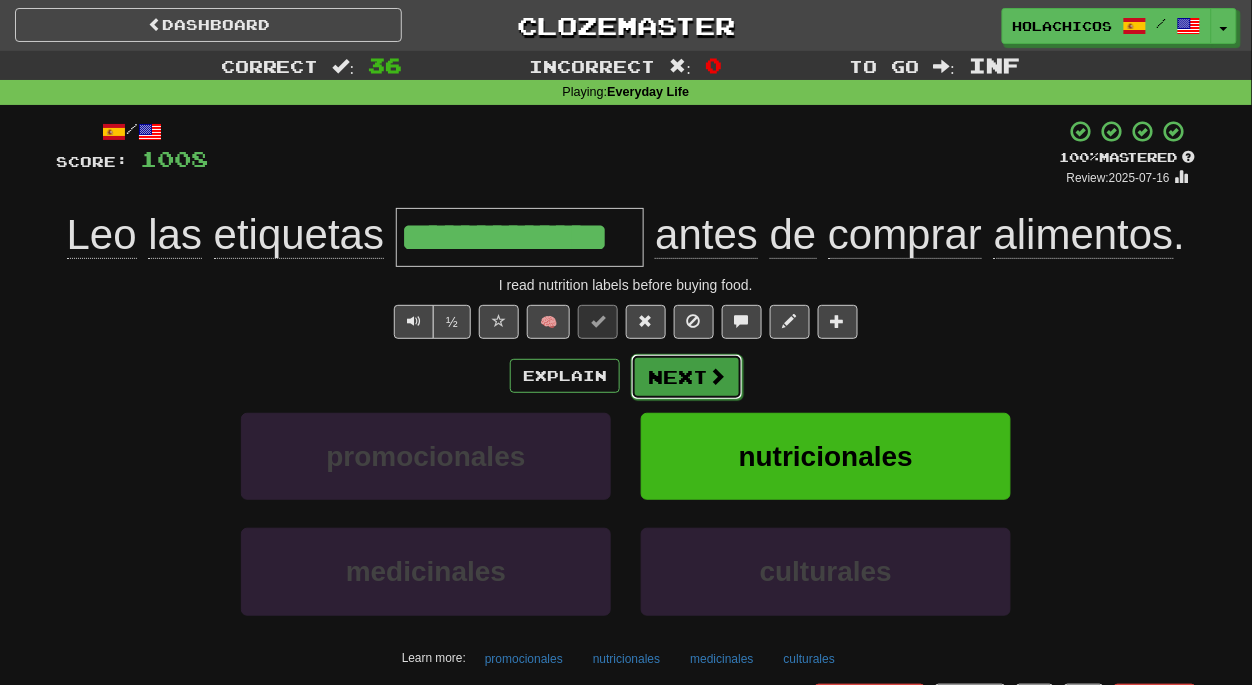 click on "Next" at bounding box center (687, 377) 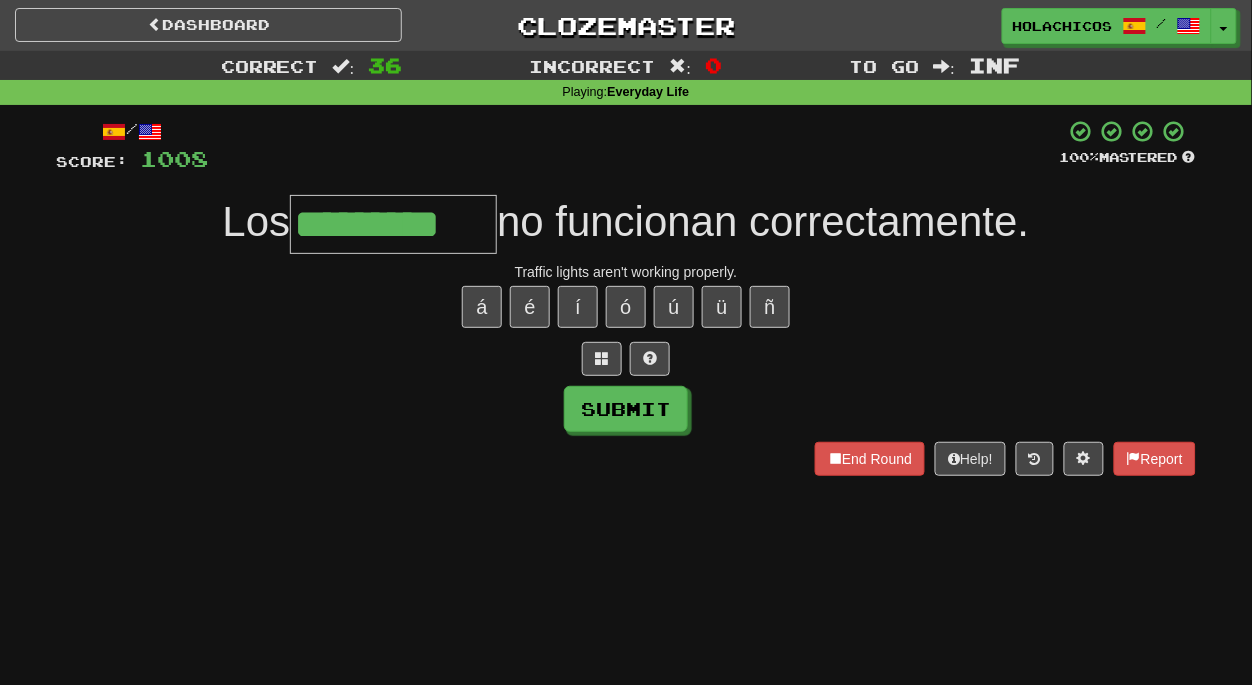 type on "*********" 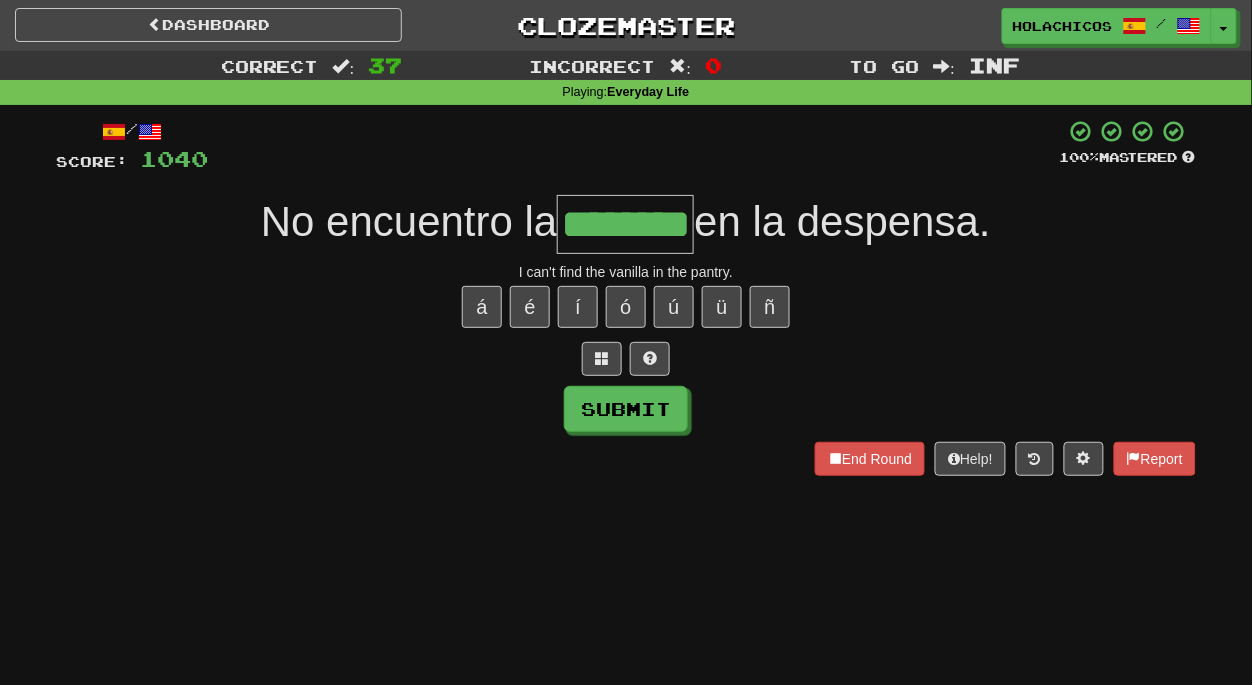 type on "********" 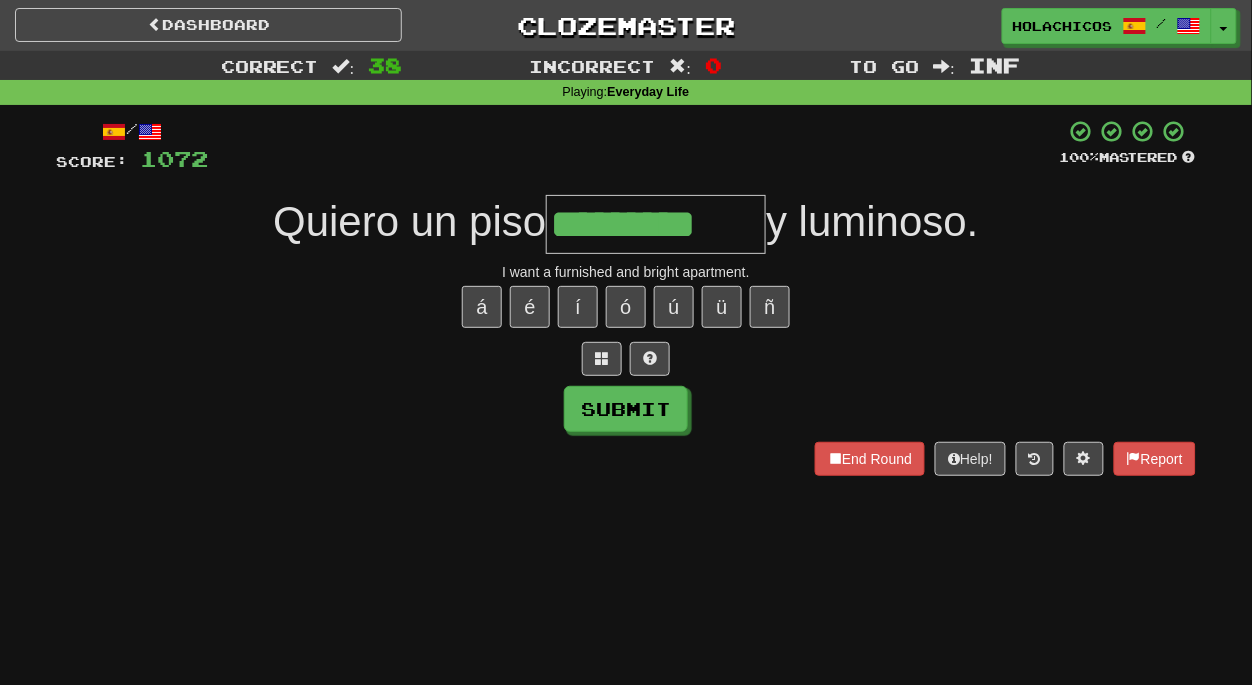 type on "*********" 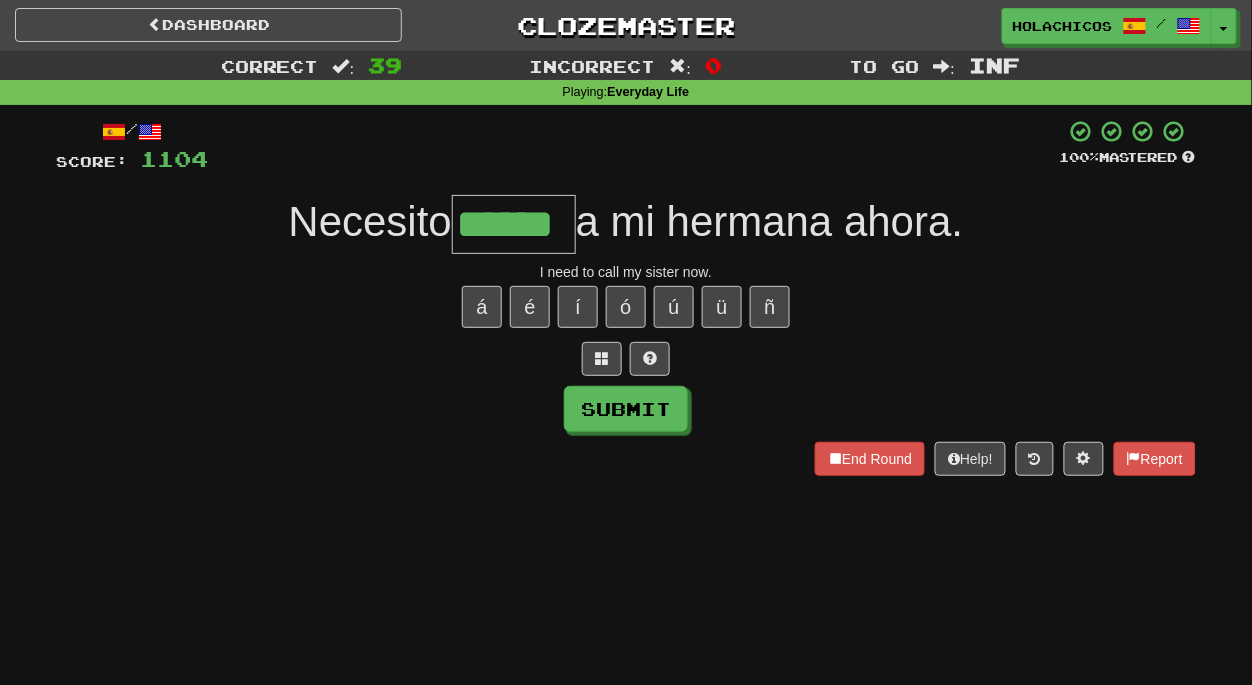 type on "******" 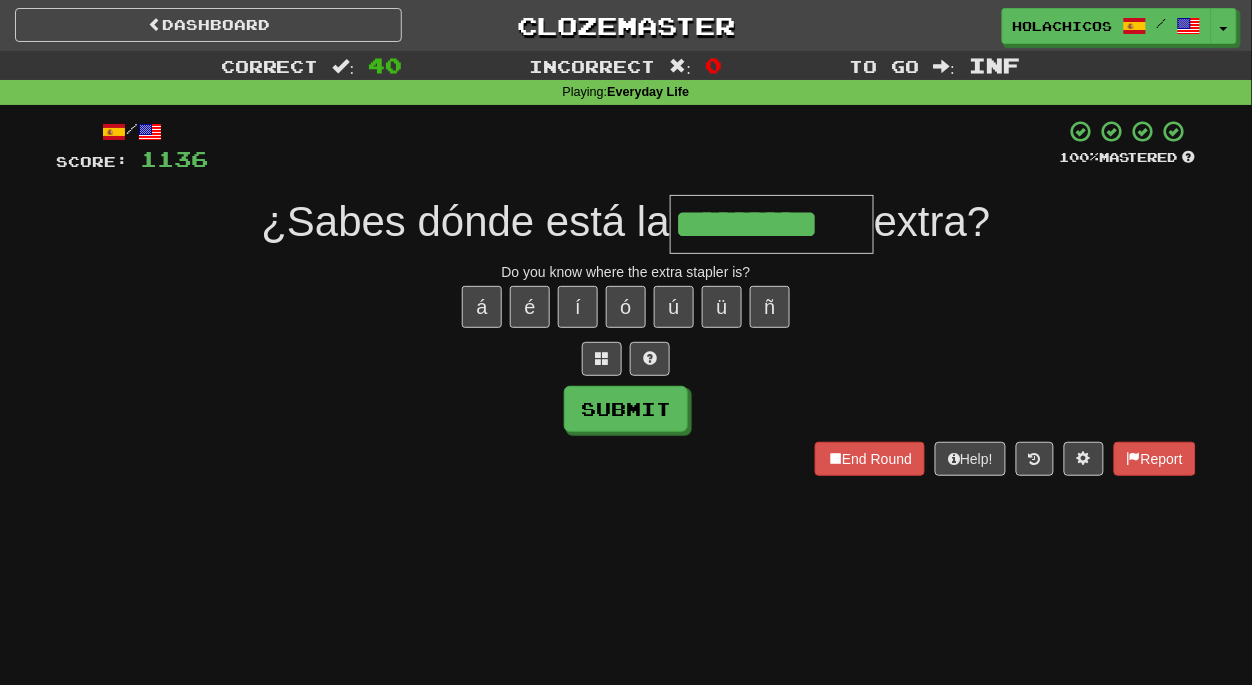type on "*********" 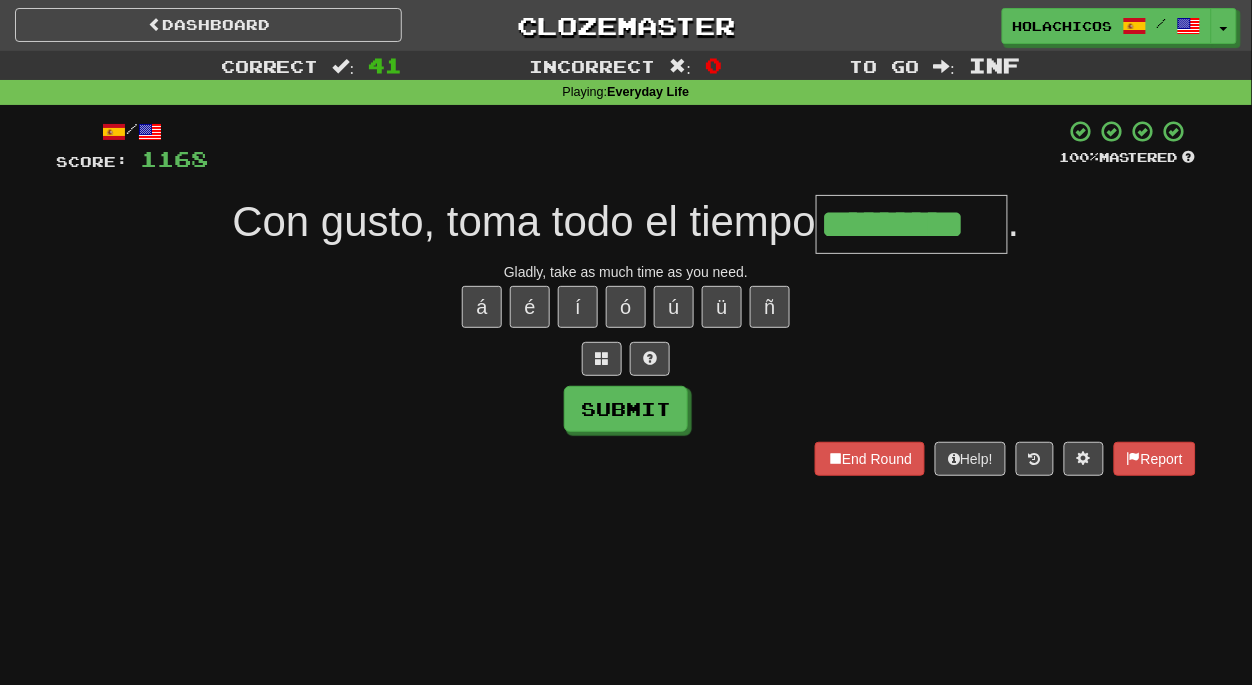 type on "*********" 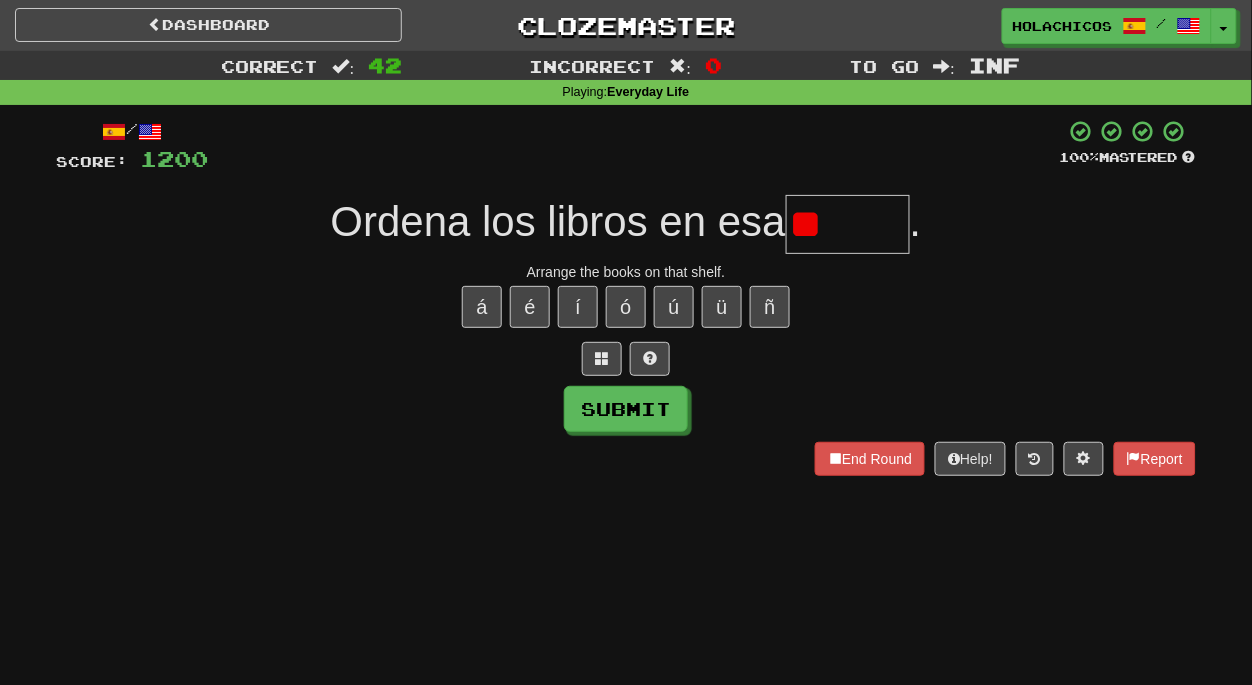 type on "*" 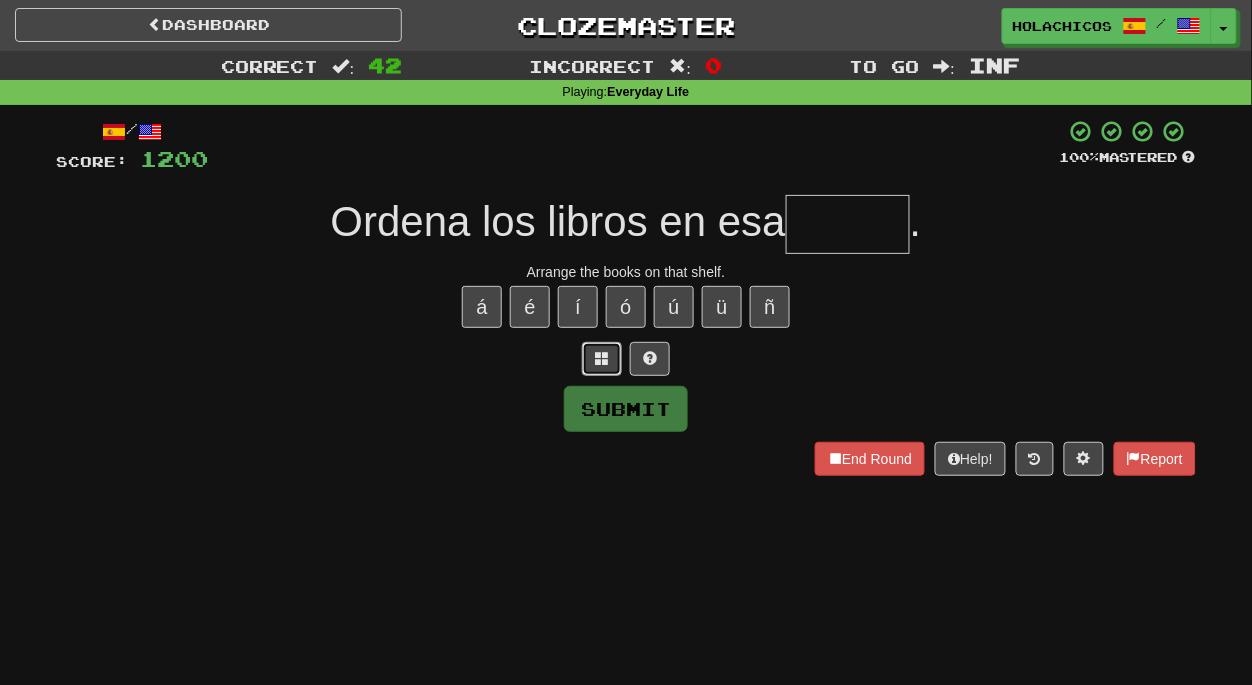 click at bounding box center (602, 358) 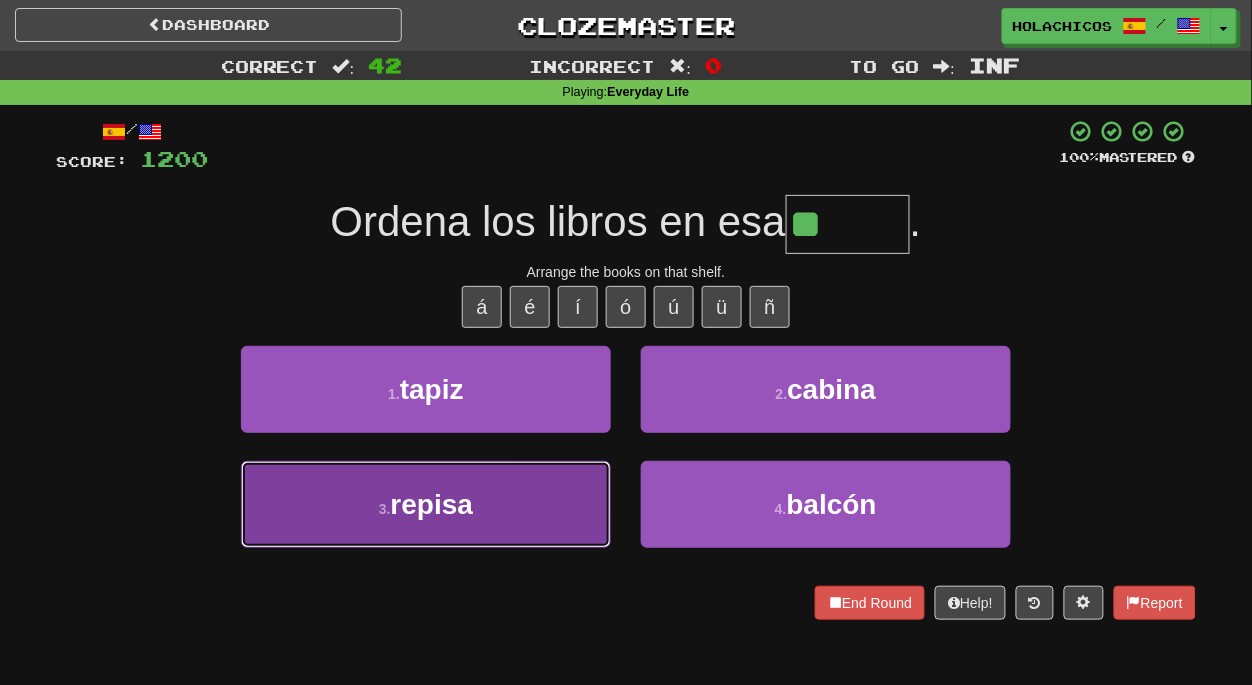 click on "3 . repisa" at bounding box center [426, 504] 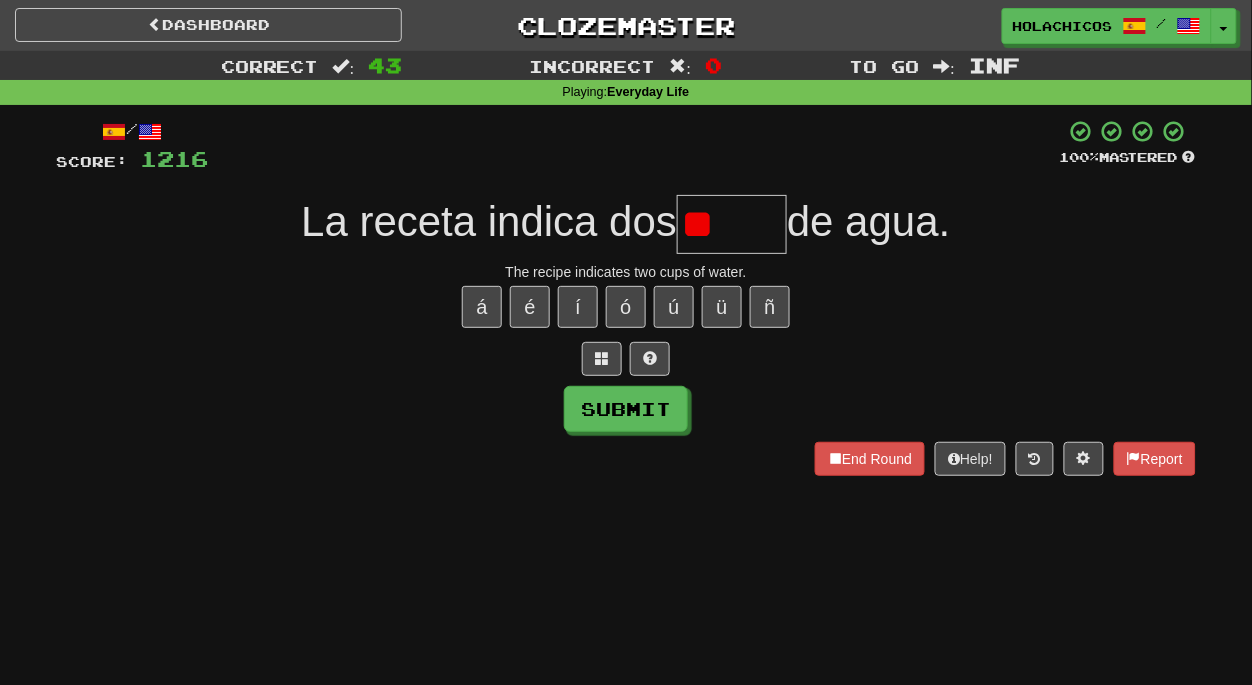 type on "*" 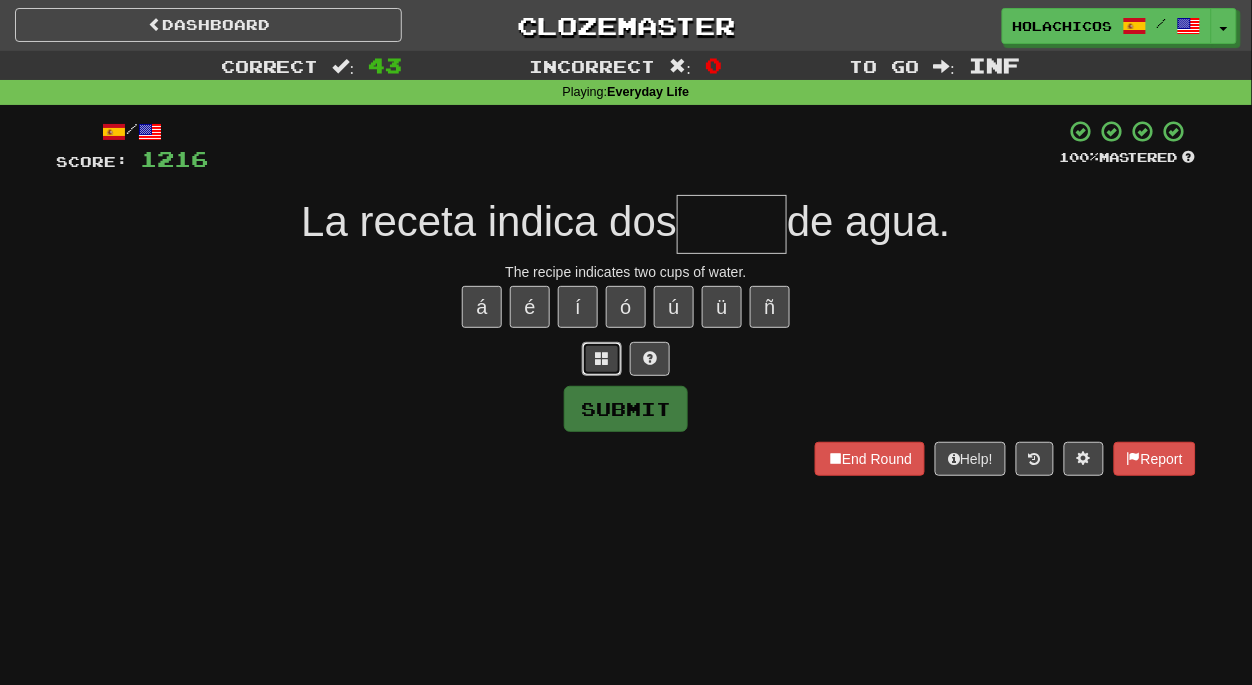 click at bounding box center [602, 358] 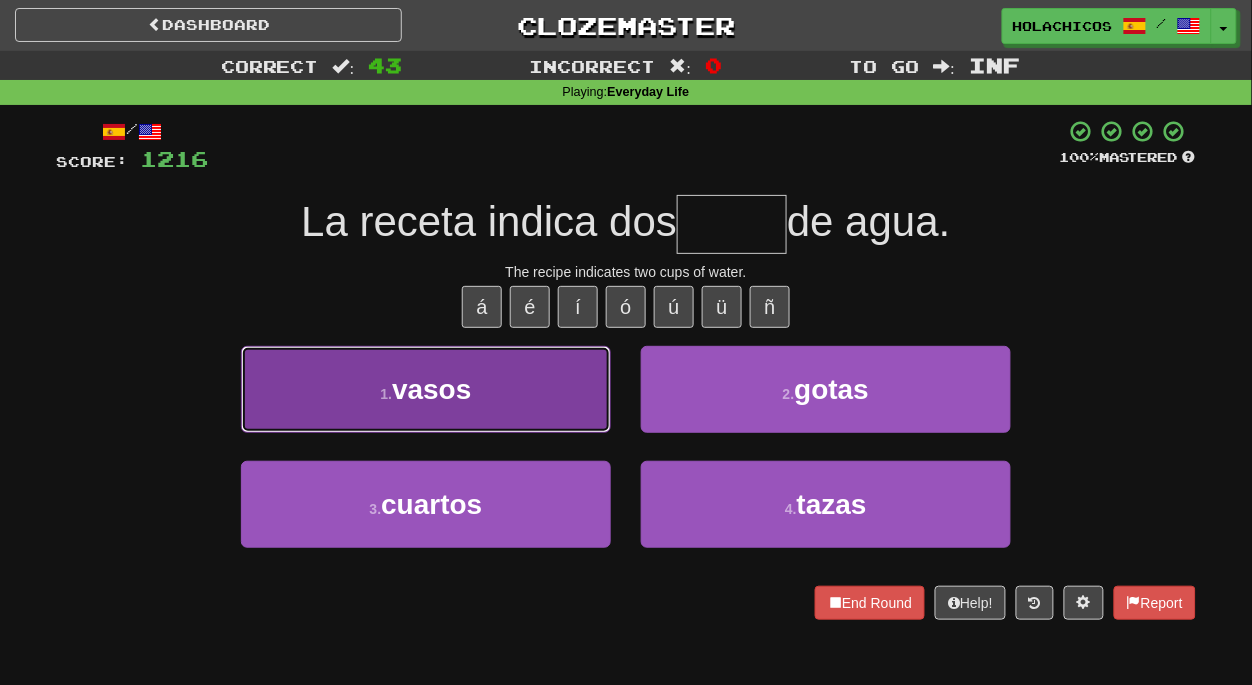 click on "1 . vasos" at bounding box center [426, 389] 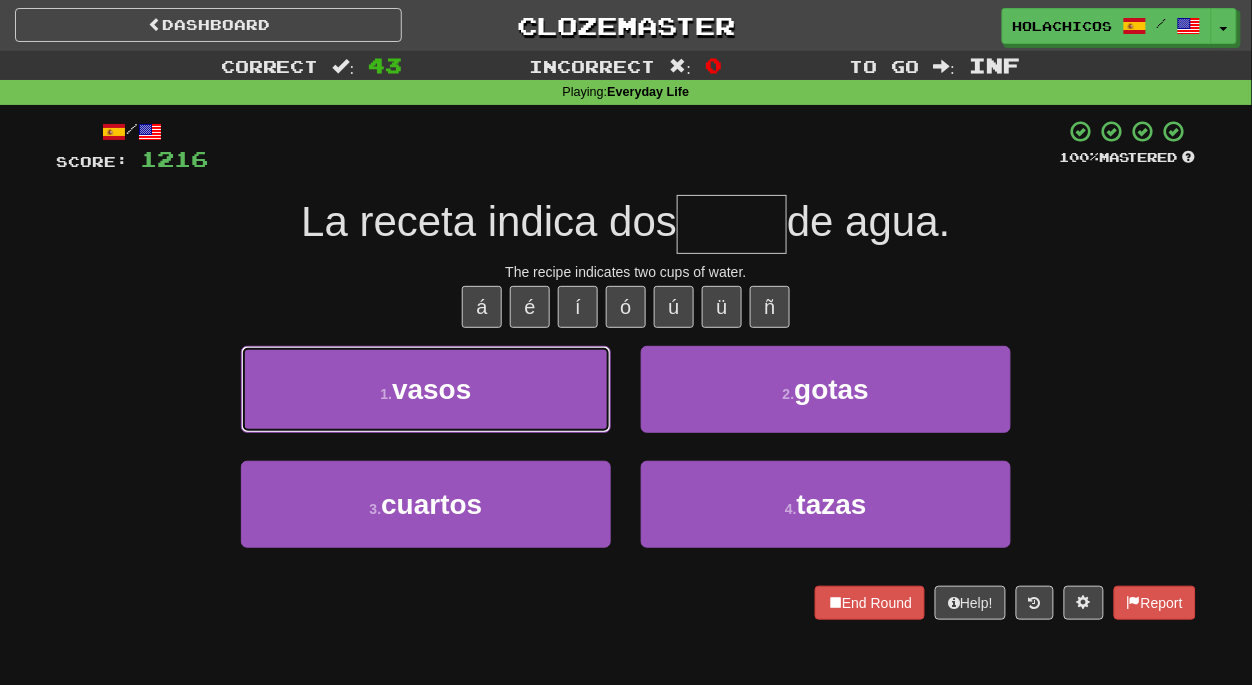type on "*****" 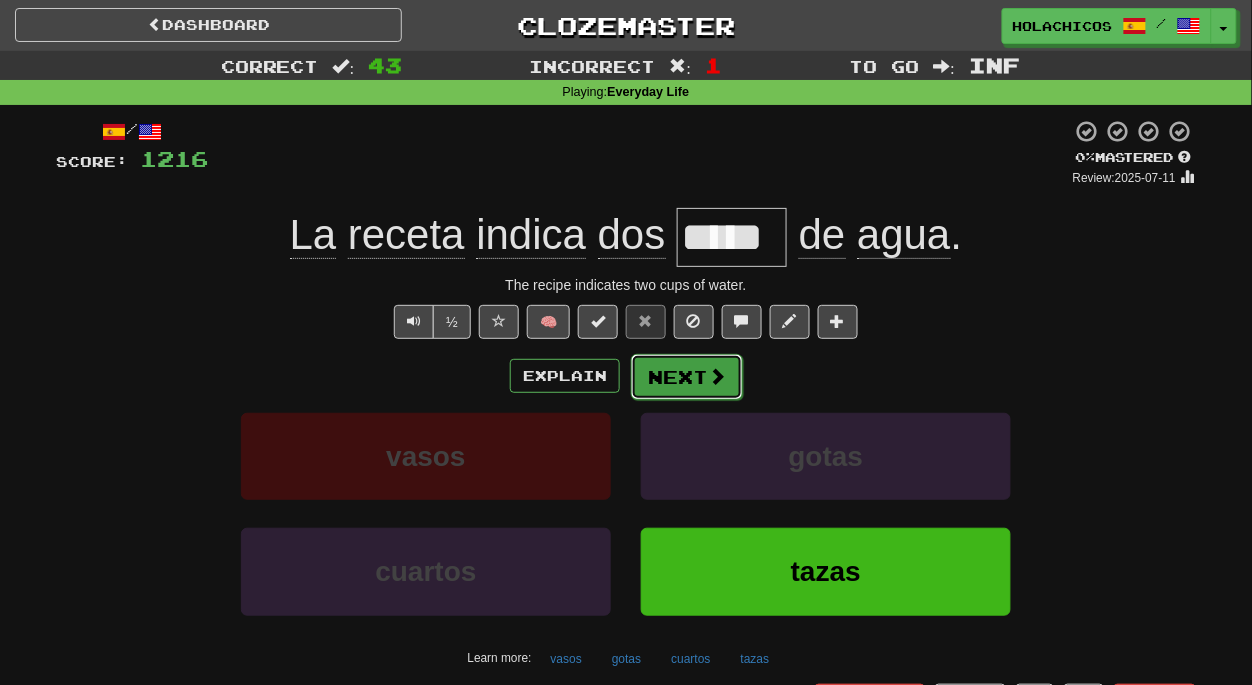 click on "Next" at bounding box center (687, 377) 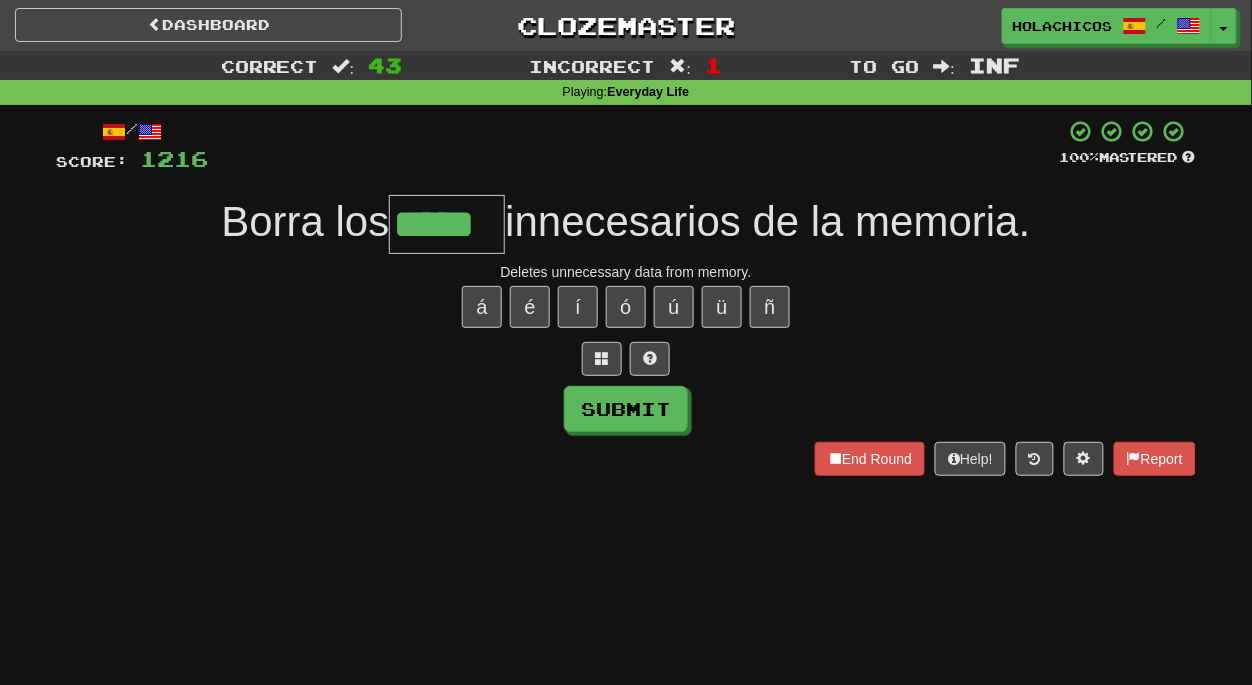 type on "*****" 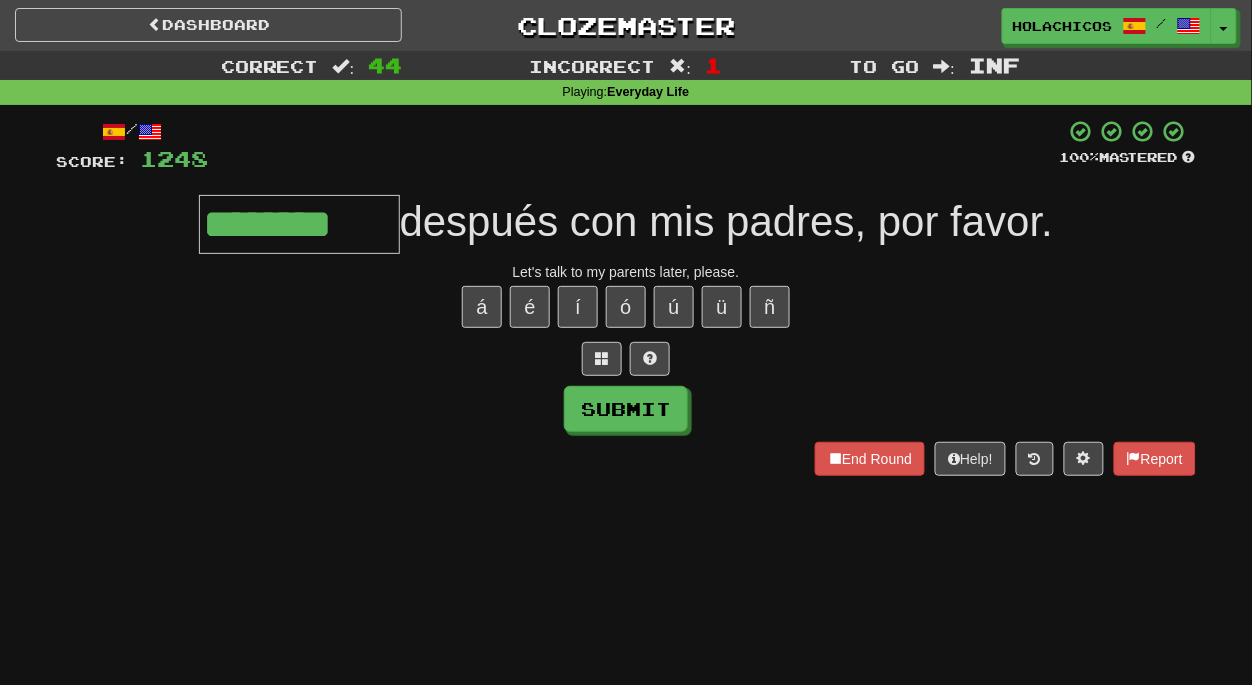 type on "********" 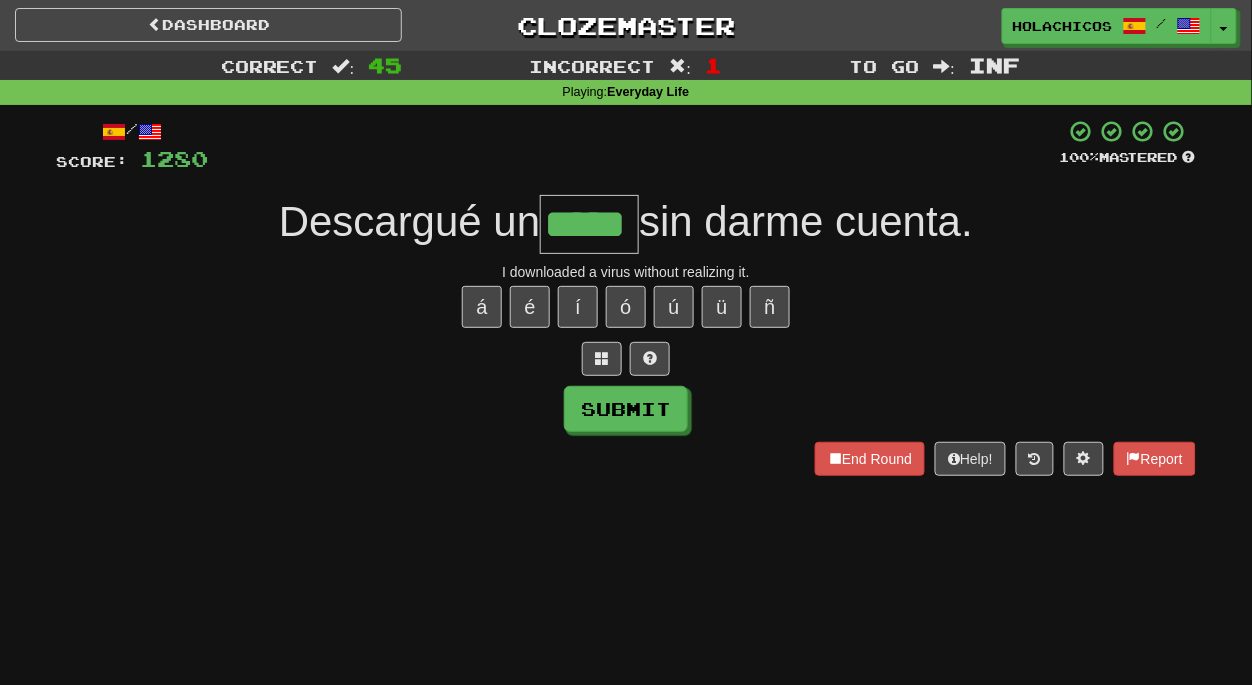 type on "*****" 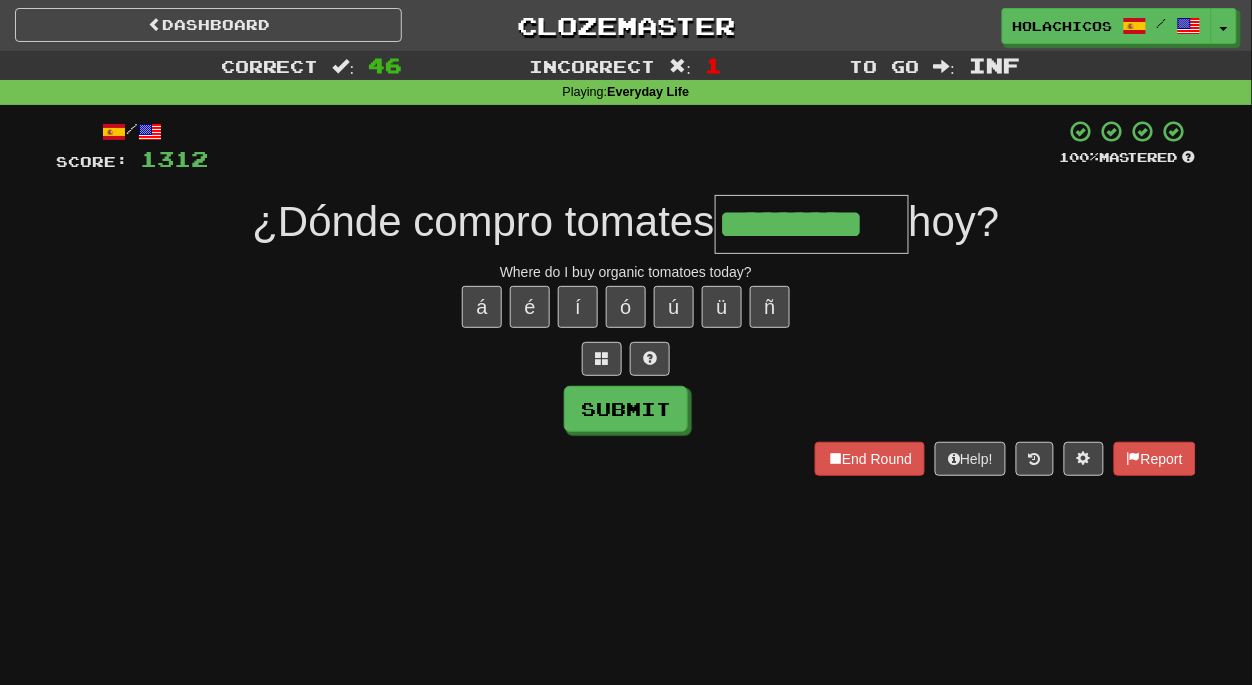 type on "*********" 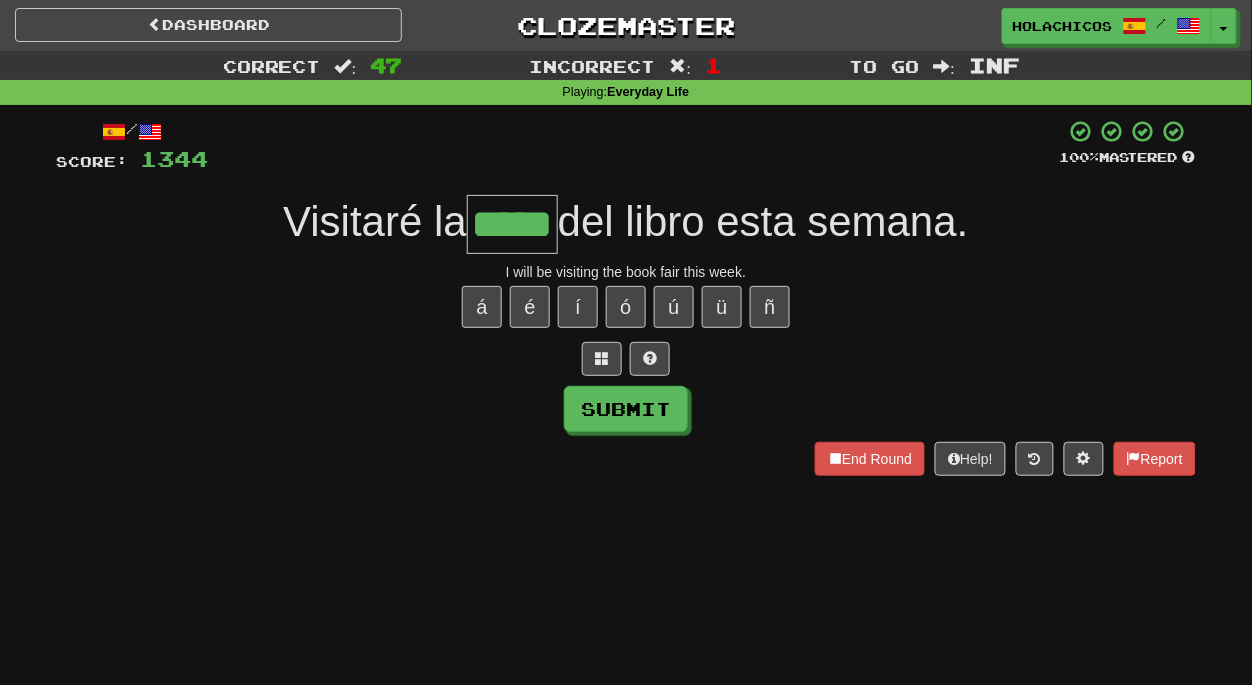 type on "*****" 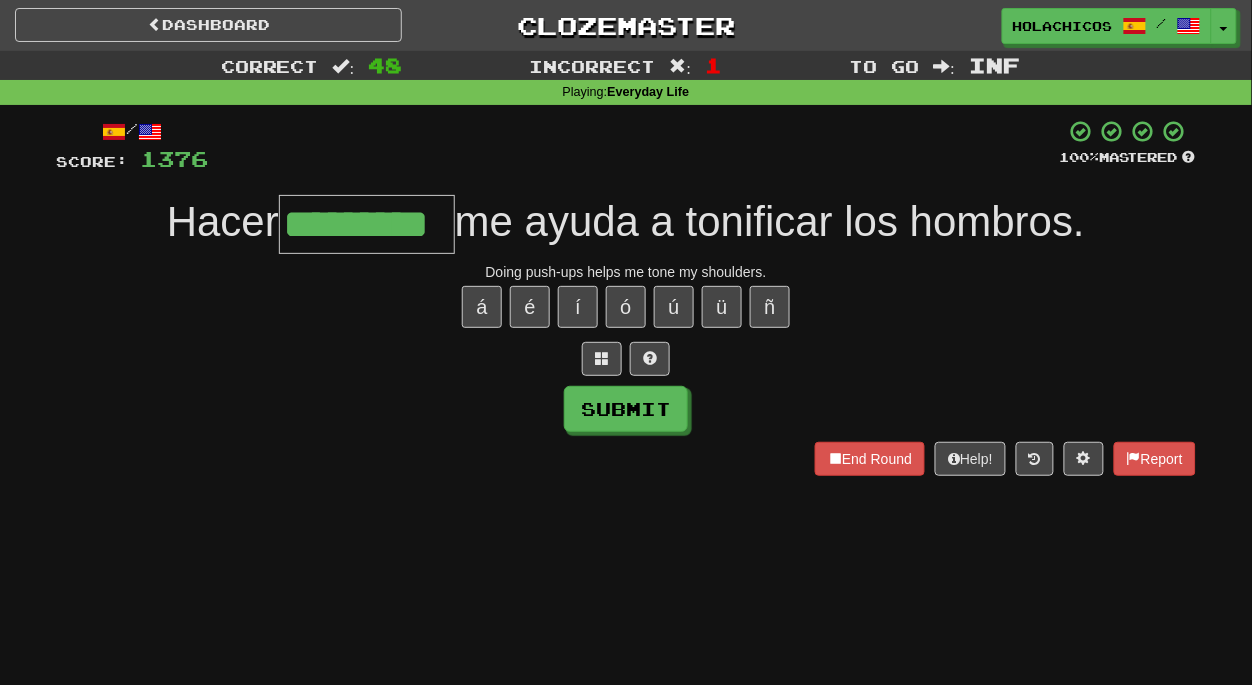 type on "*********" 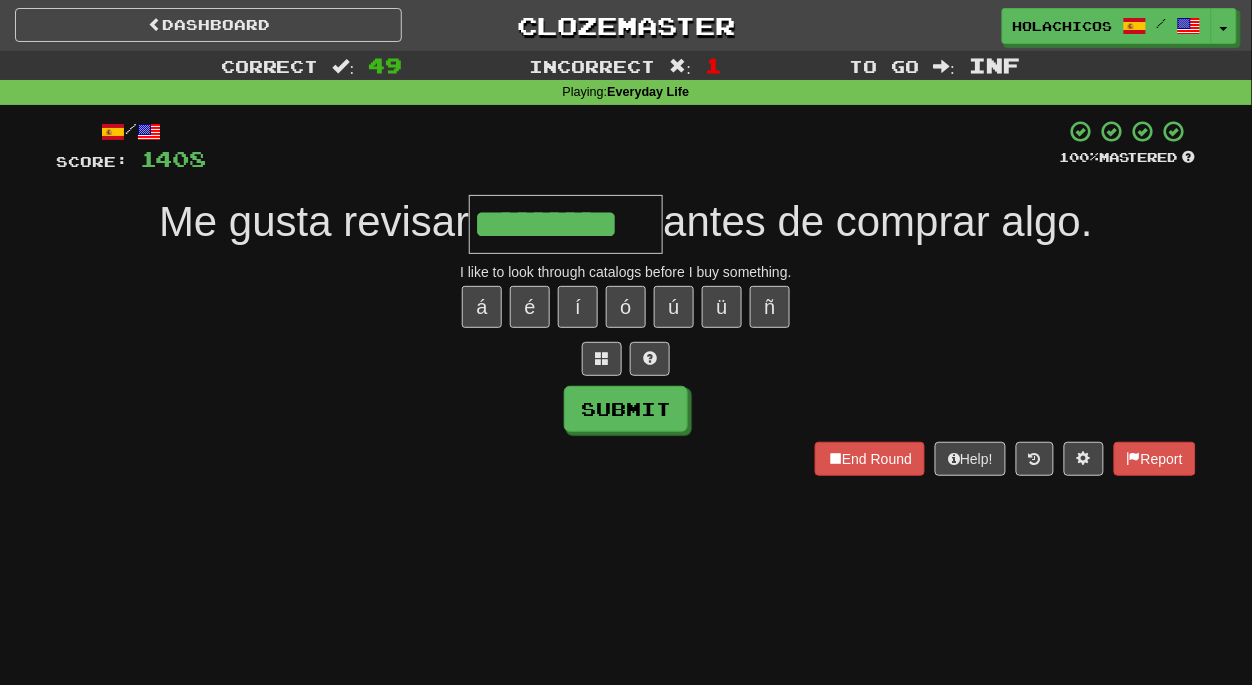 type on "*********" 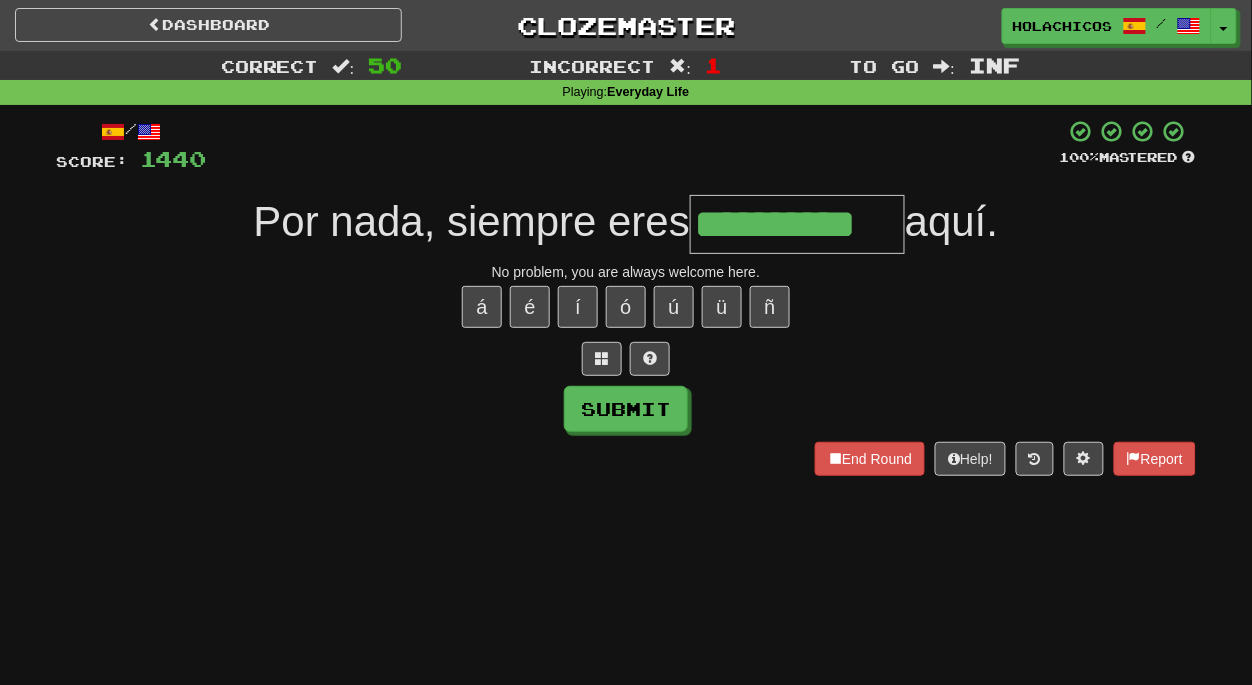 type on "**********" 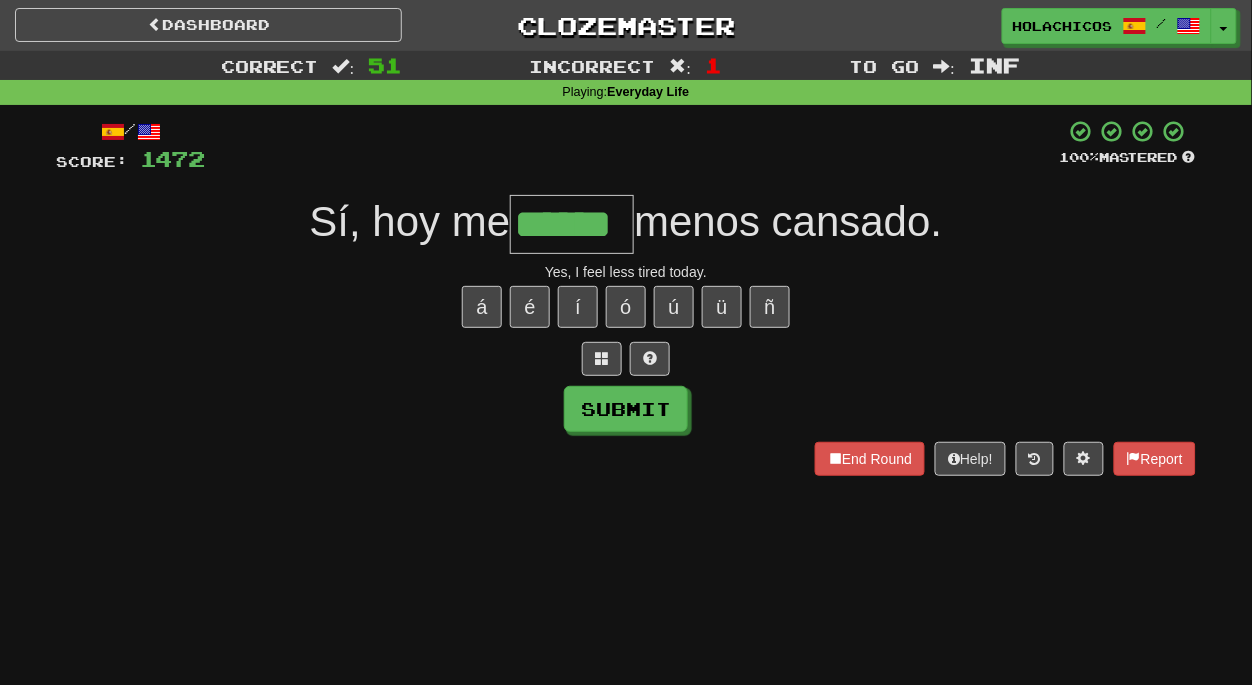 type on "******" 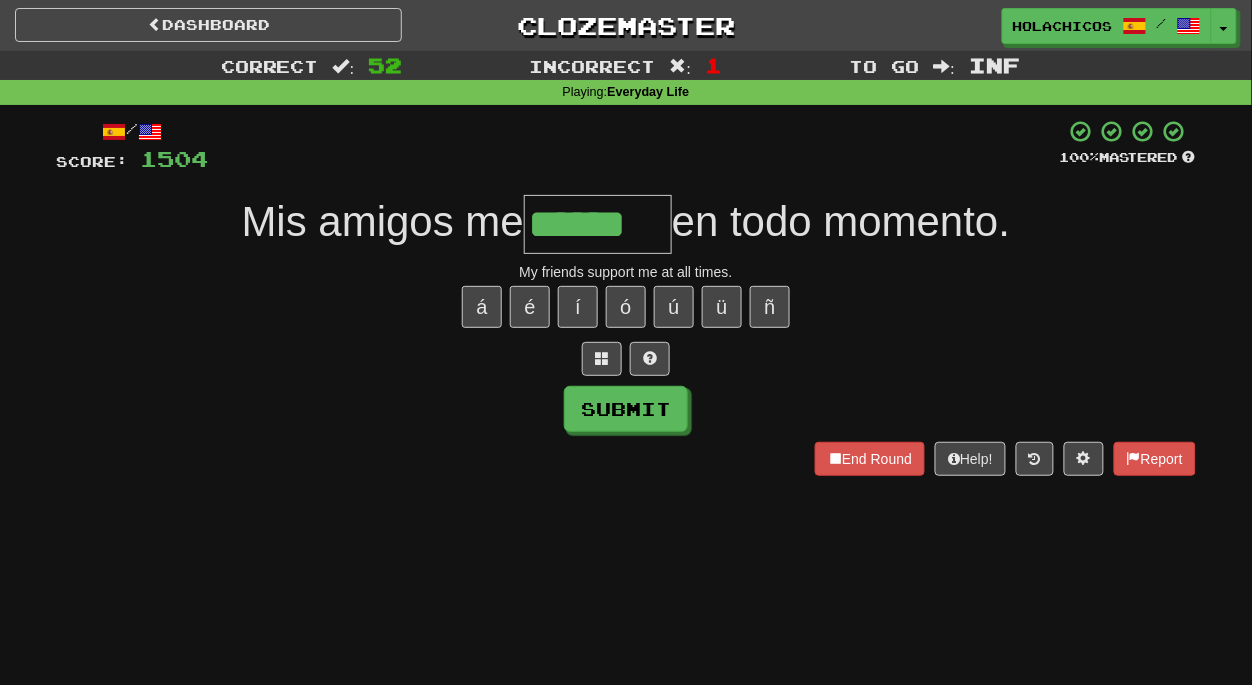 type on "******" 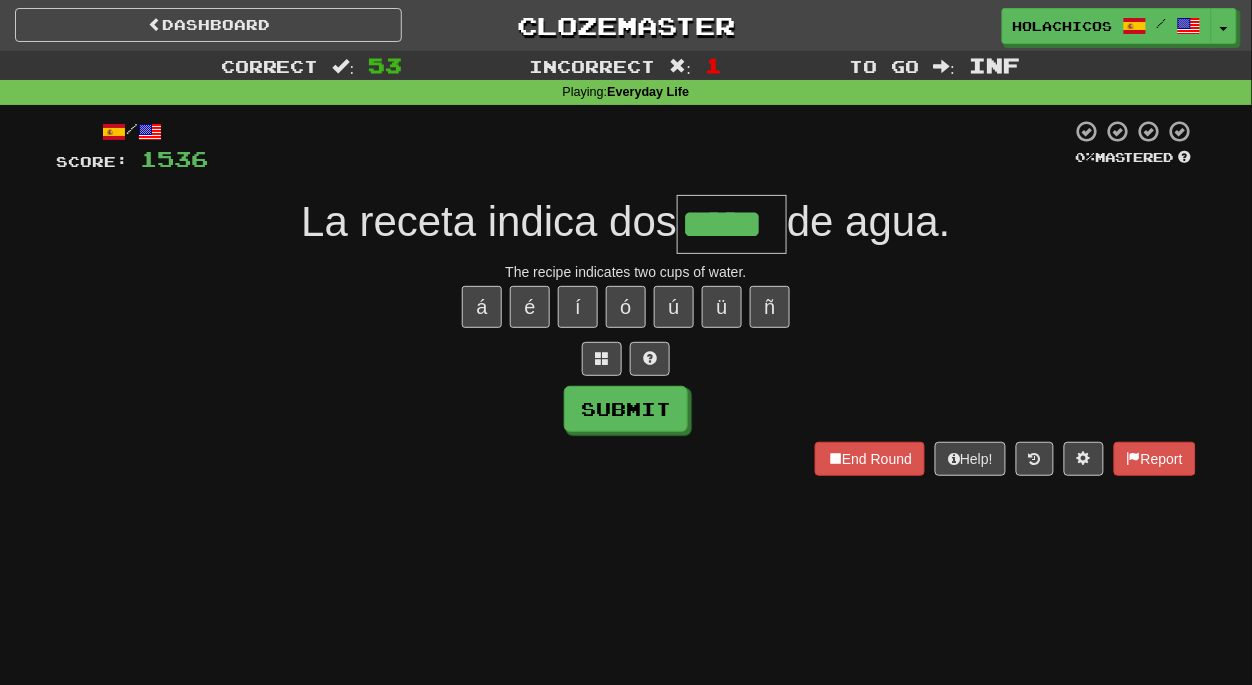 type on "*****" 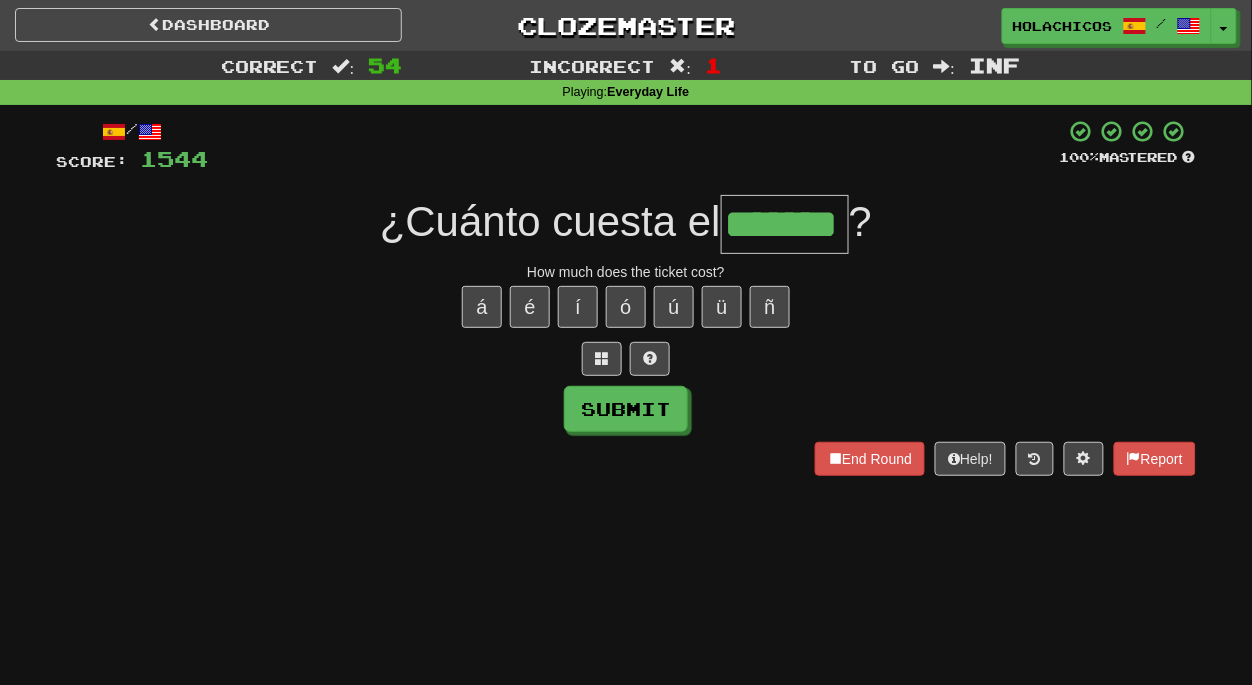 type on "******" 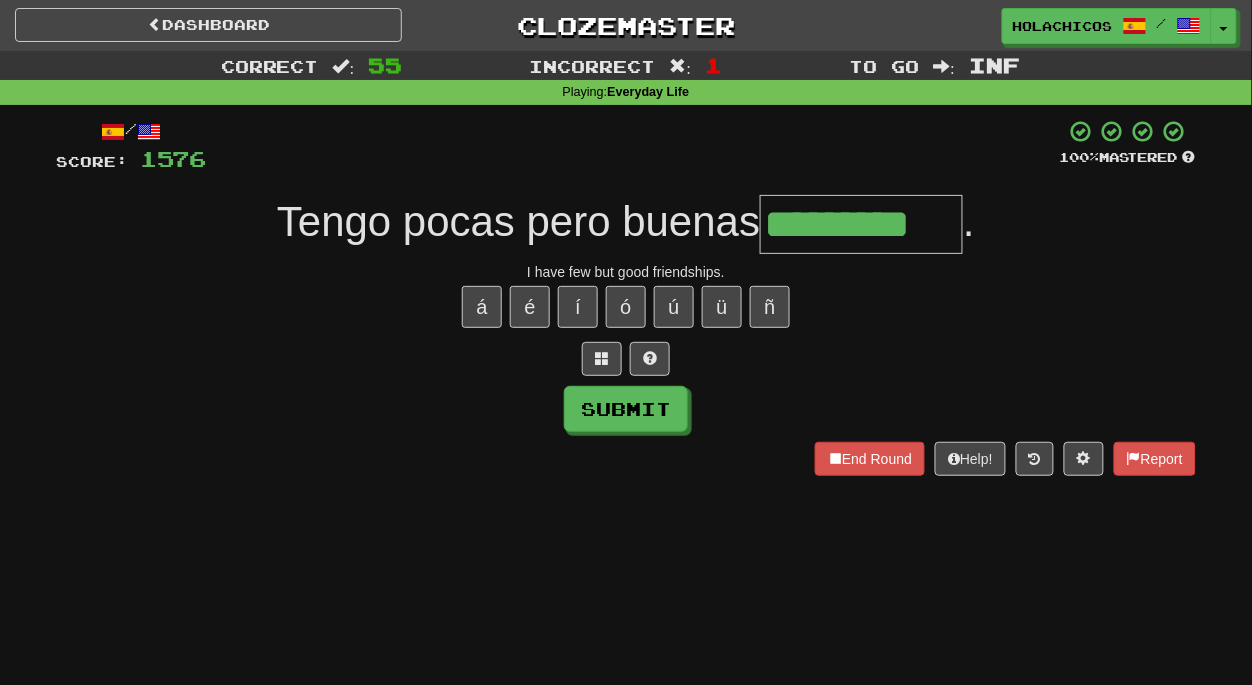 type on "*********" 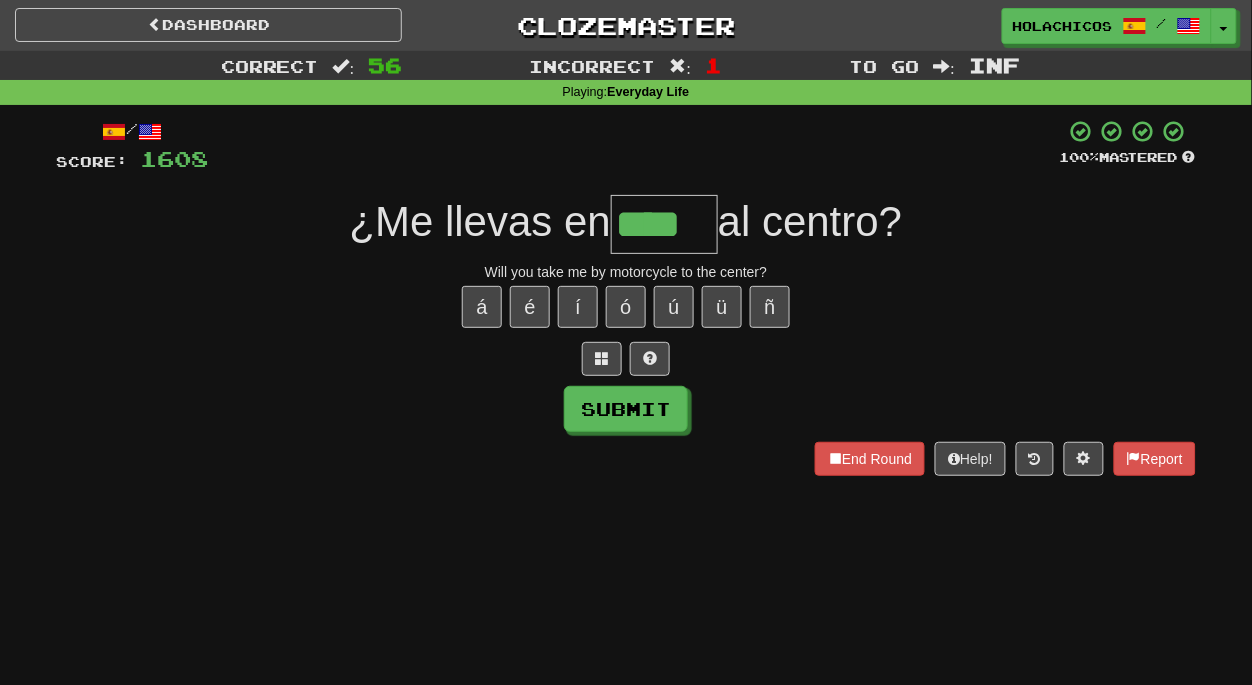 type on "****" 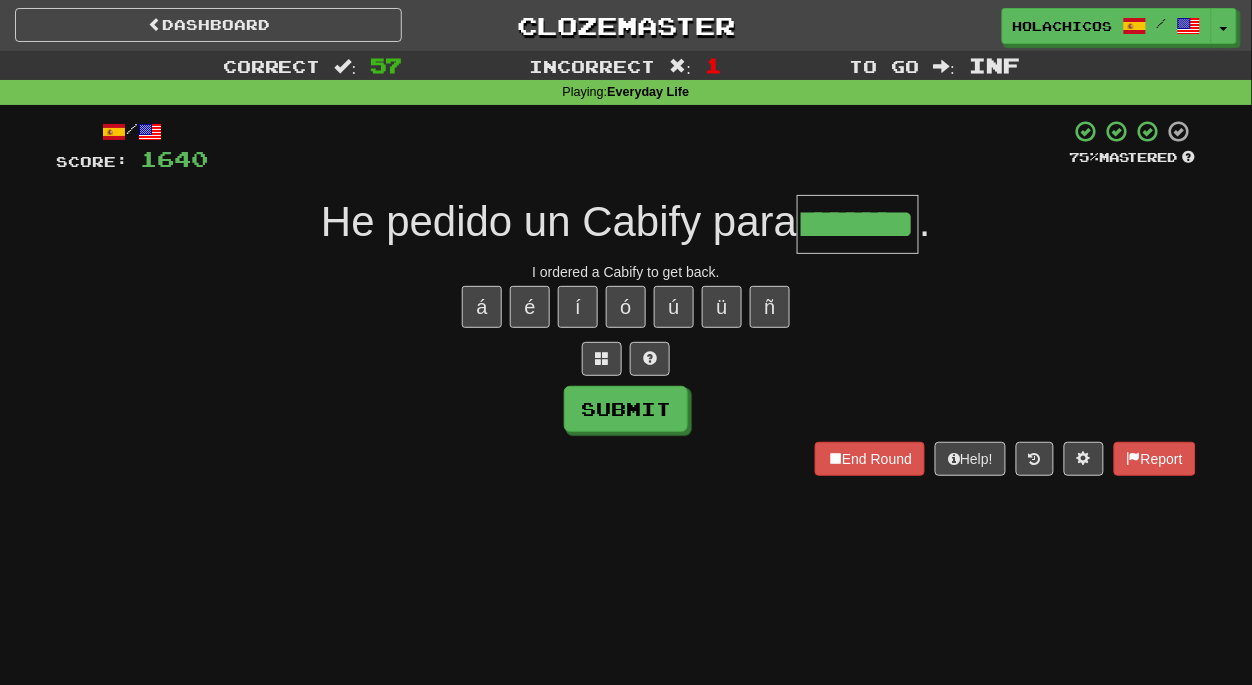 scroll, scrollTop: 0, scrollLeft: 39, axis: horizontal 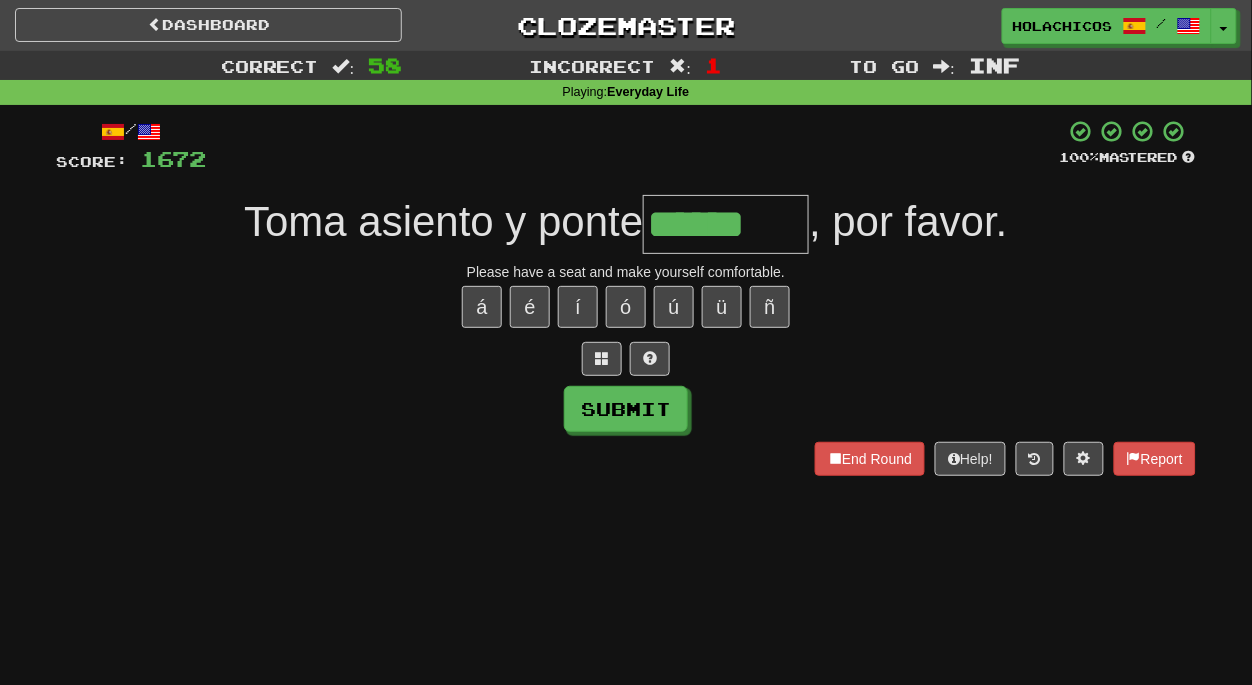 type on "******" 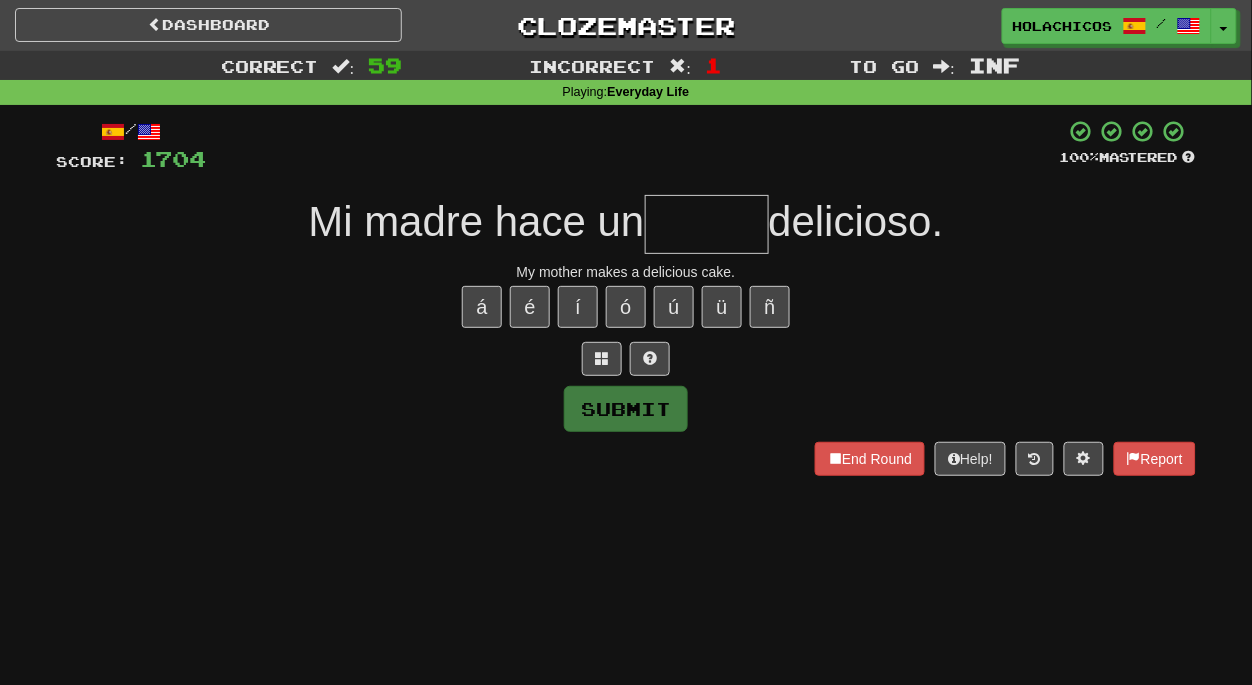 type on "*" 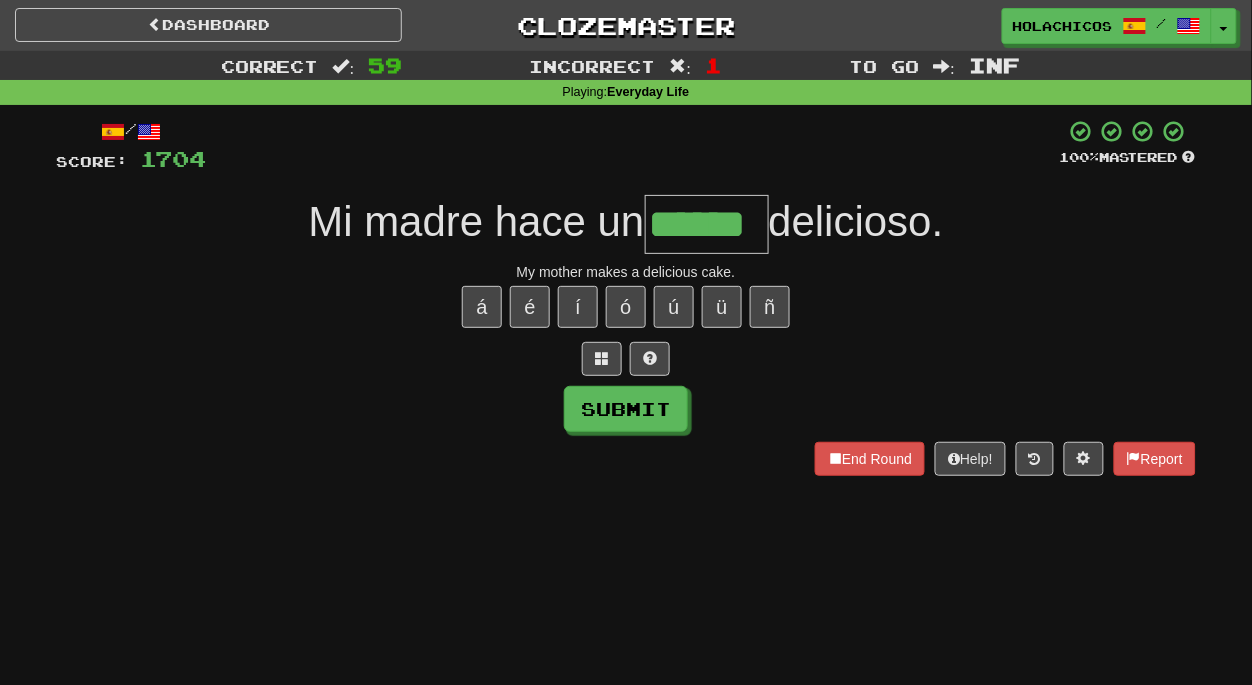 type on "******" 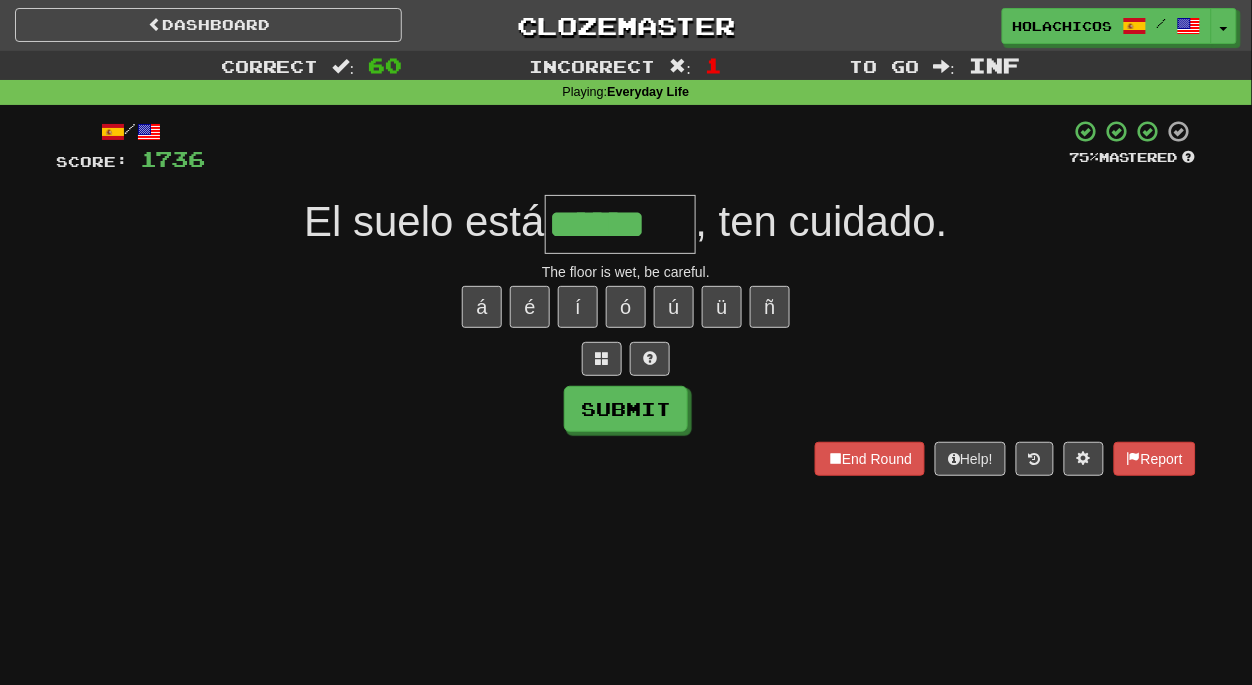 type on "******" 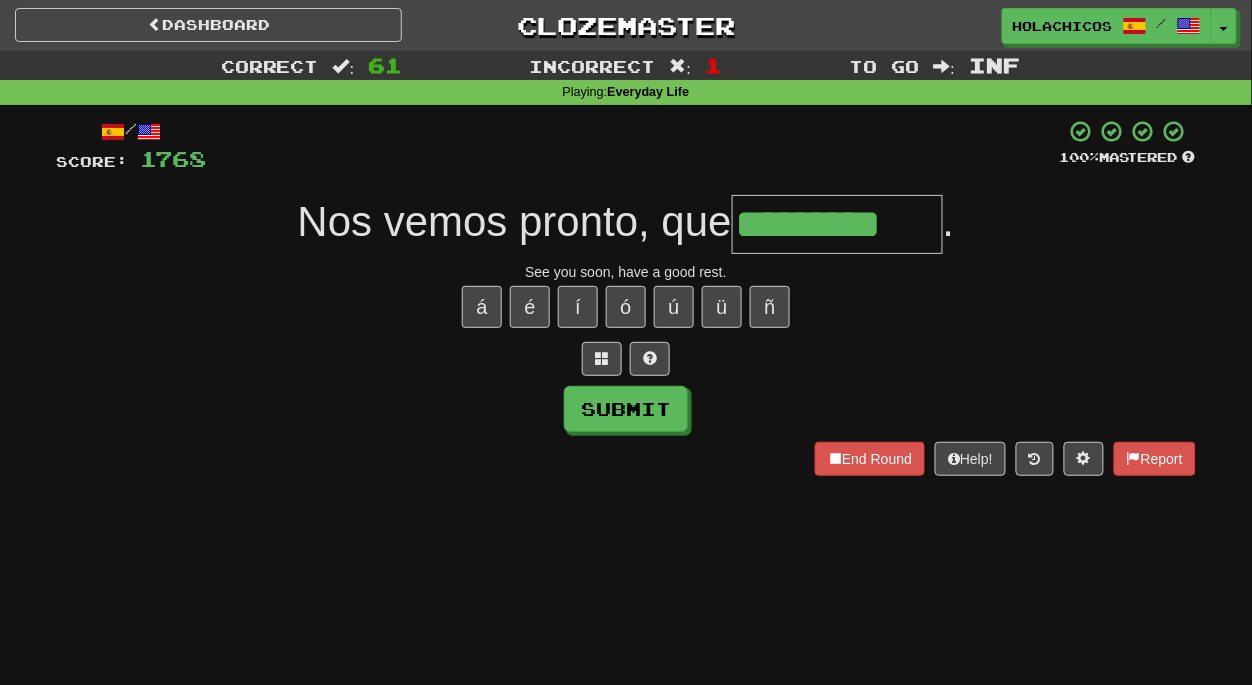 type on "*********" 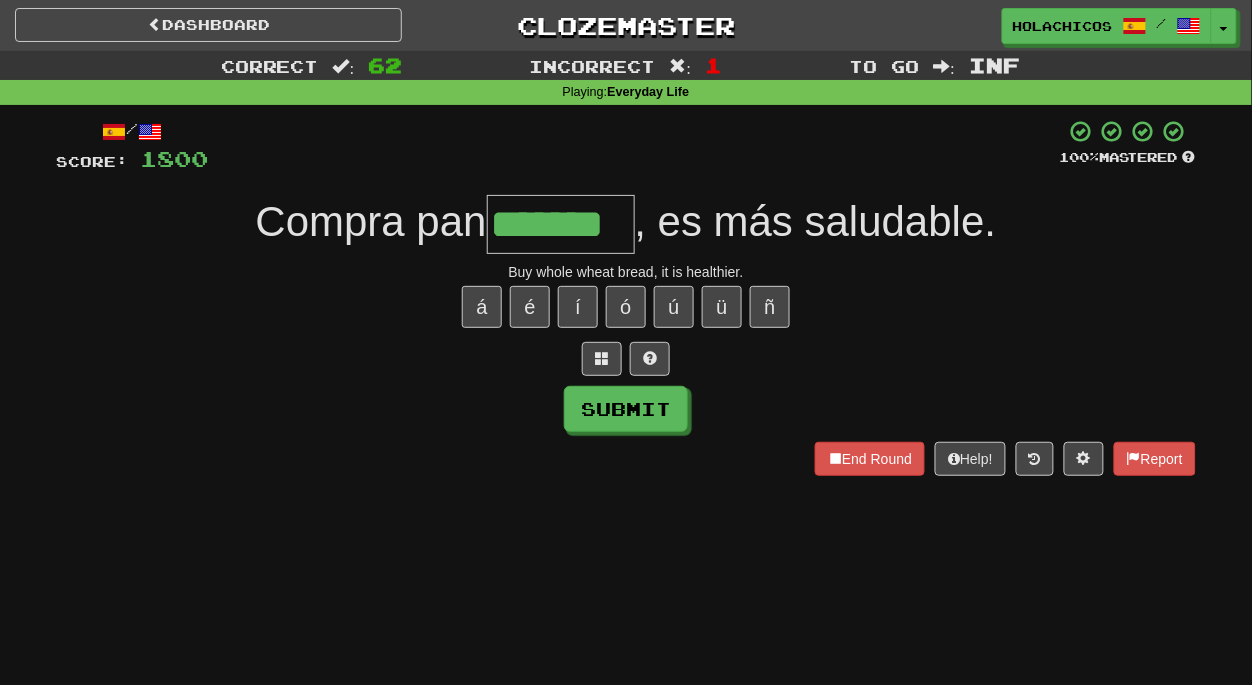 scroll, scrollTop: 0, scrollLeft: 0, axis: both 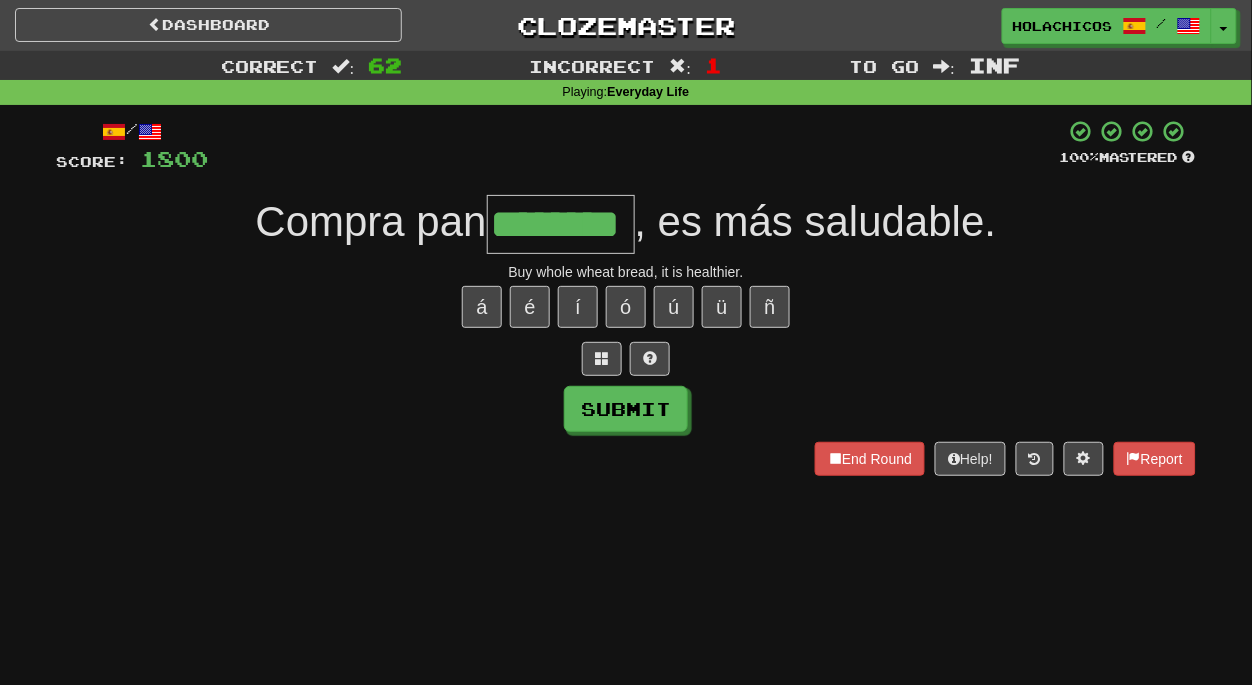 type on "********" 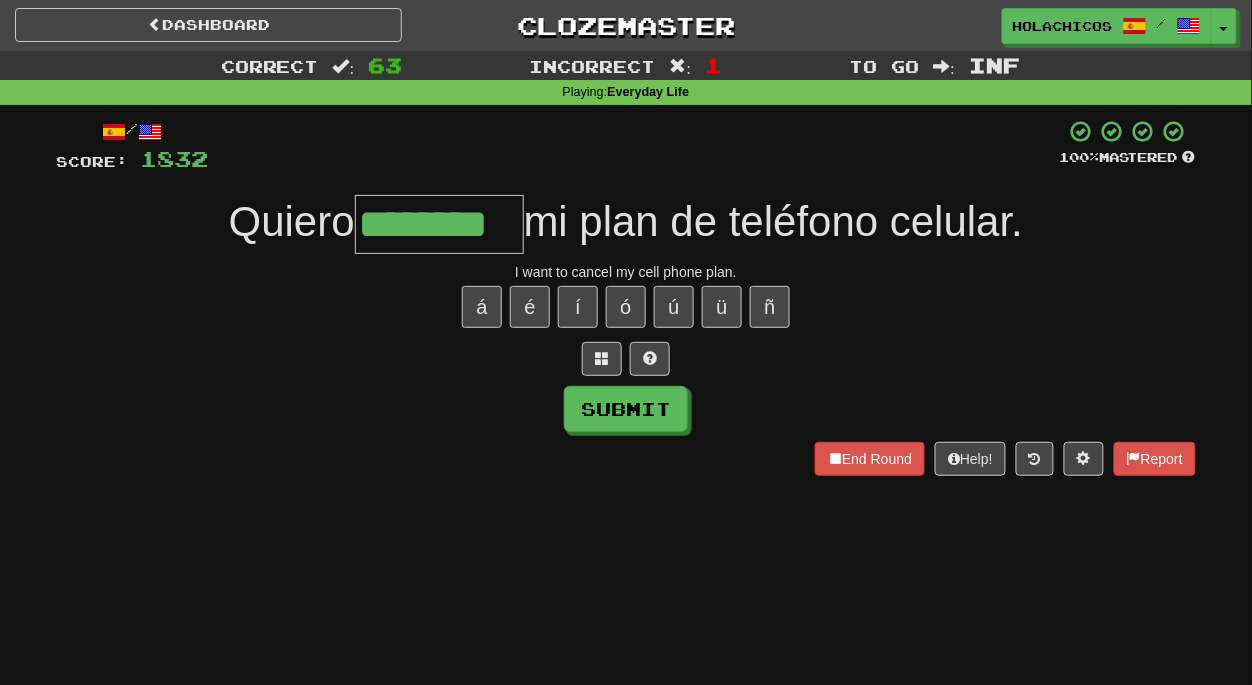 type on "********" 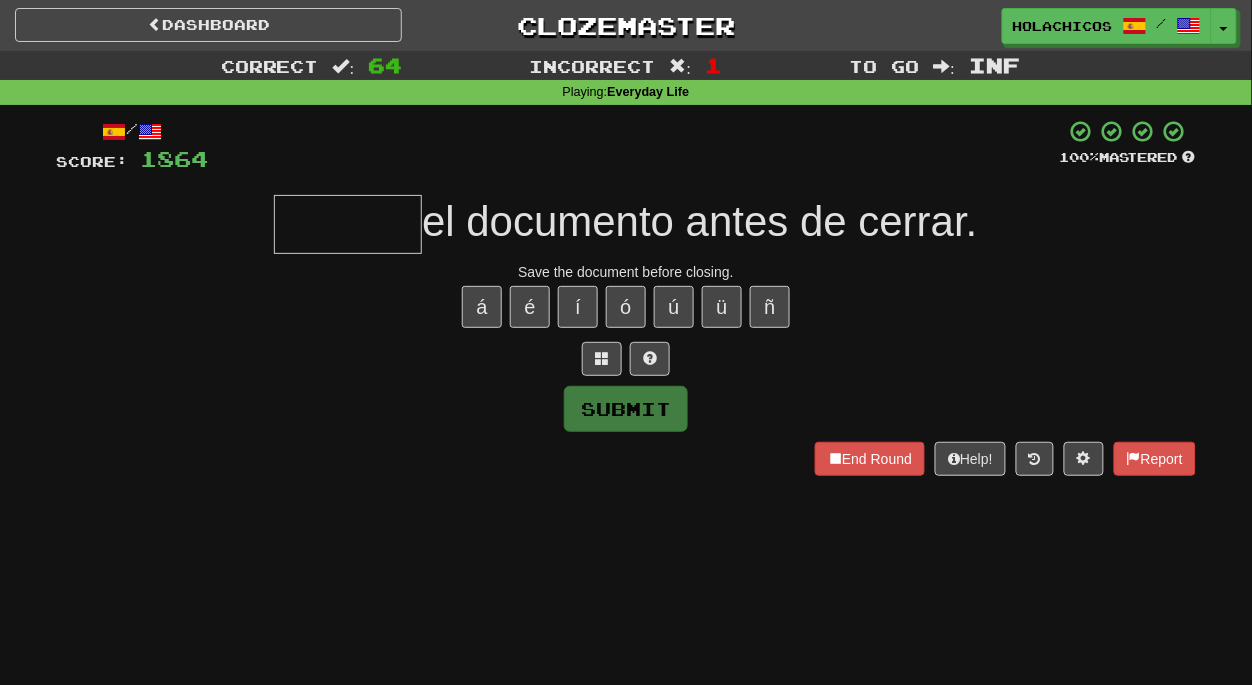 type on "*" 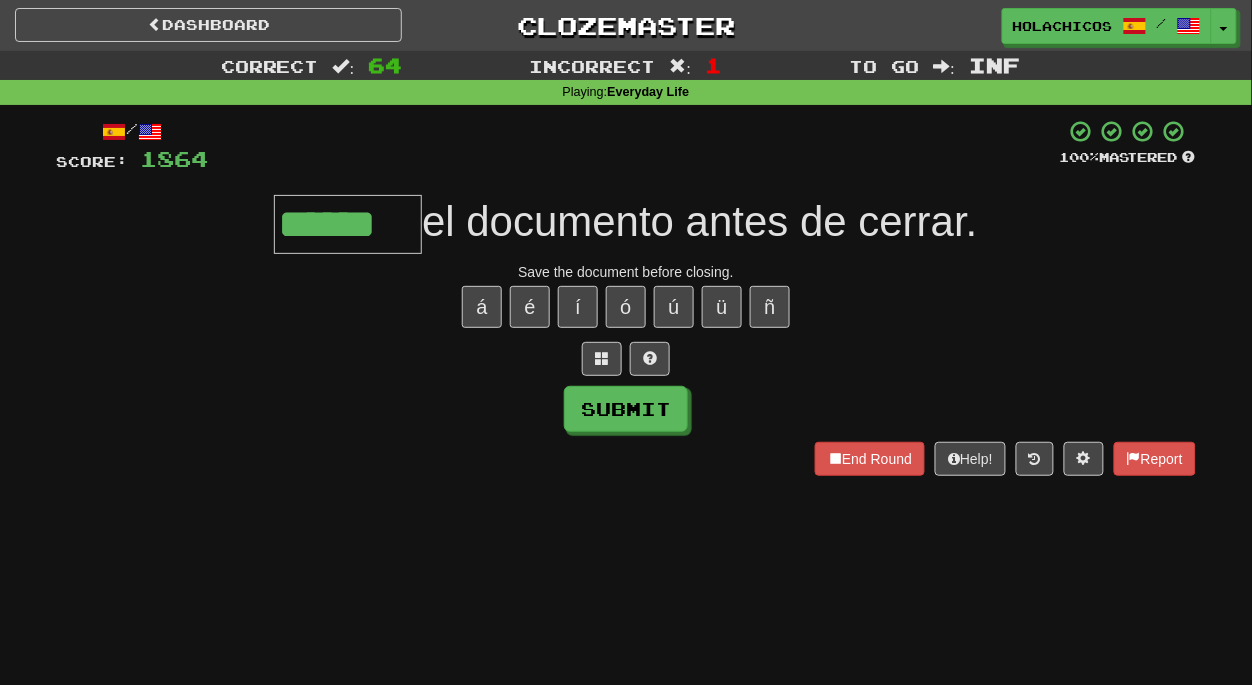 type on "******" 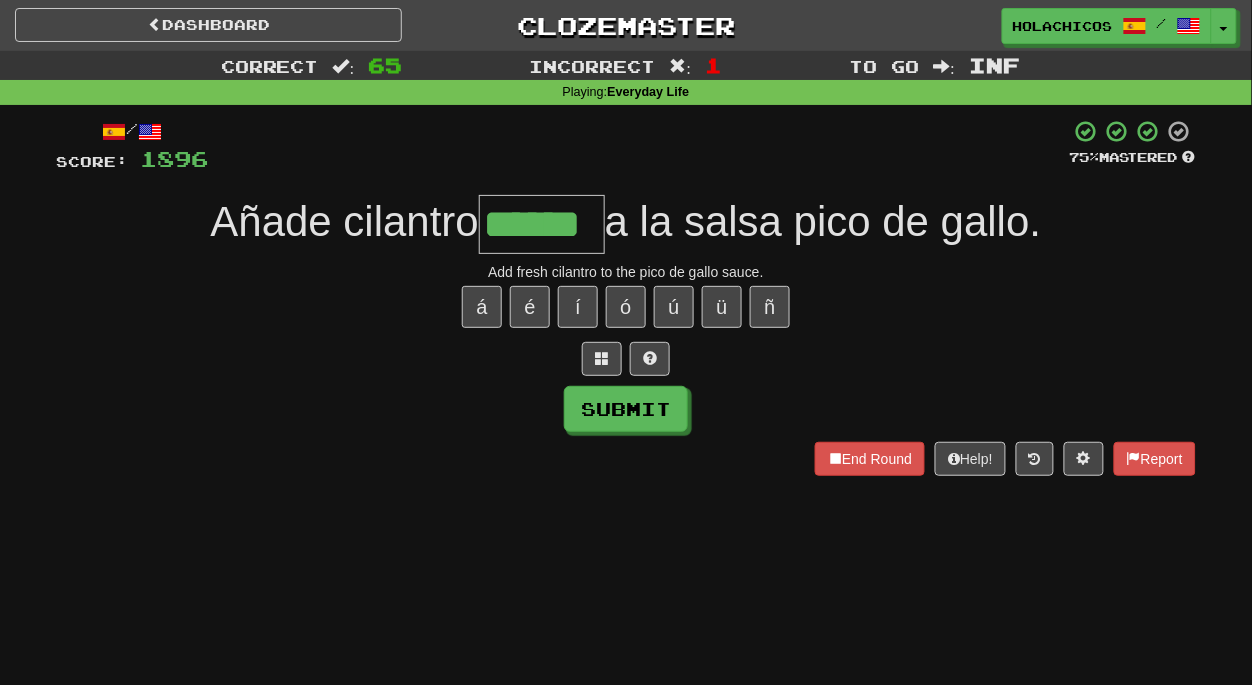 type on "******" 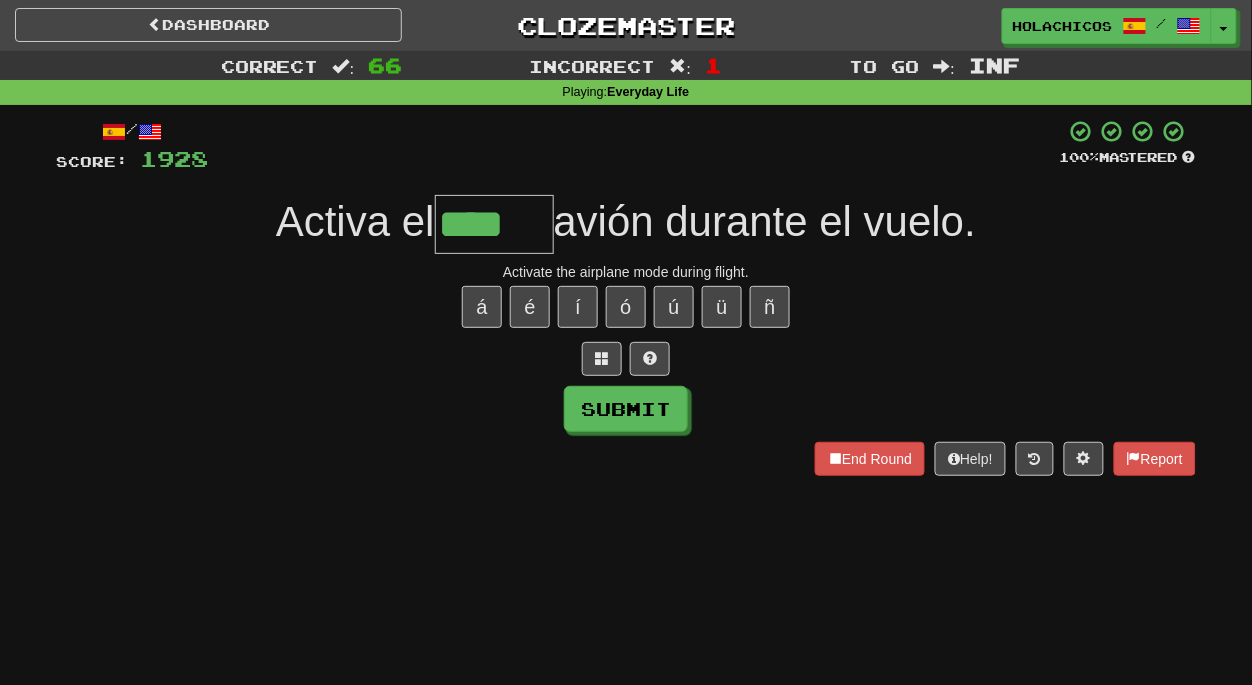 type on "****" 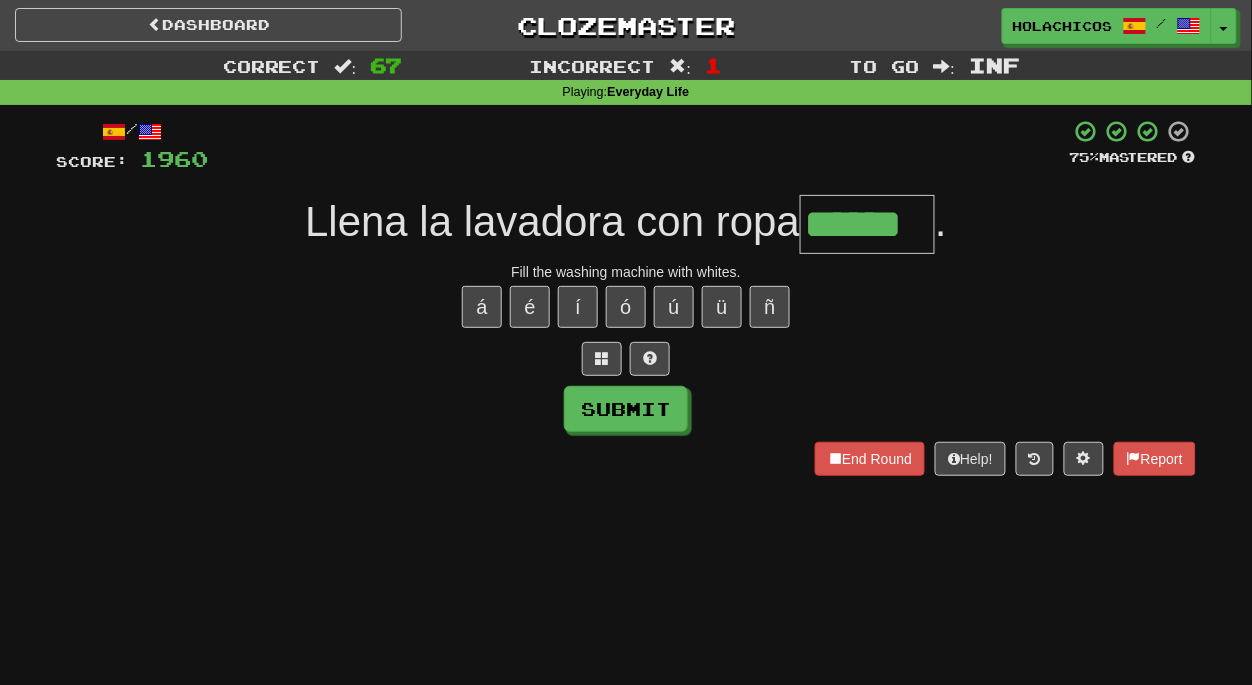 type on "******" 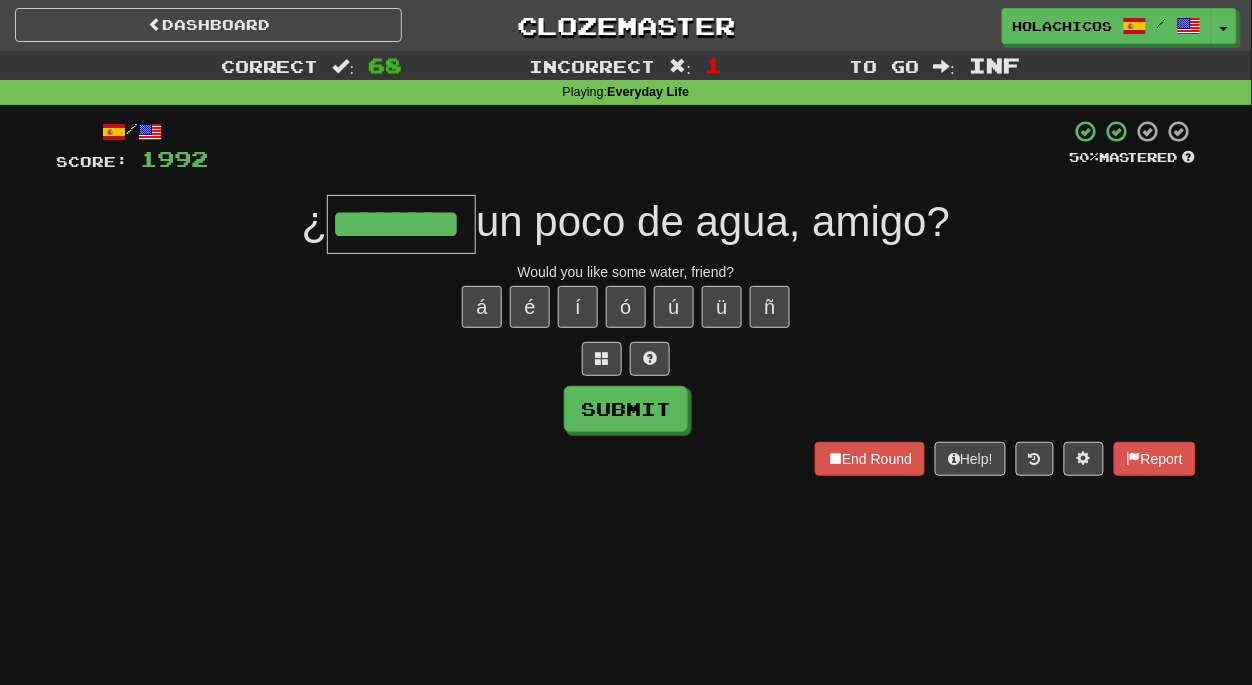 scroll, scrollTop: 0, scrollLeft: 5, axis: horizontal 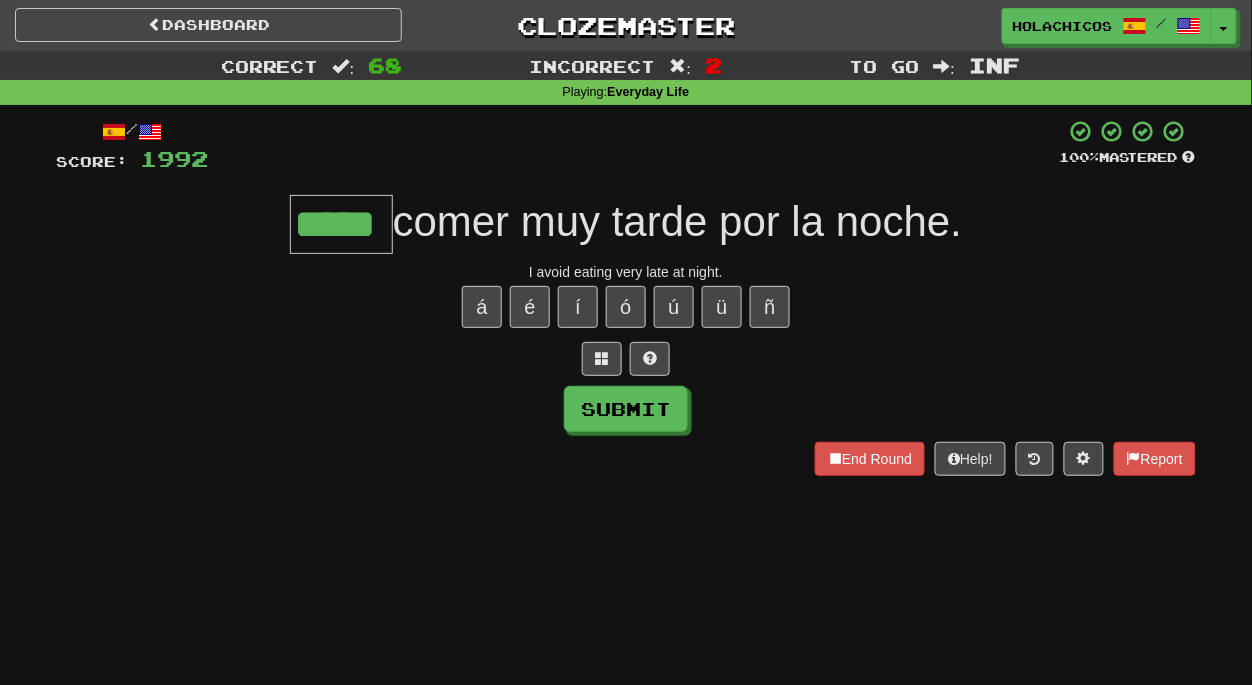 type on "*****" 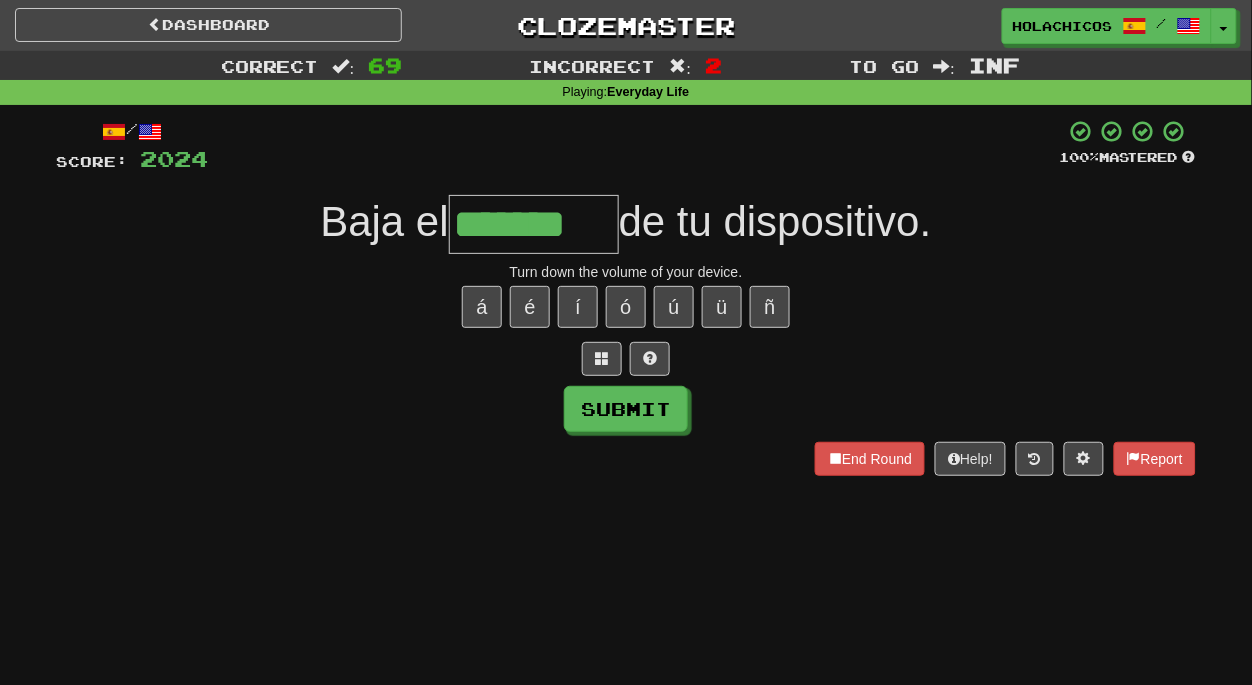 type on "*******" 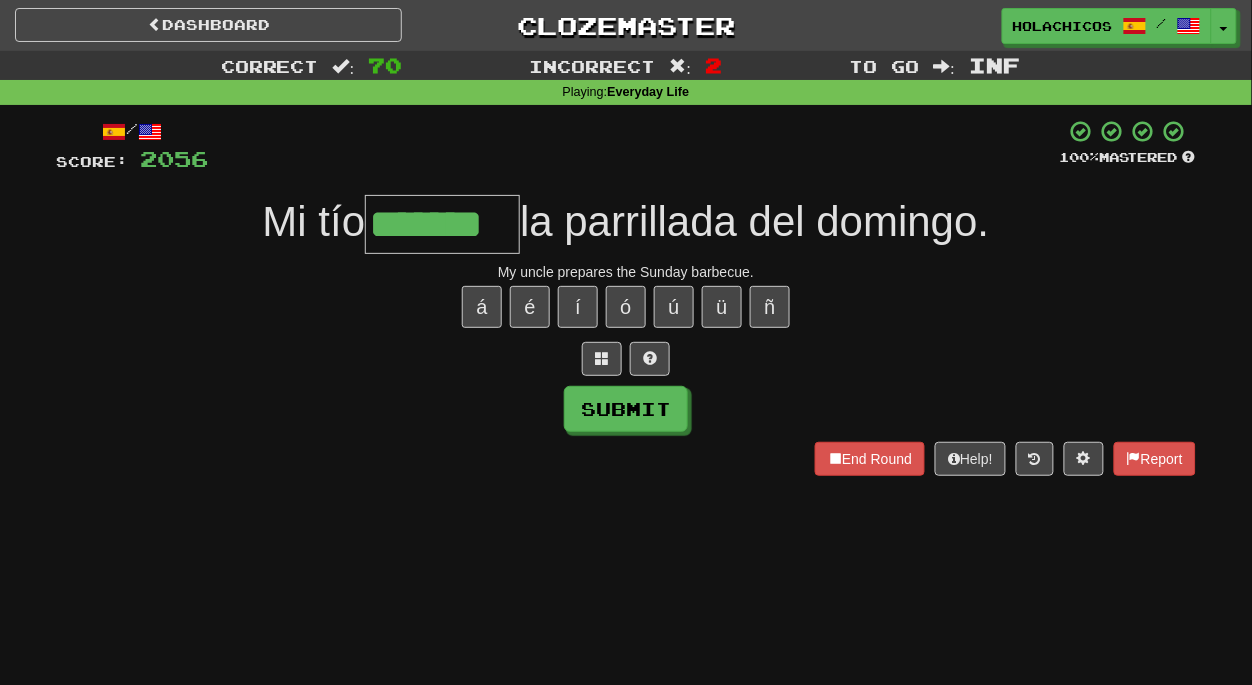 type on "*******" 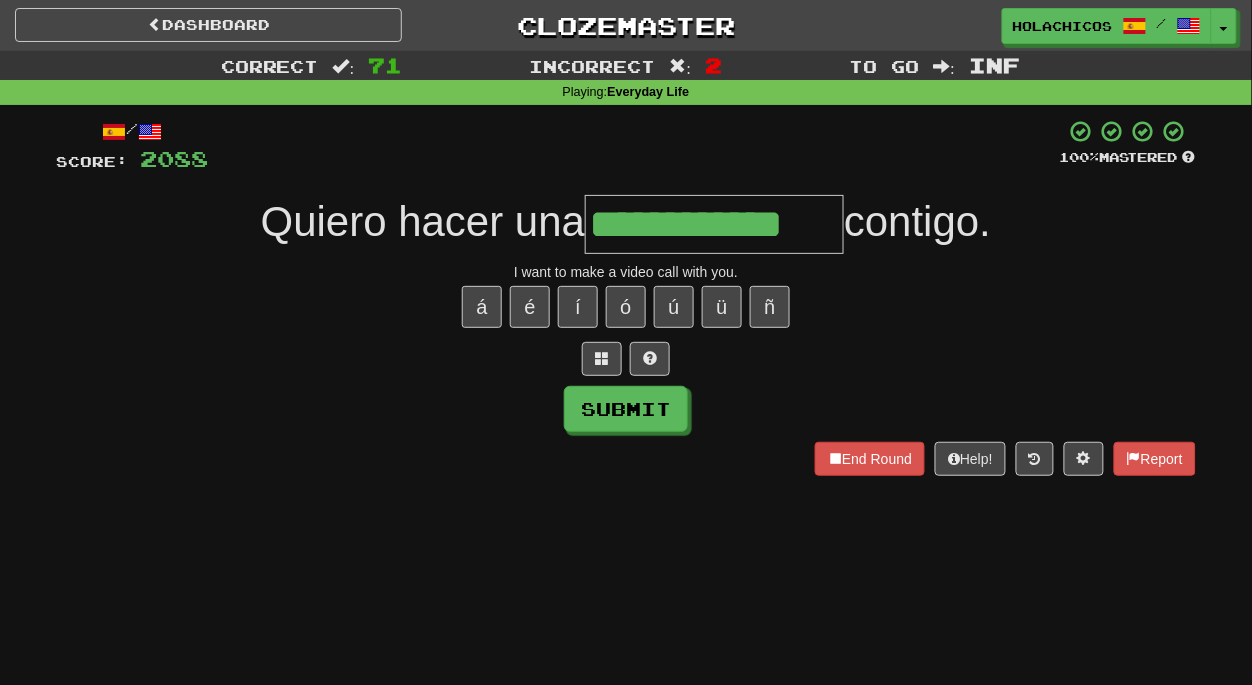 type on "**********" 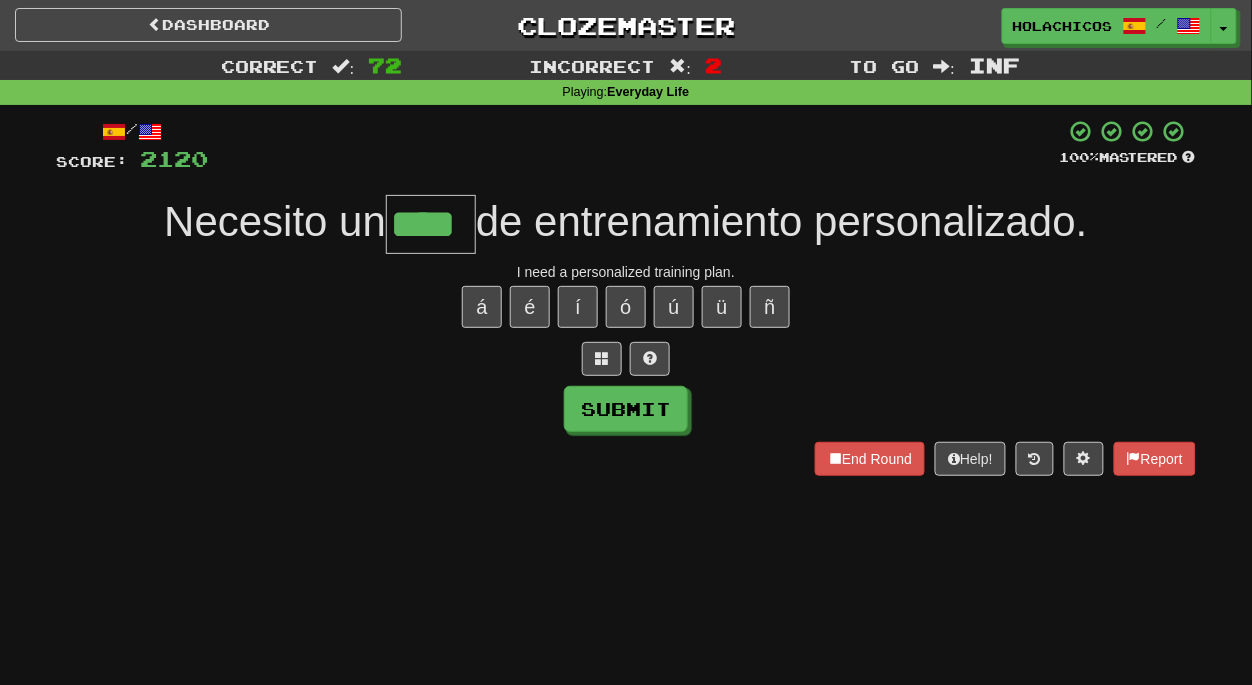 type on "****" 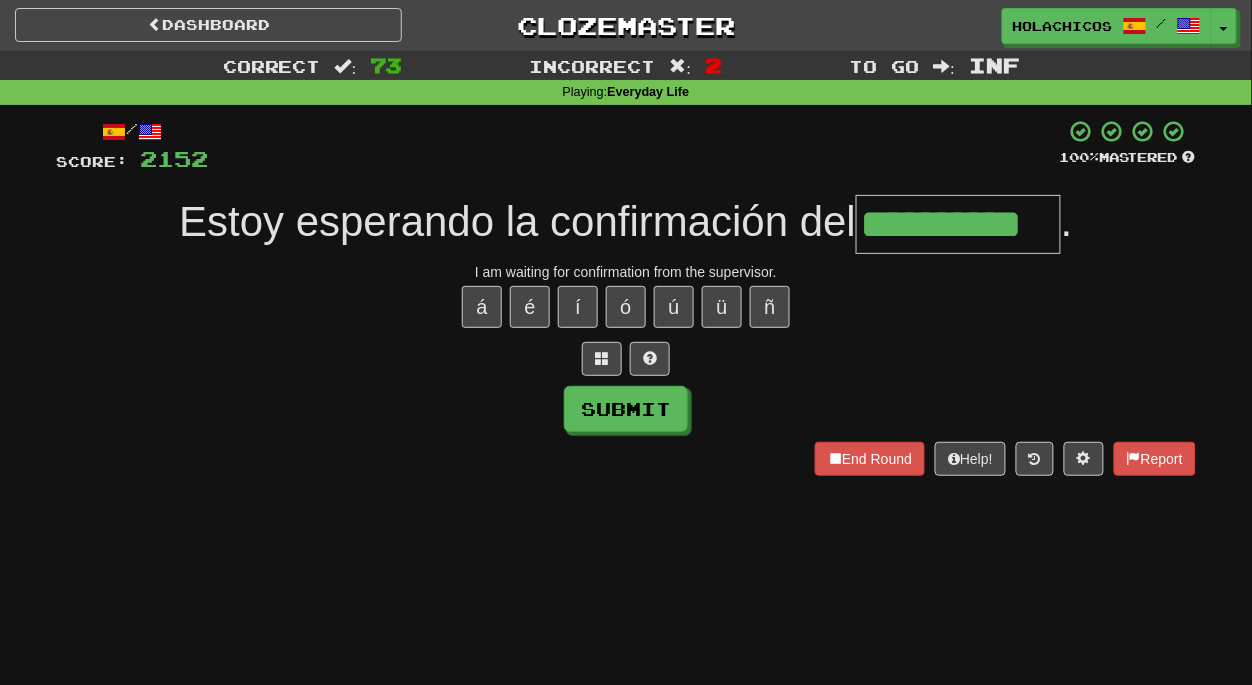 type on "**********" 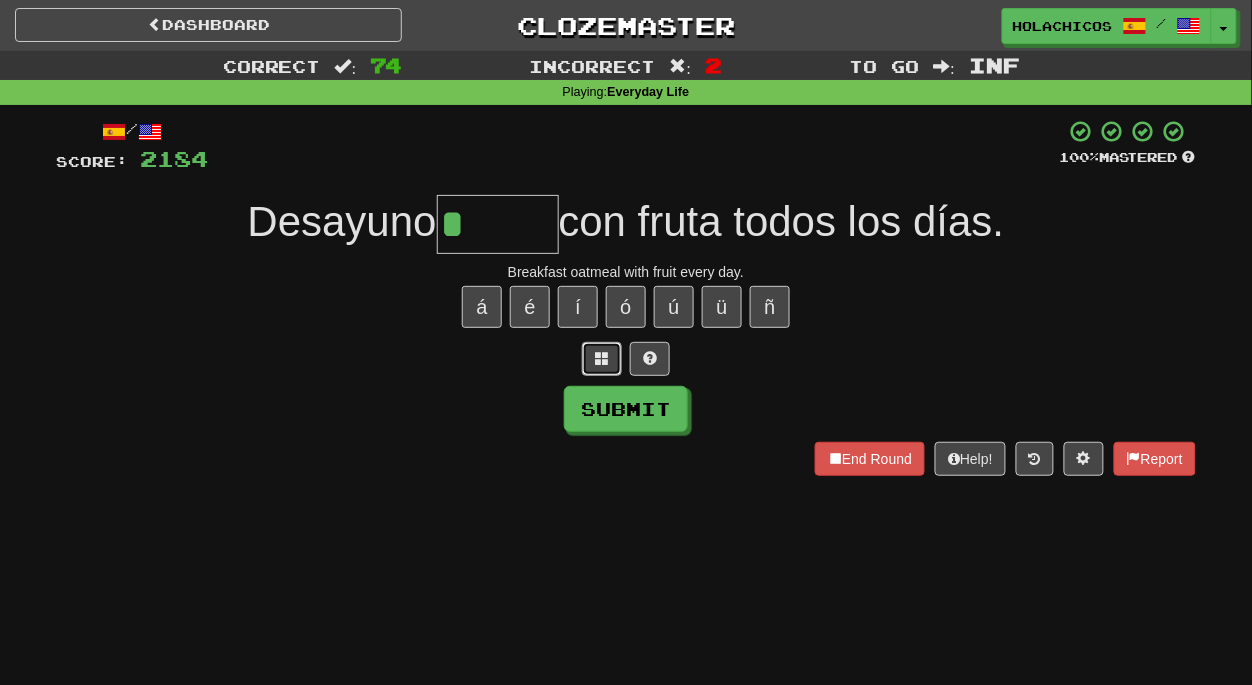 click at bounding box center (602, 359) 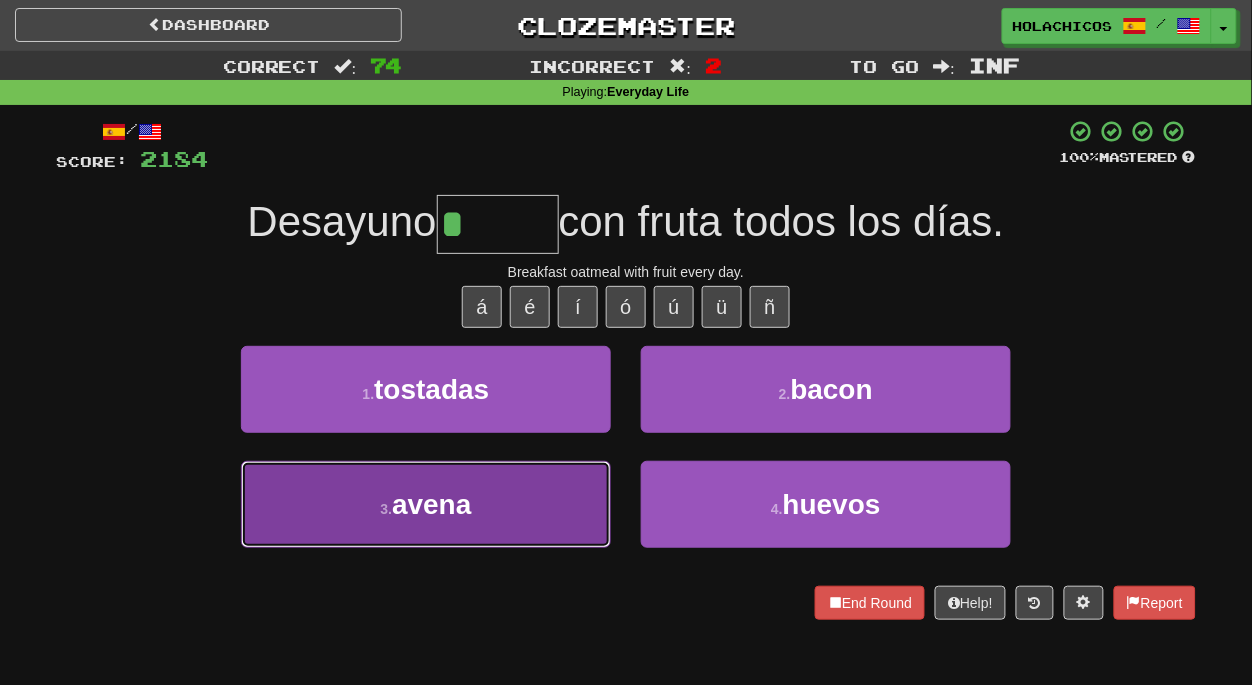 click on "3 . avena" at bounding box center [426, 504] 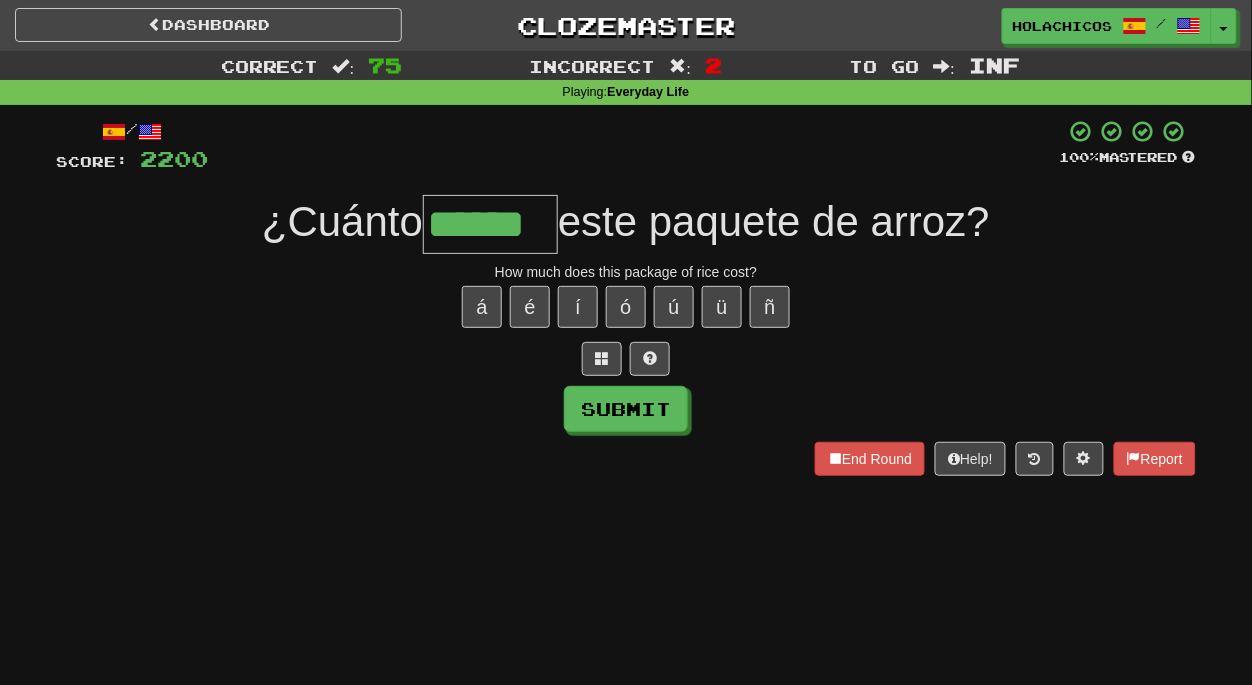 type on "******" 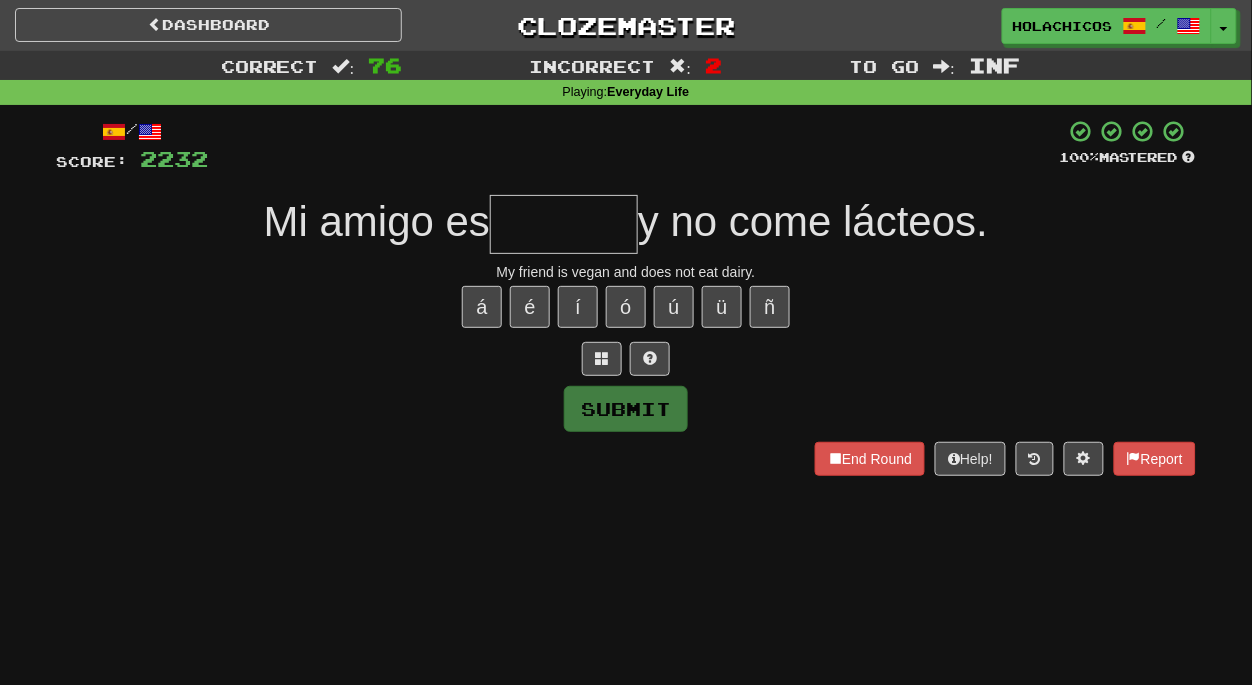 type on "*" 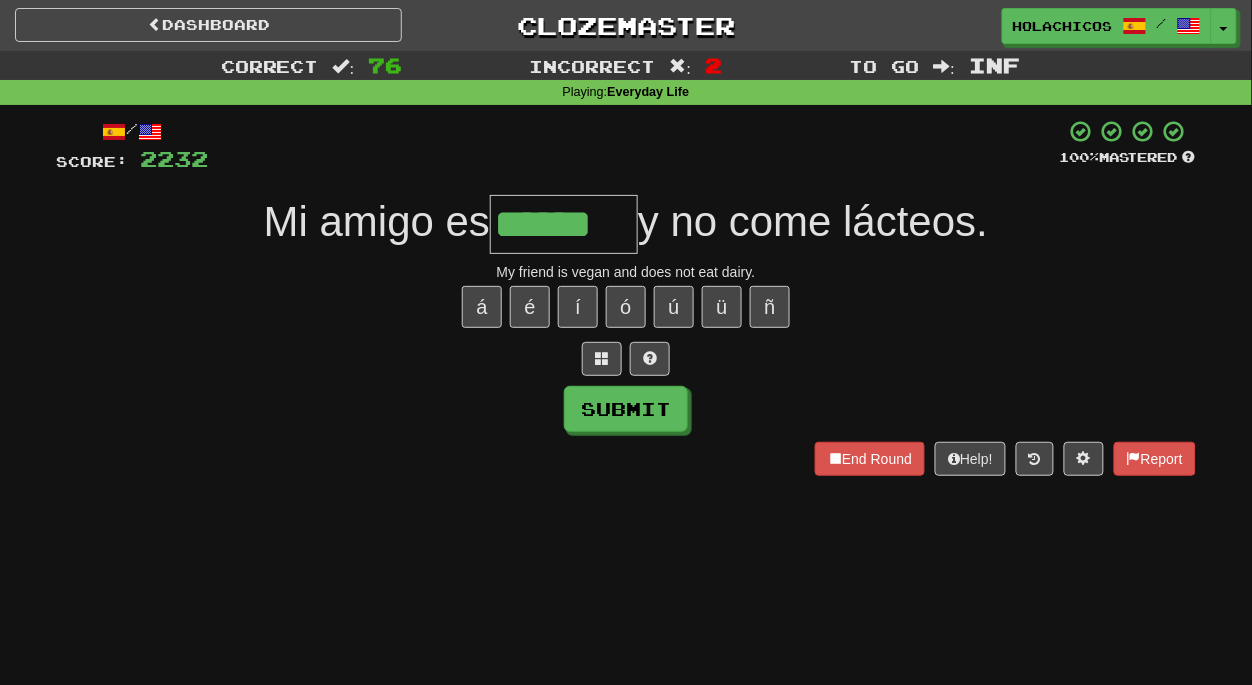 type on "******" 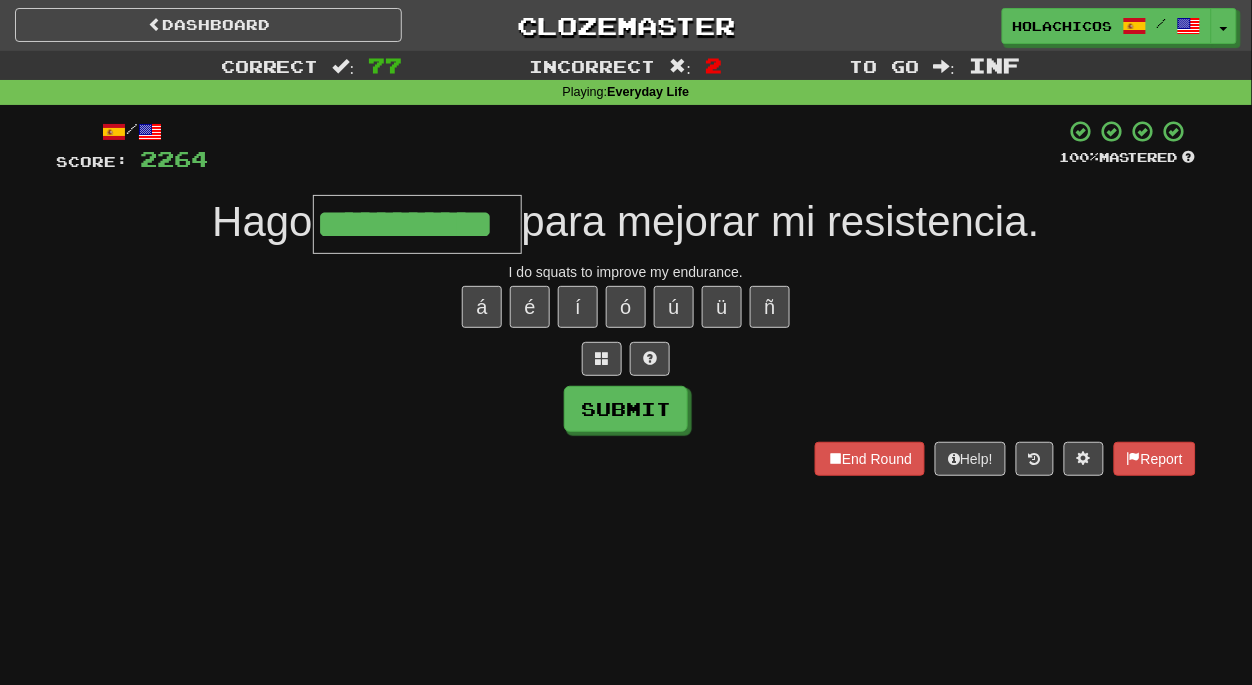 type on "**********" 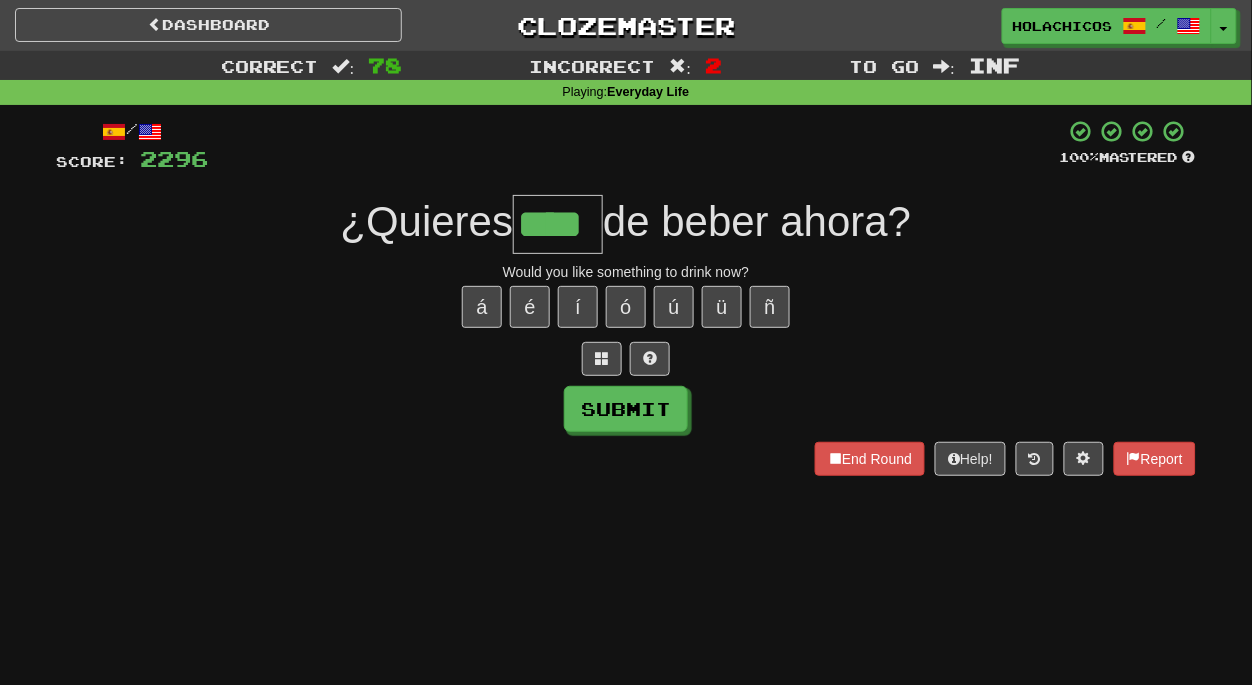 type on "****" 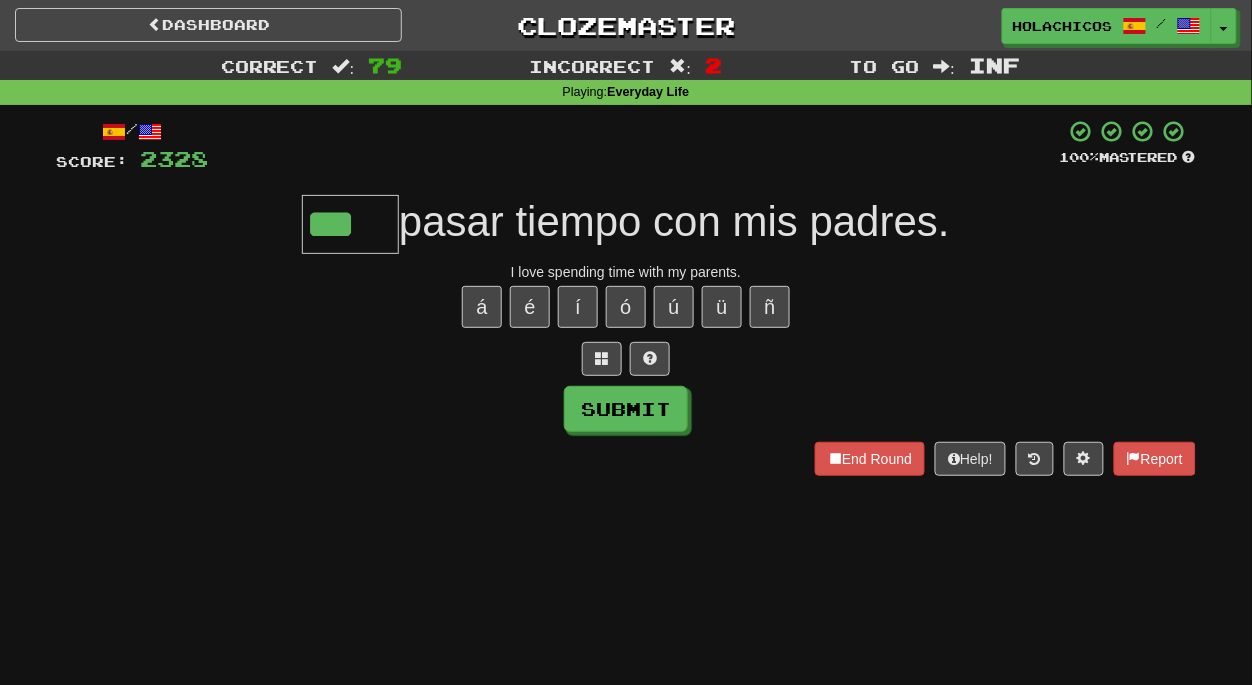 type on "***" 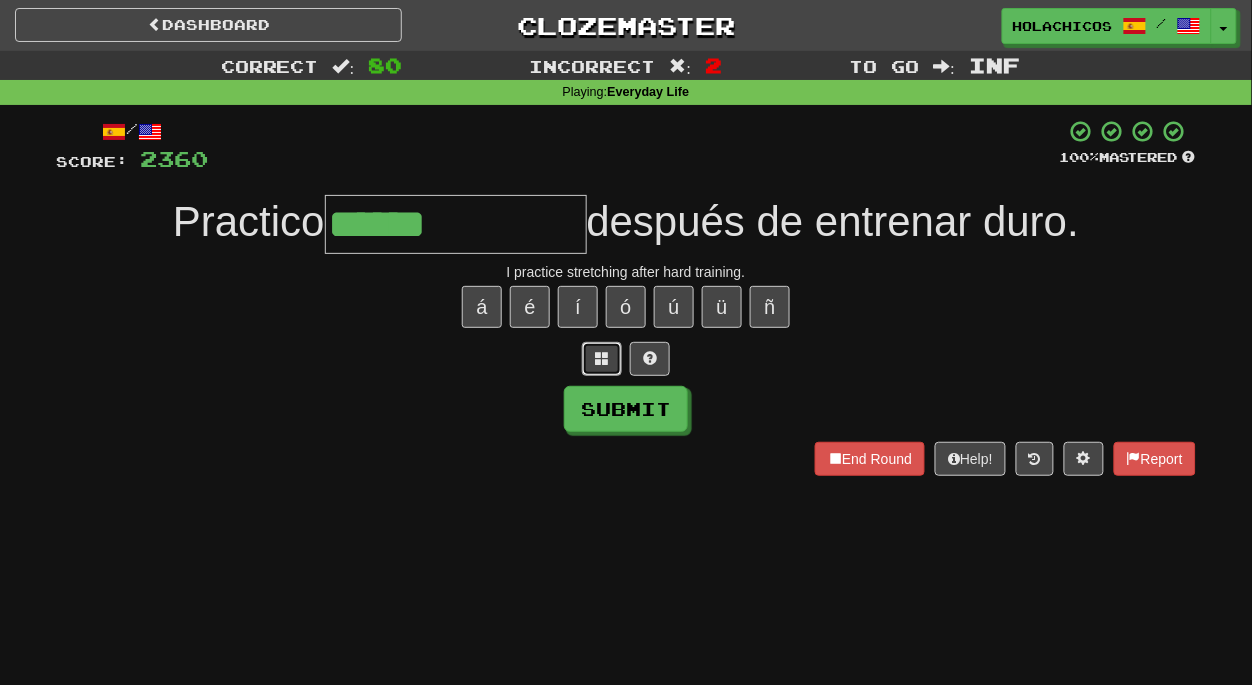 click at bounding box center (602, 359) 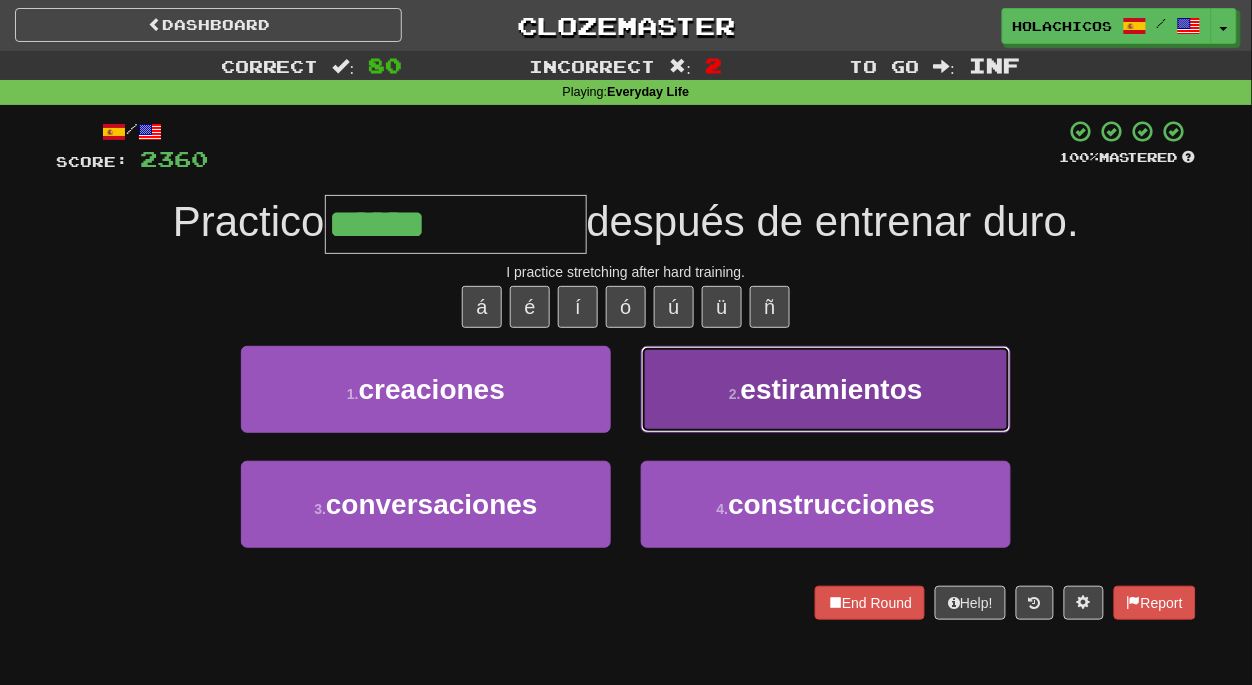 click on "estiramientos" at bounding box center (832, 389) 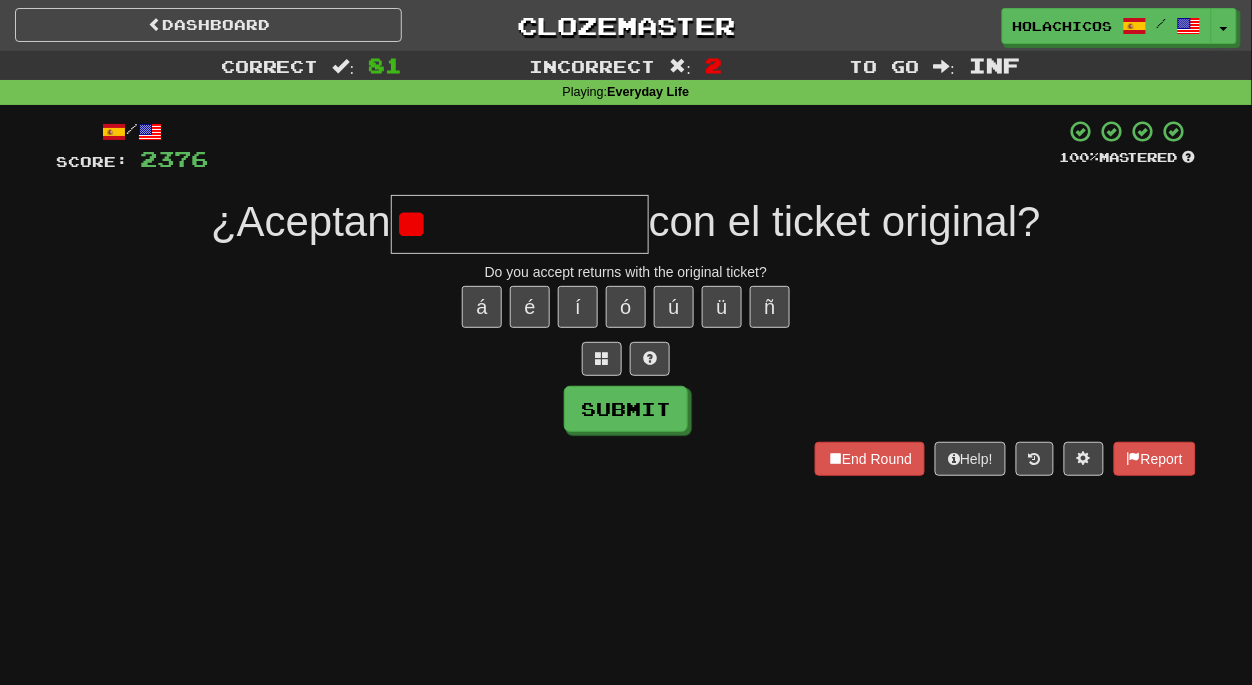 type on "*" 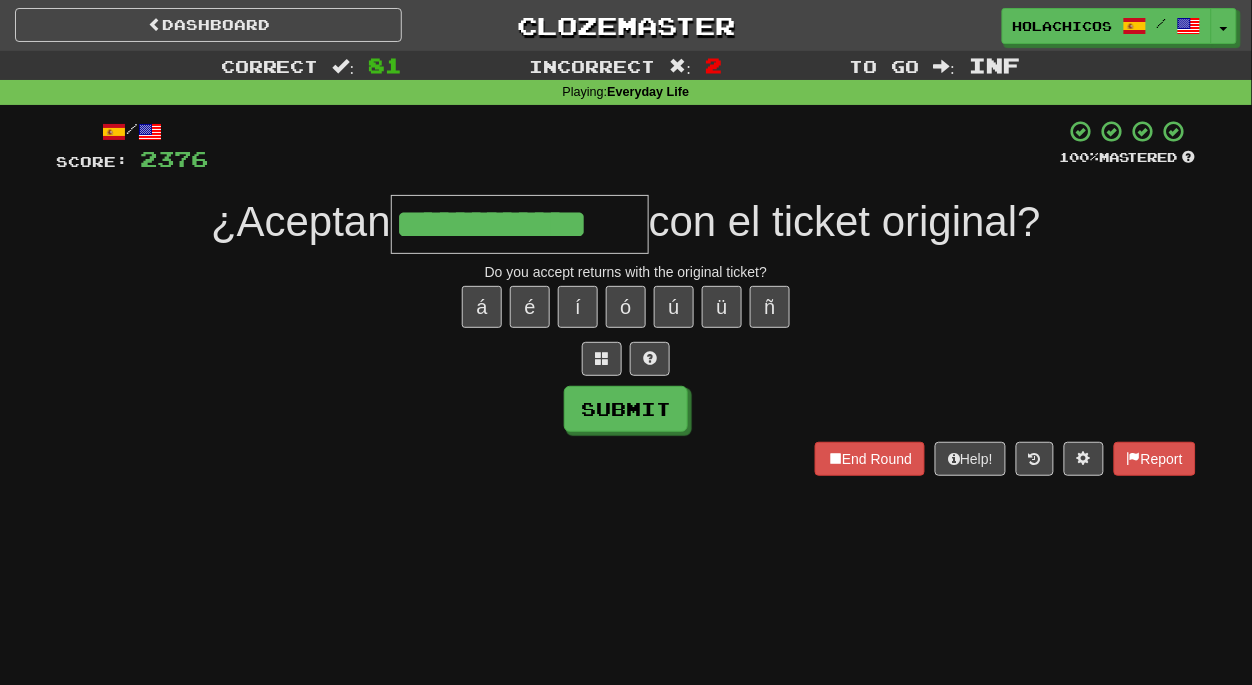 type on "**********" 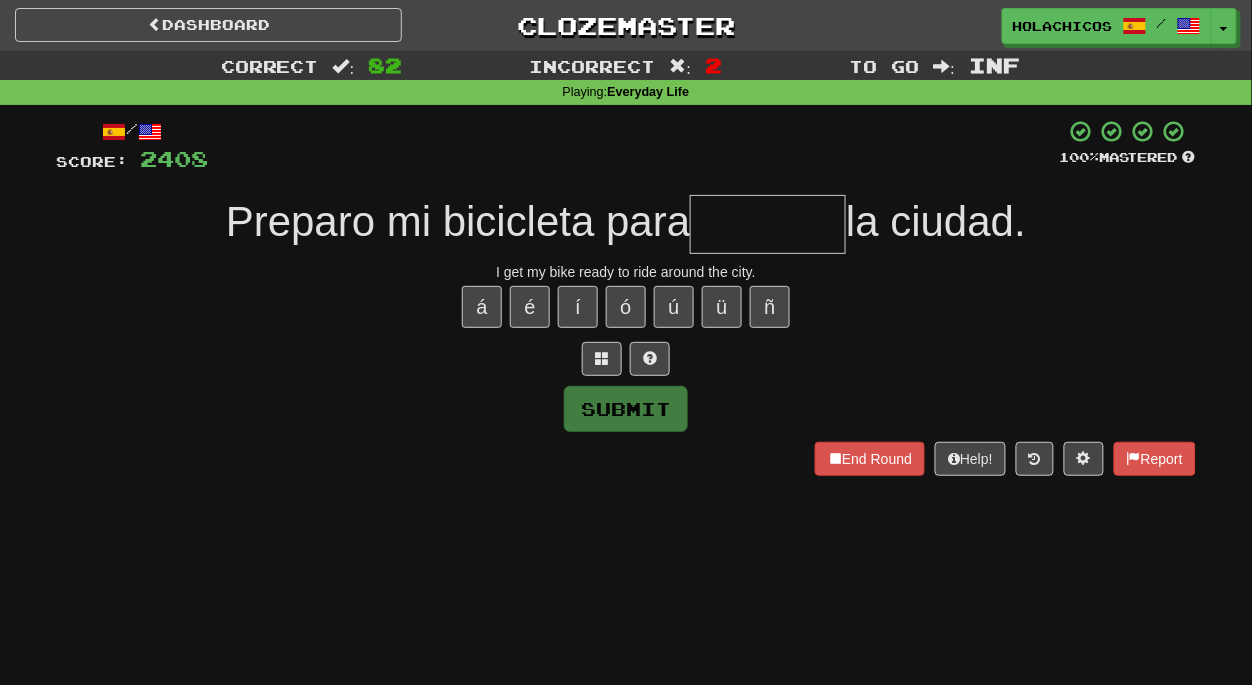 type on "*" 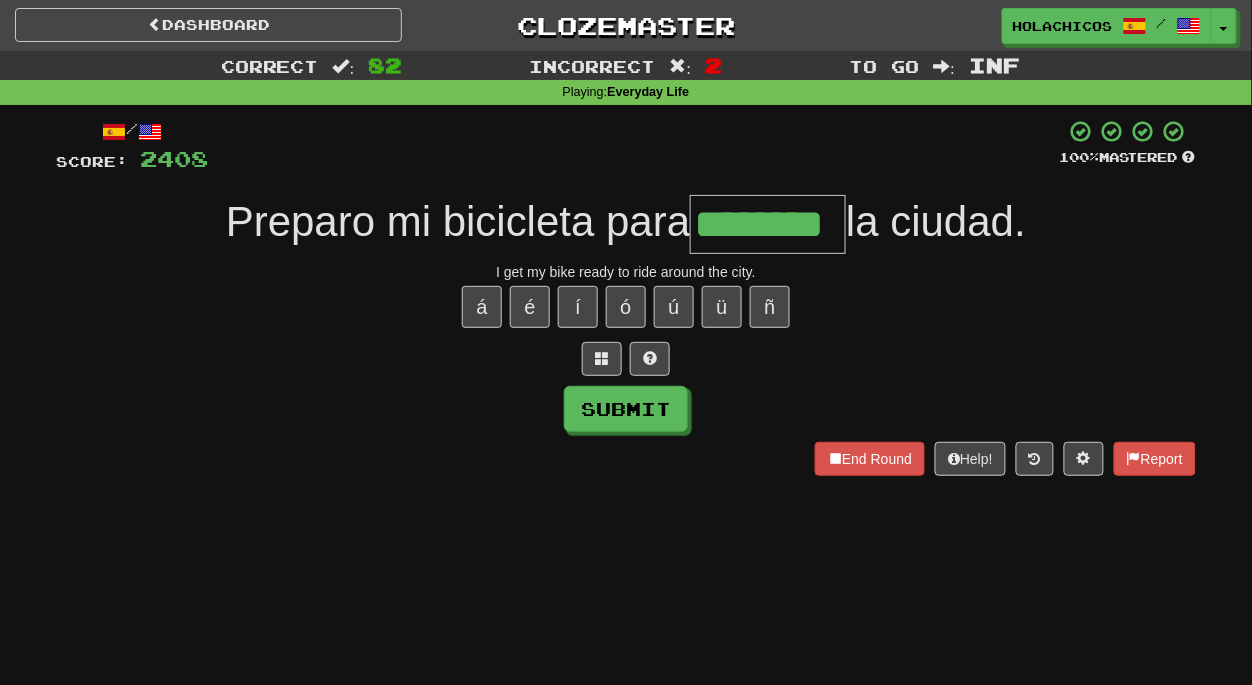 type on "********" 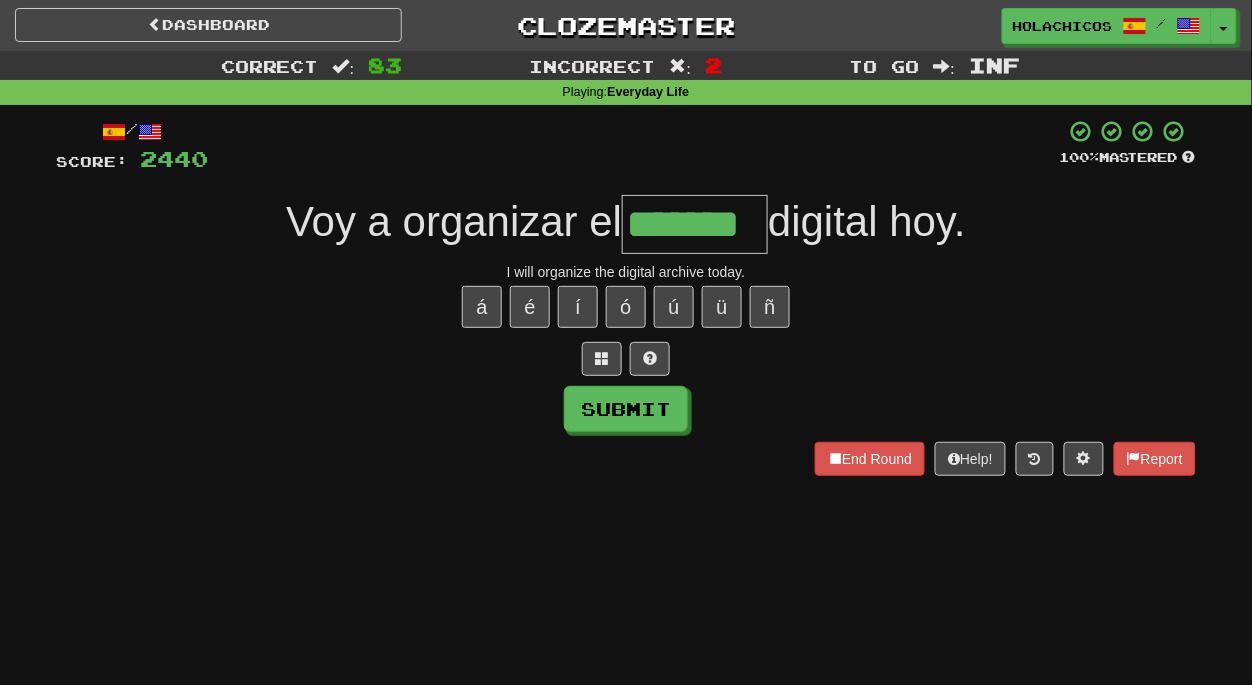 type on "*******" 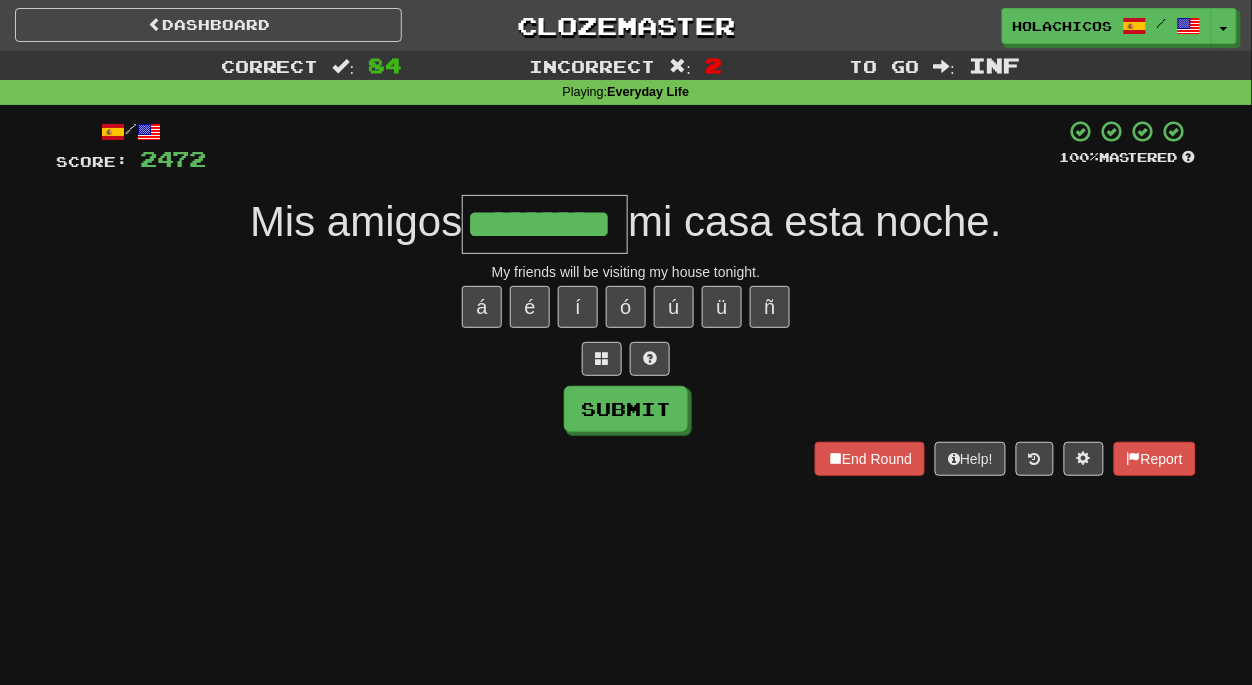 type on "*********" 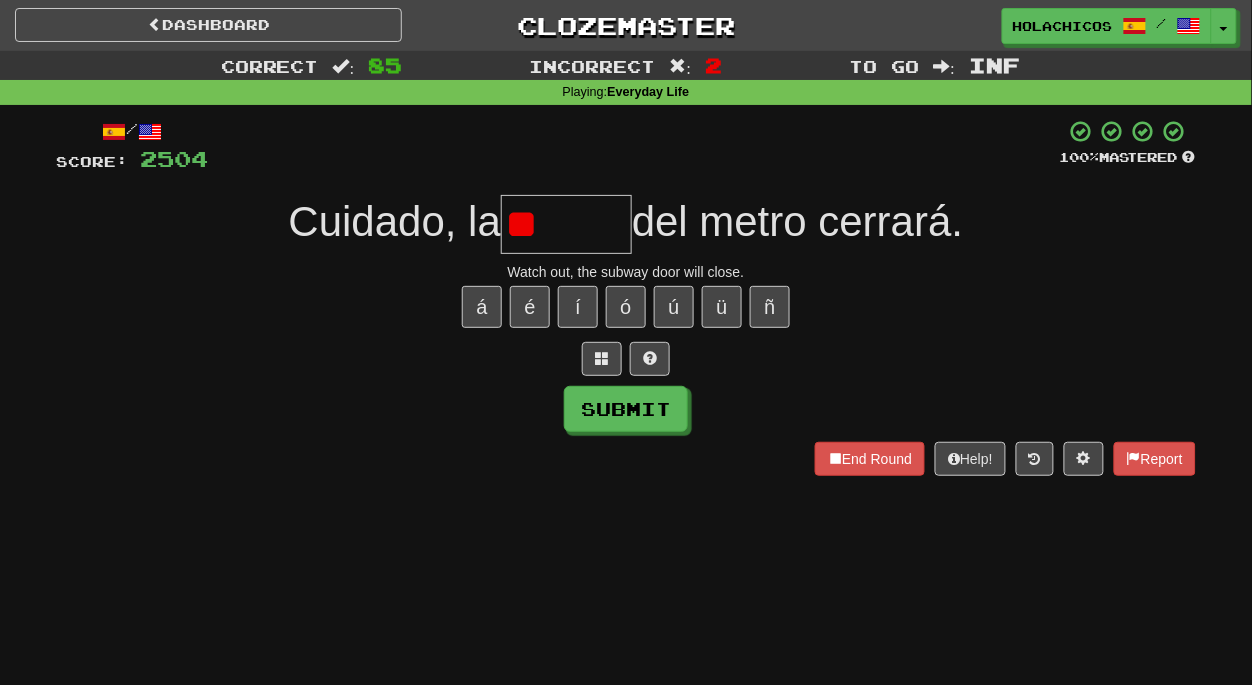 type on "*" 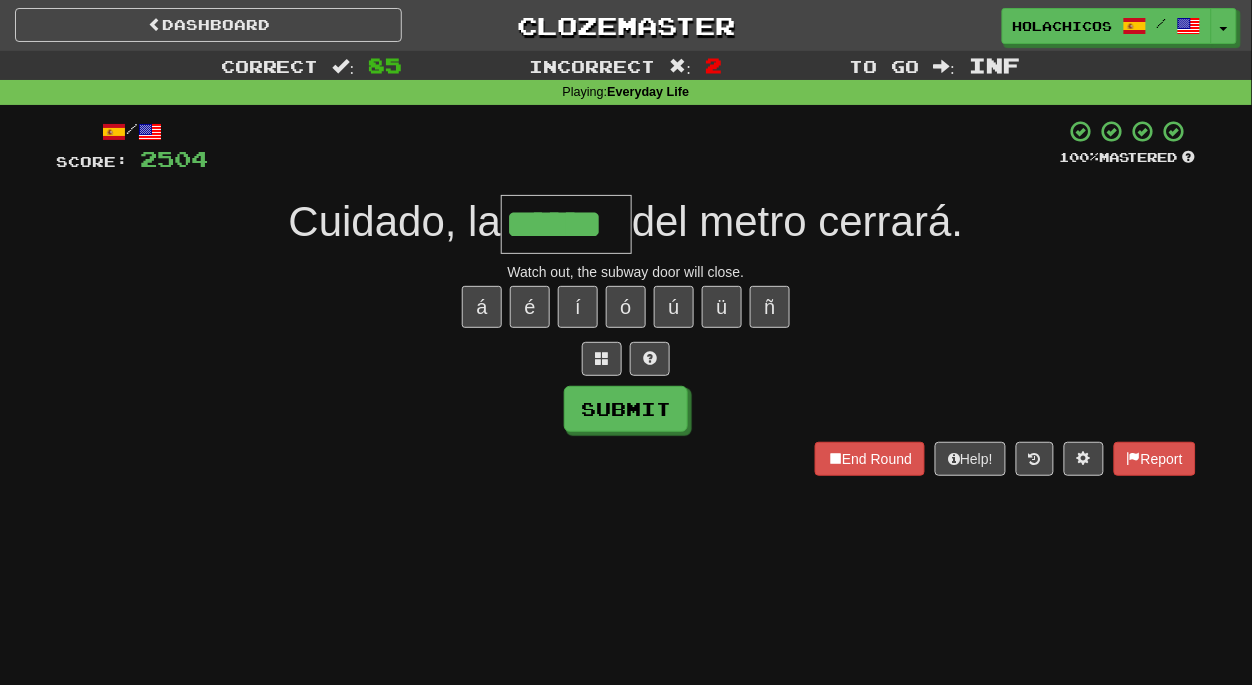 type on "******" 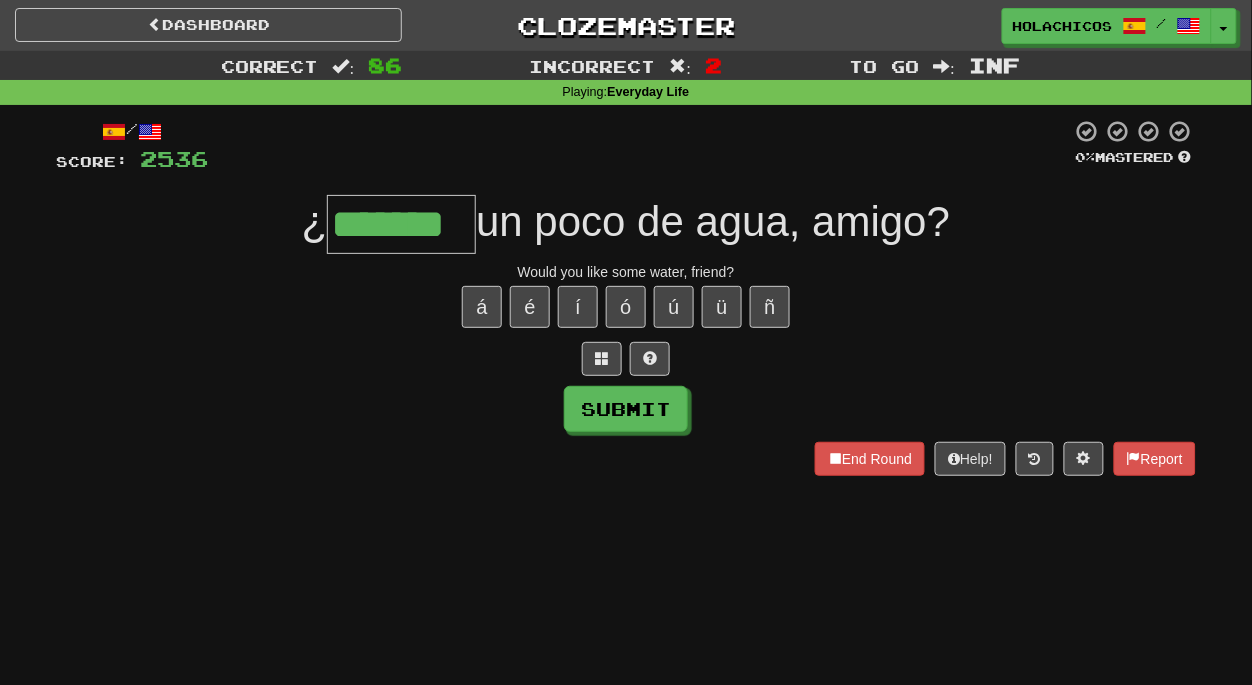 type on "******" 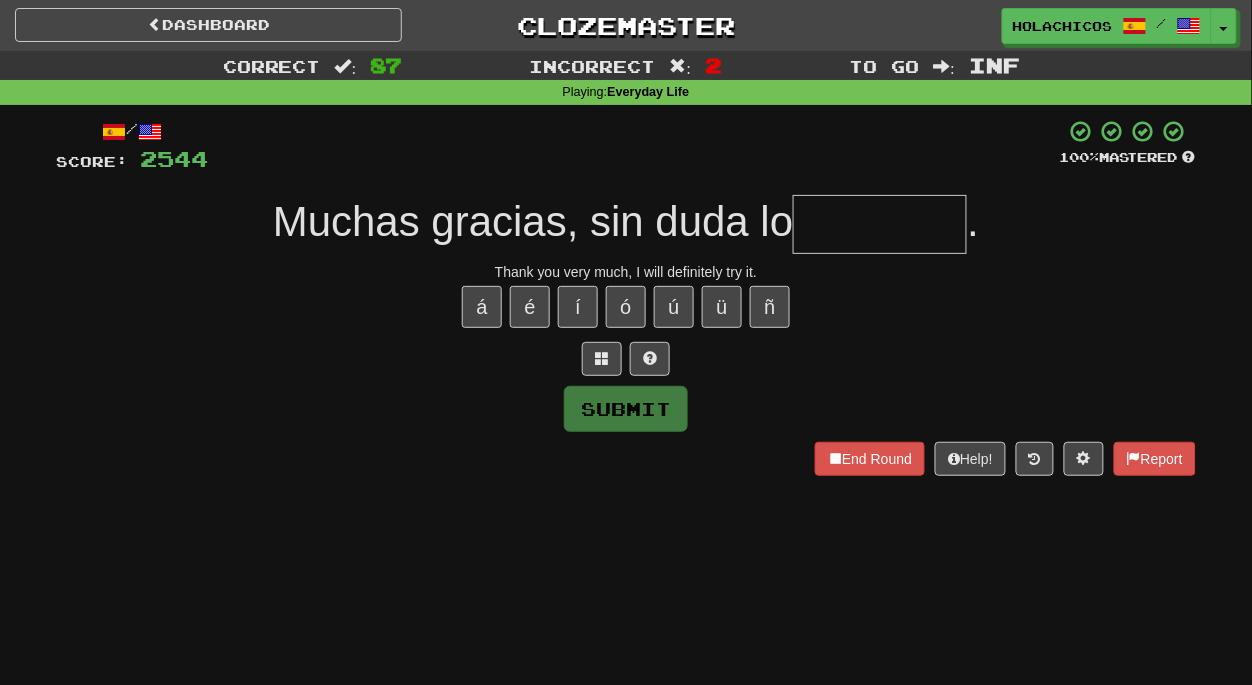 type on "*" 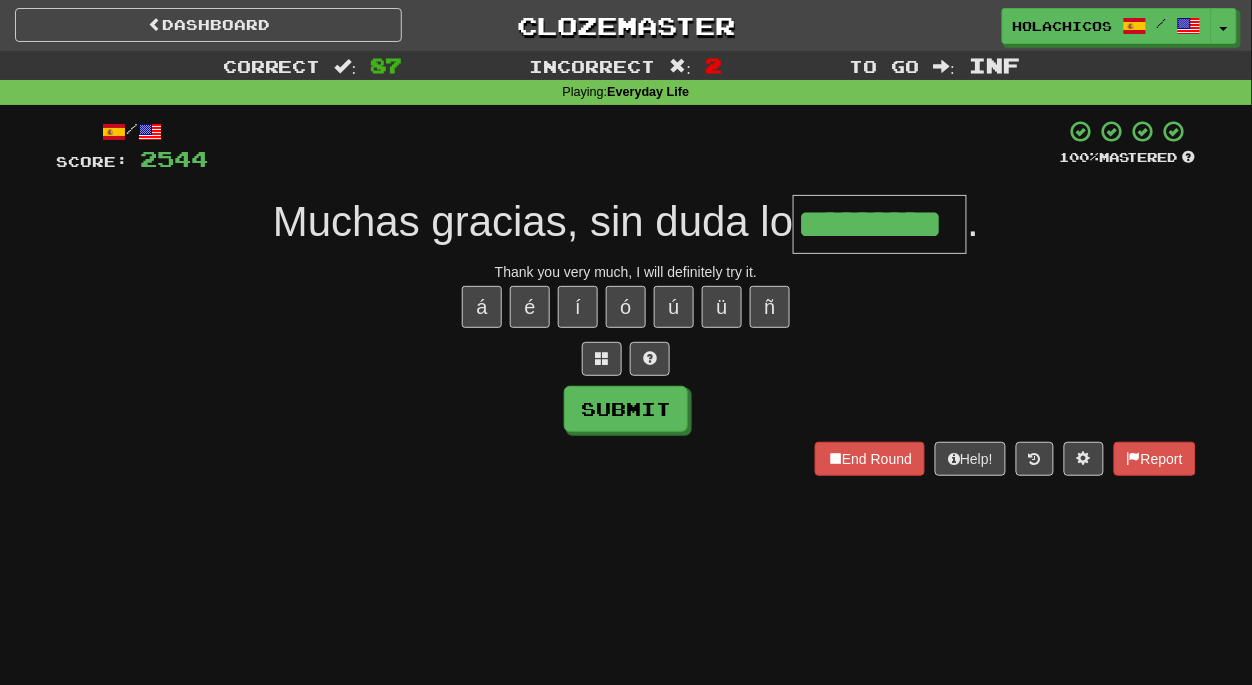 type on "*********" 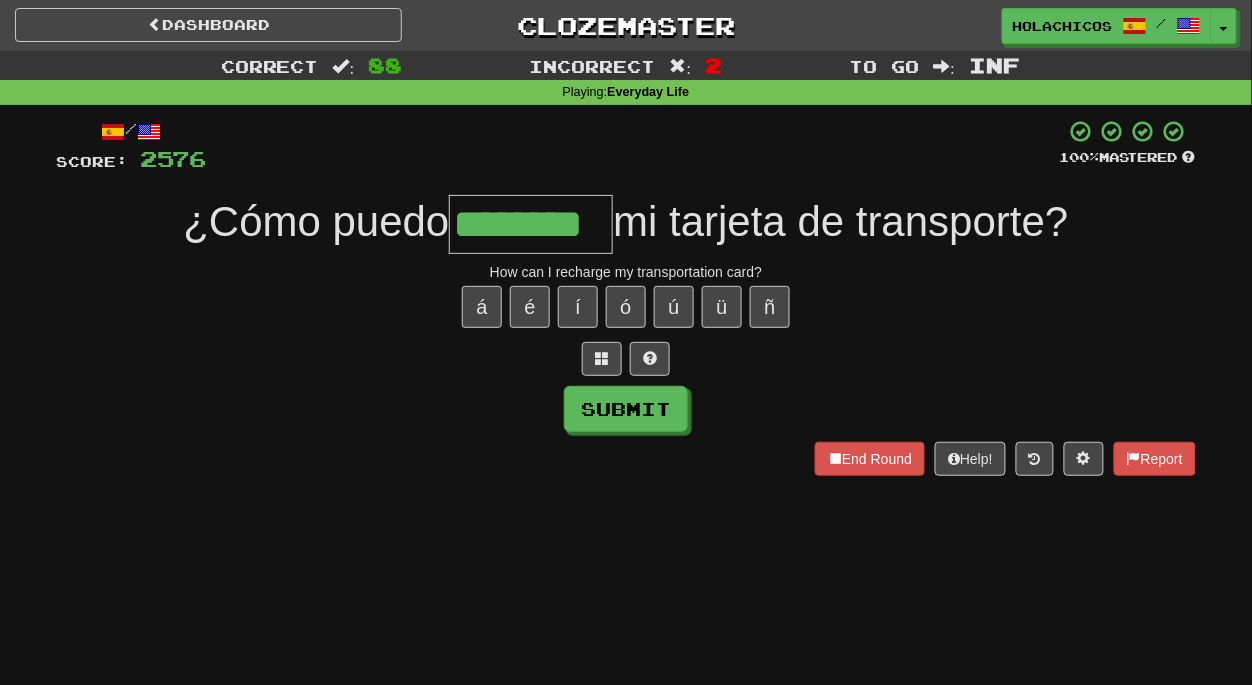 type on "********" 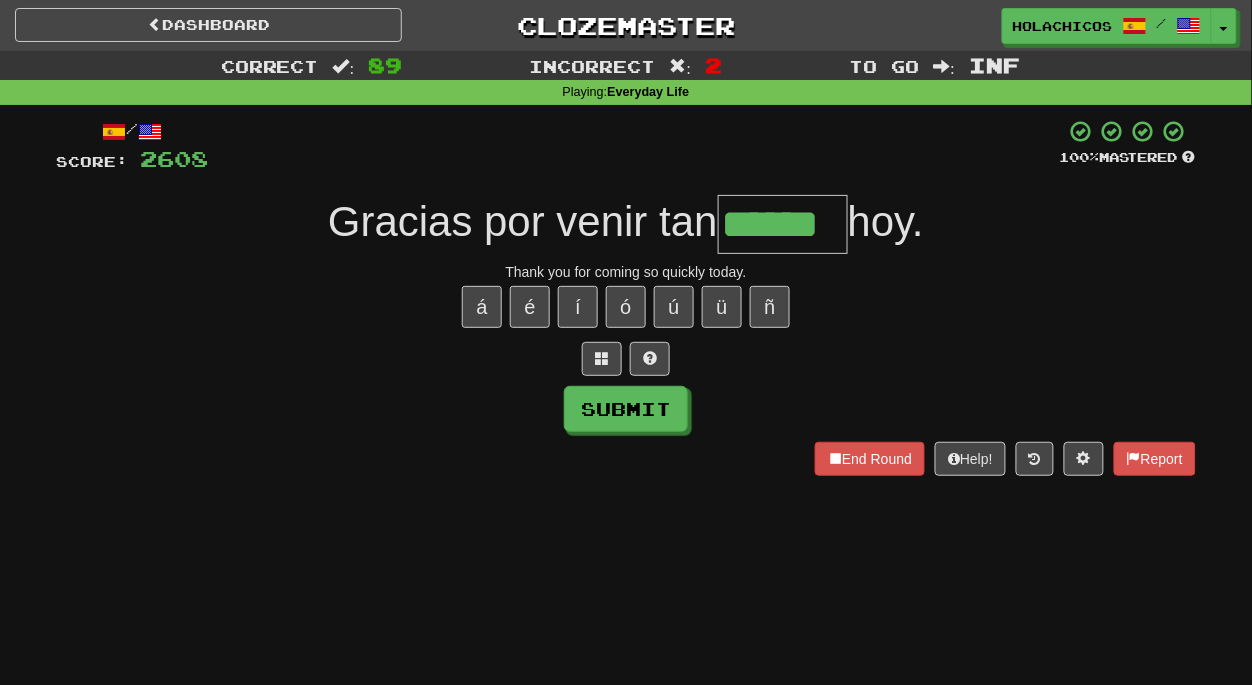 type on "******" 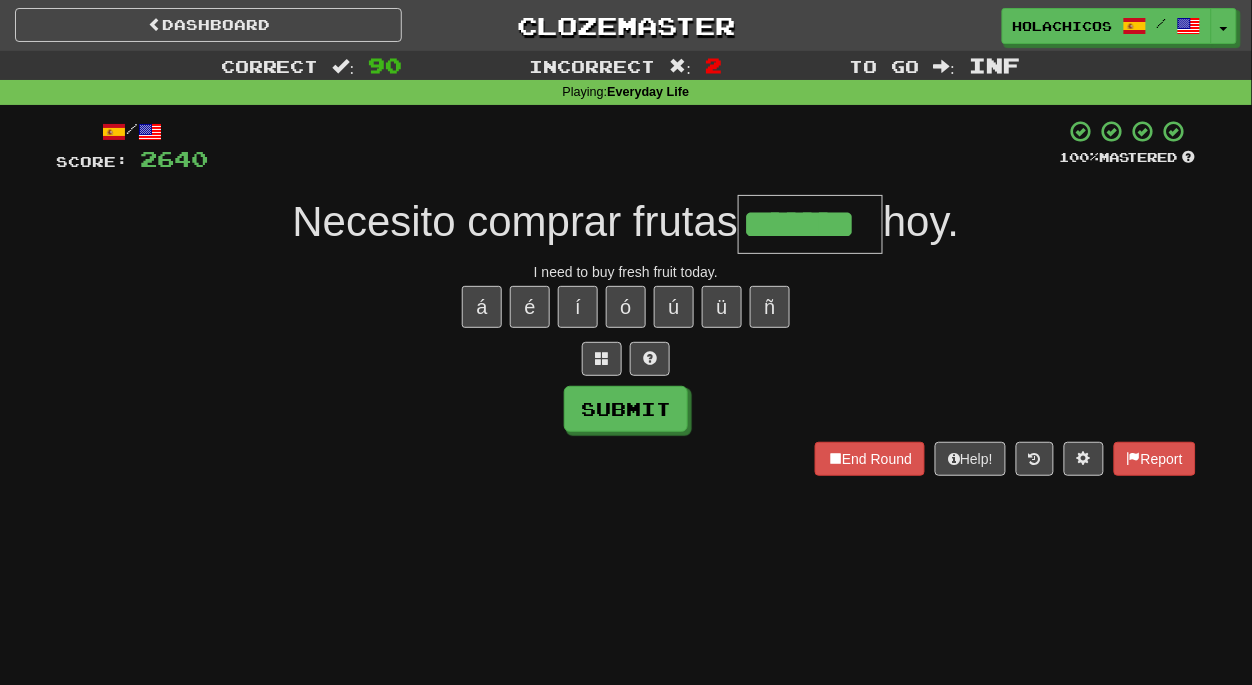 type on "*******" 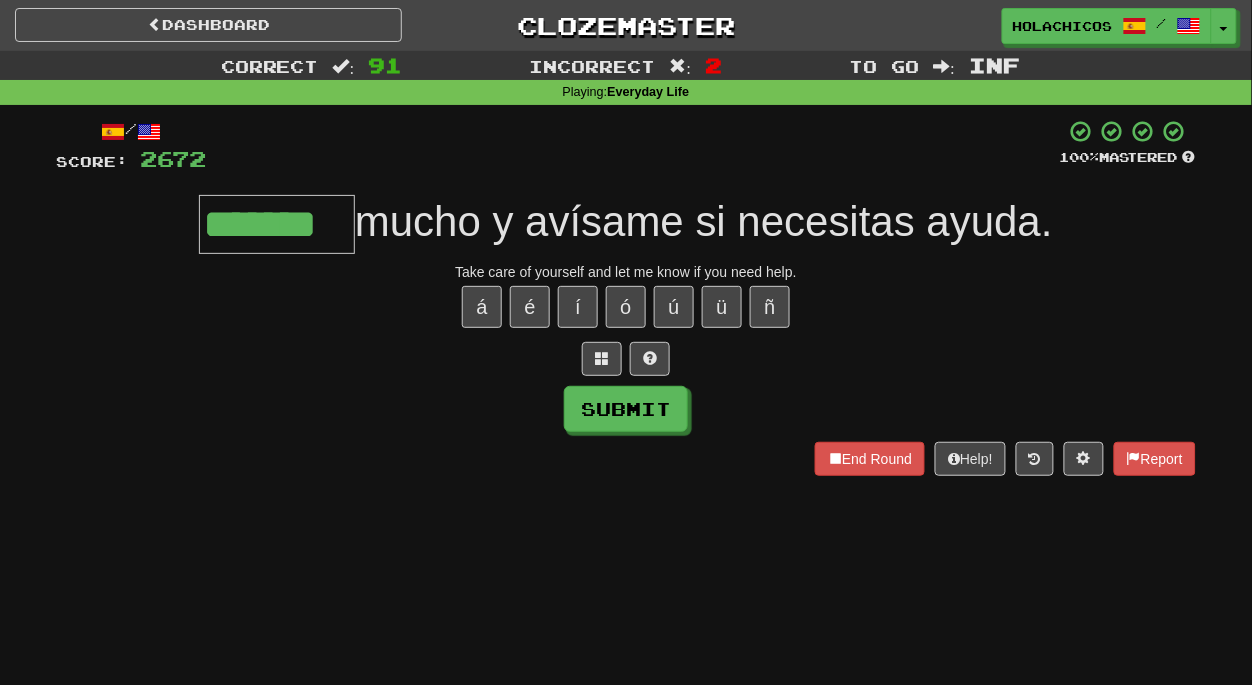 type on "*******" 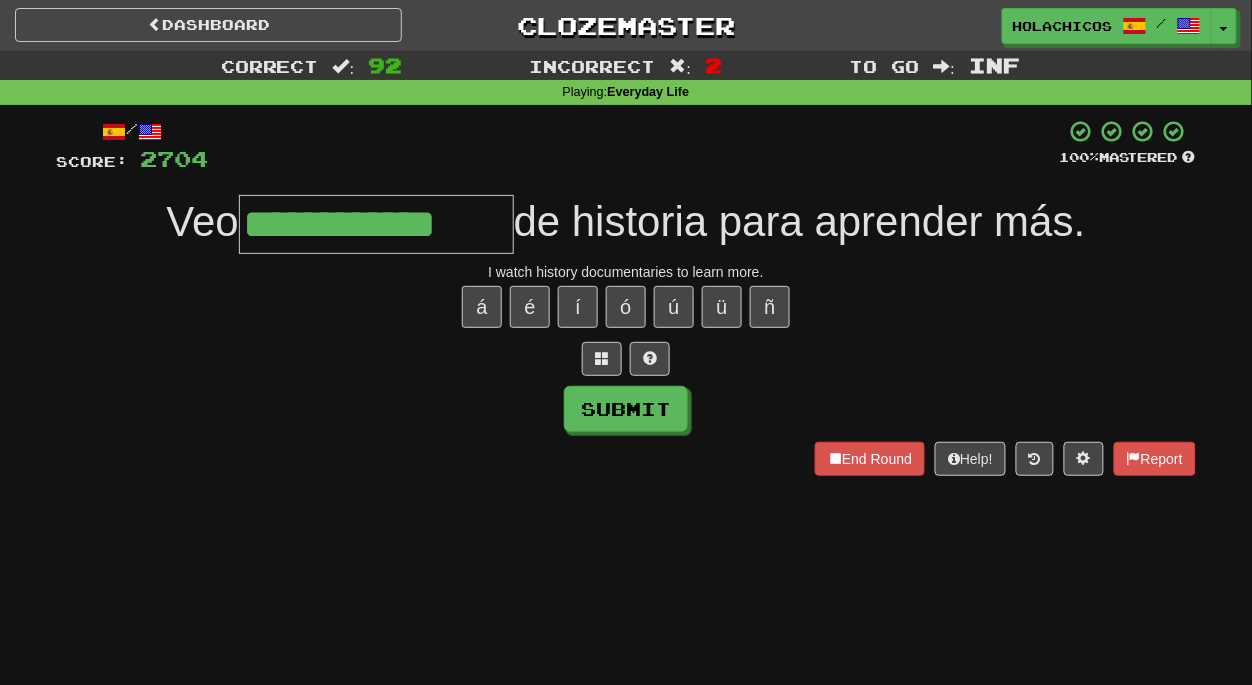 type on "**********" 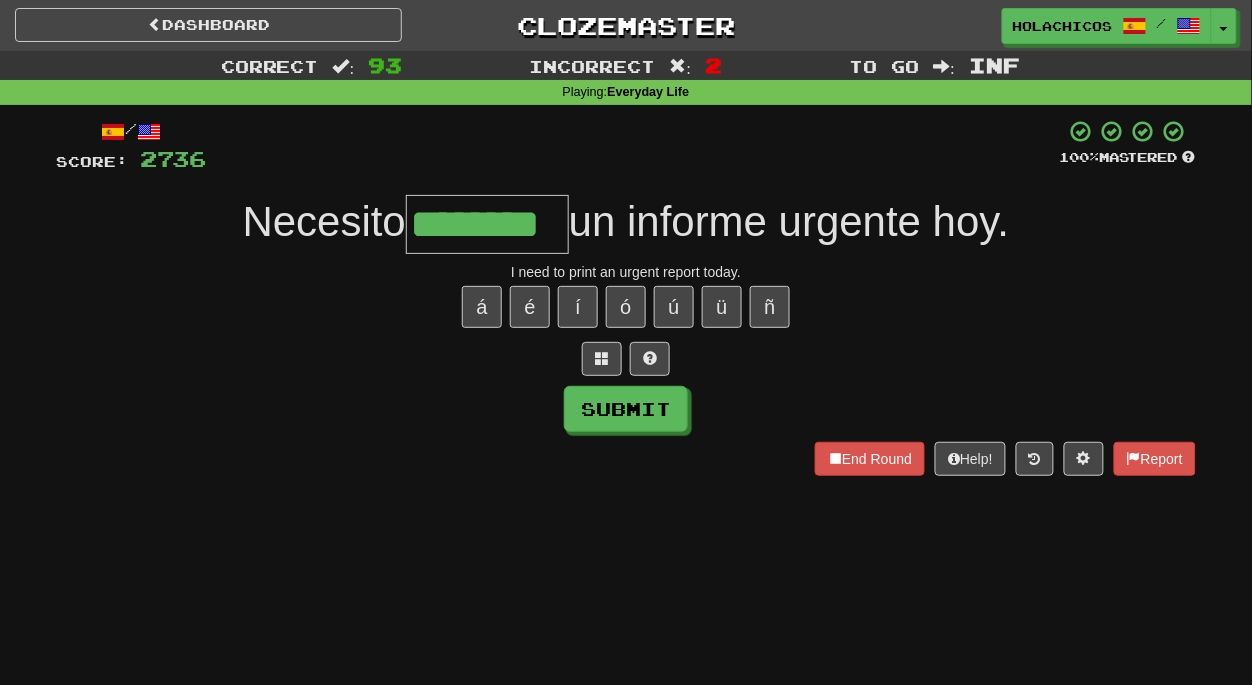 type on "********" 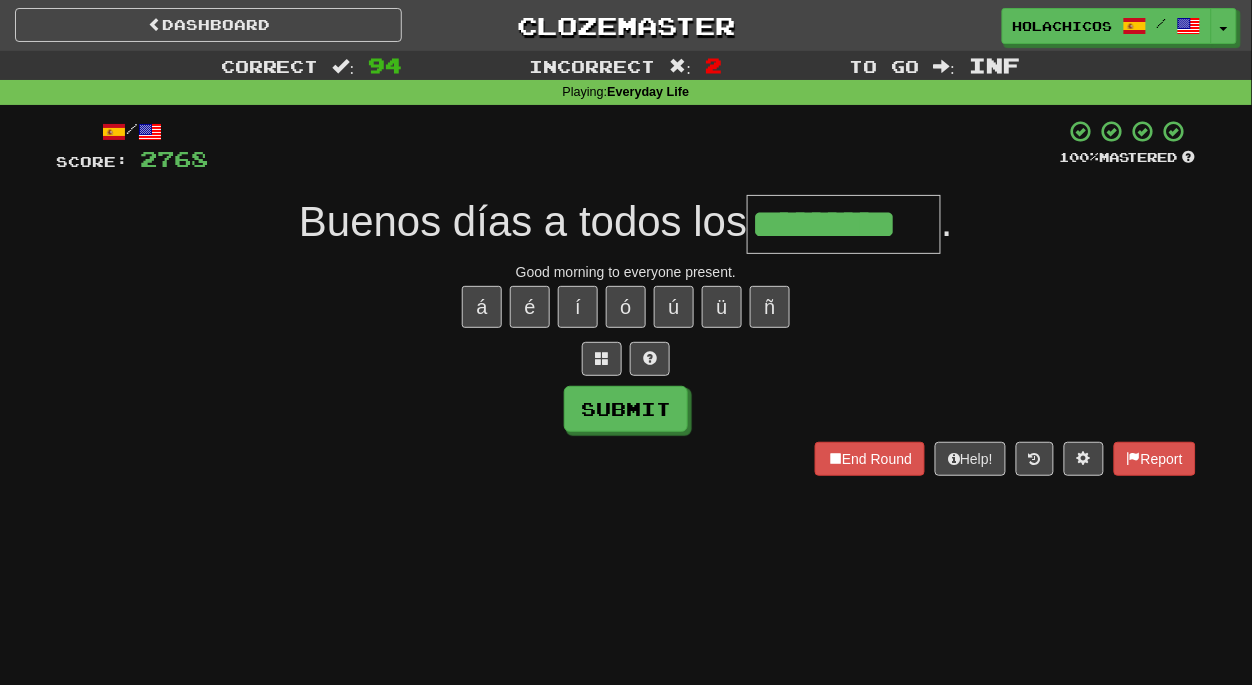type on "*********" 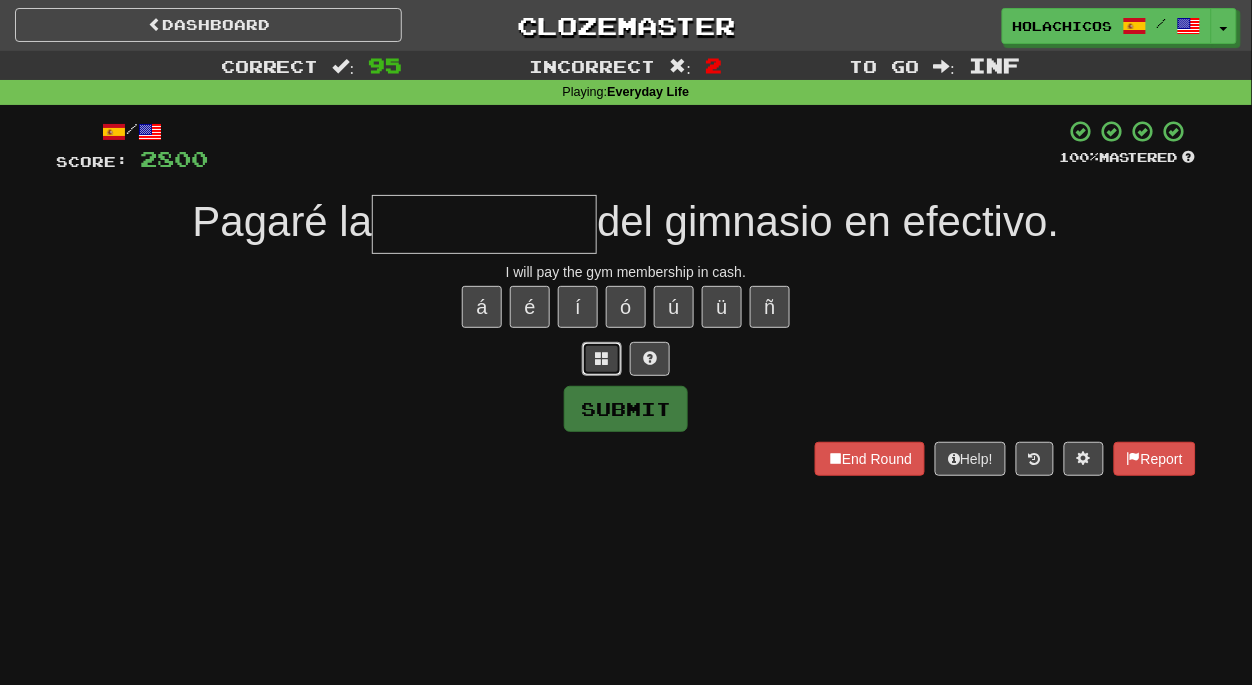 click at bounding box center (602, 359) 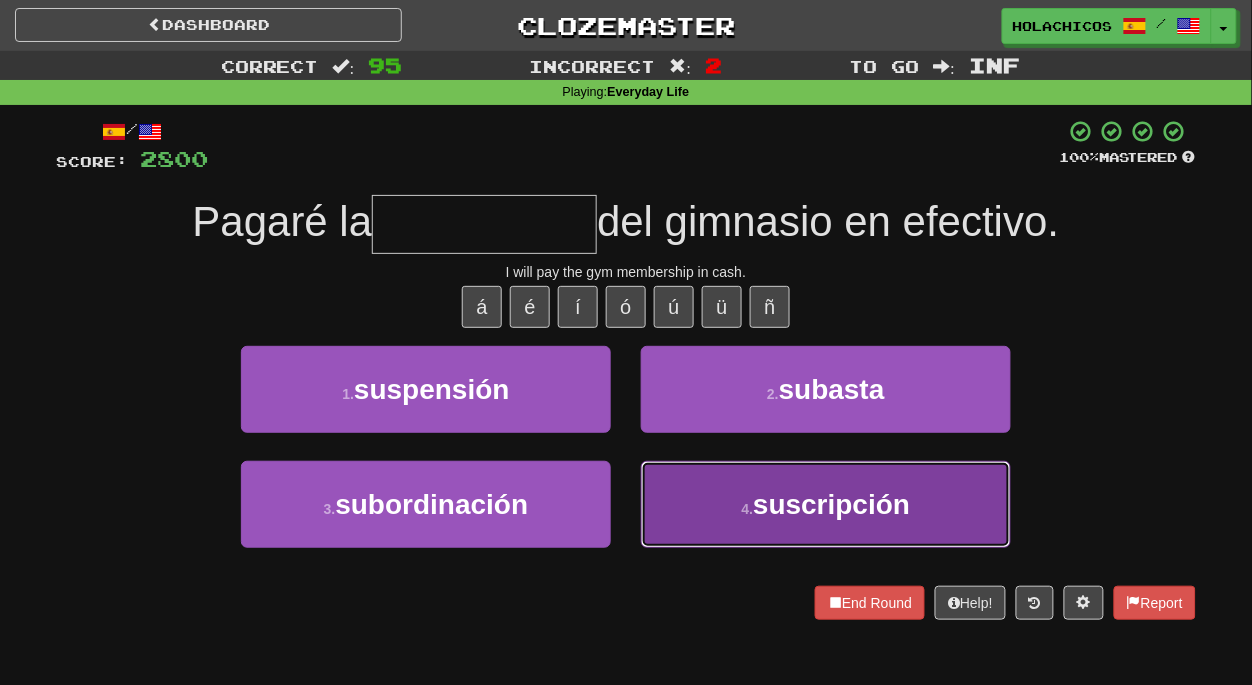 click on "4 . suscripción" at bounding box center (826, 504) 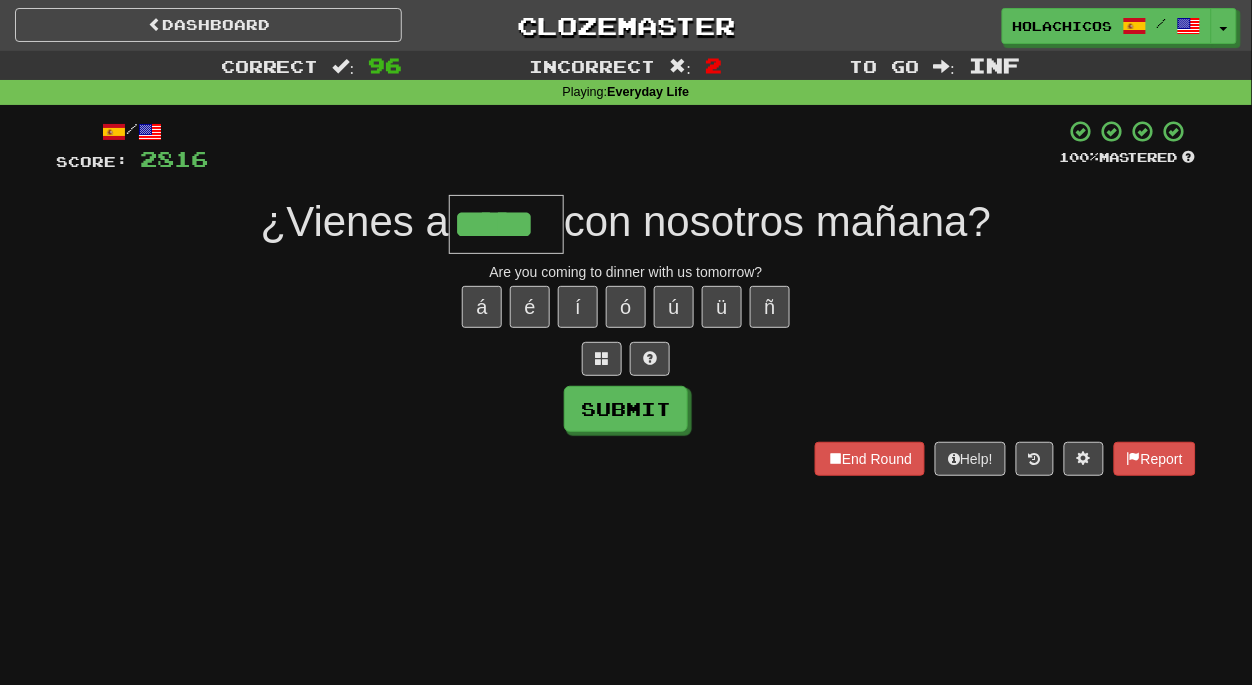 type on "*****" 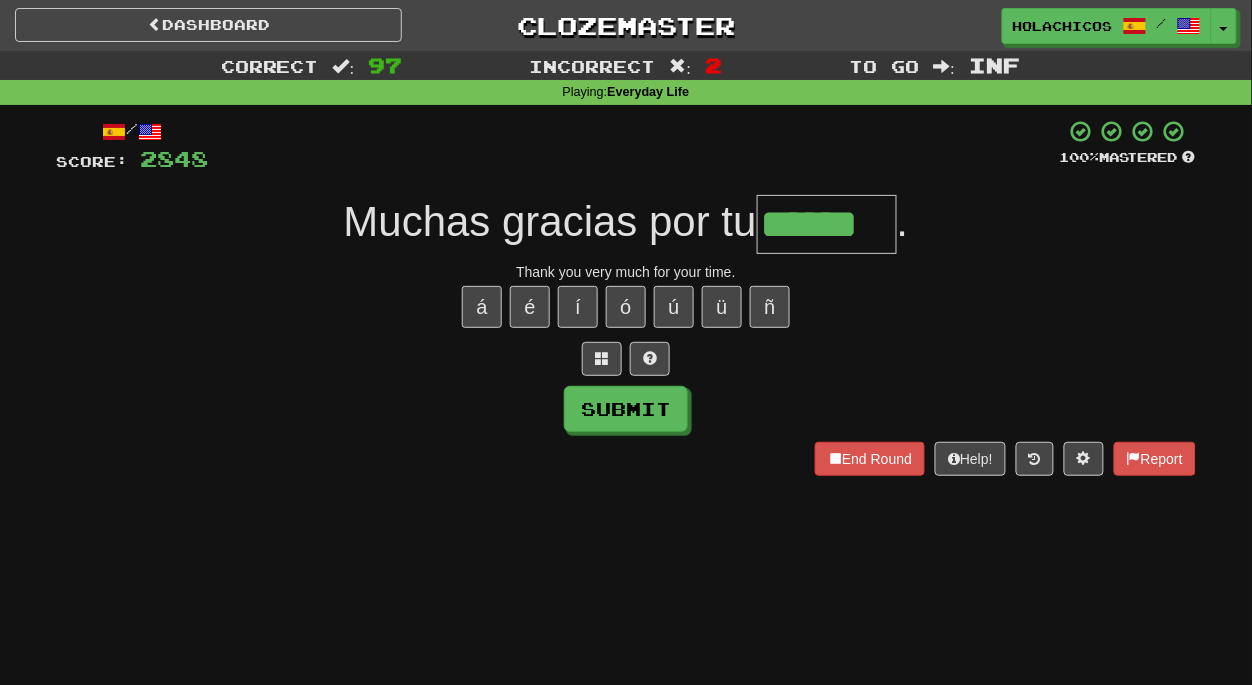 type on "******" 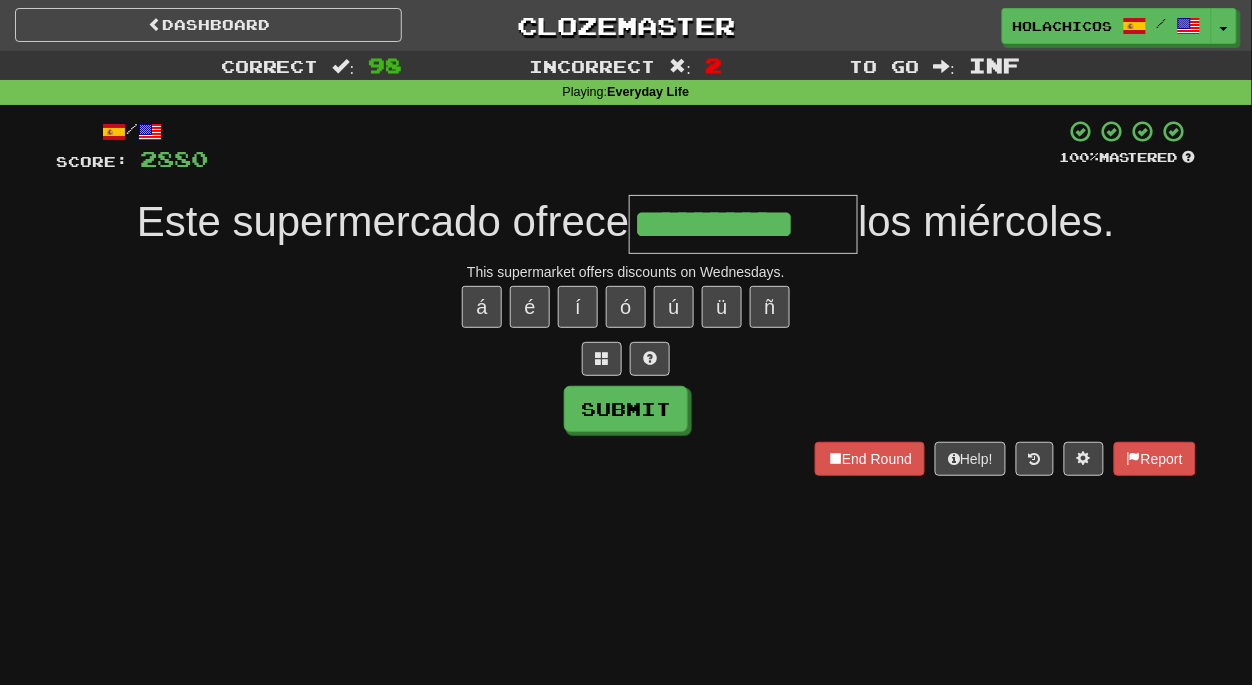 type on "**********" 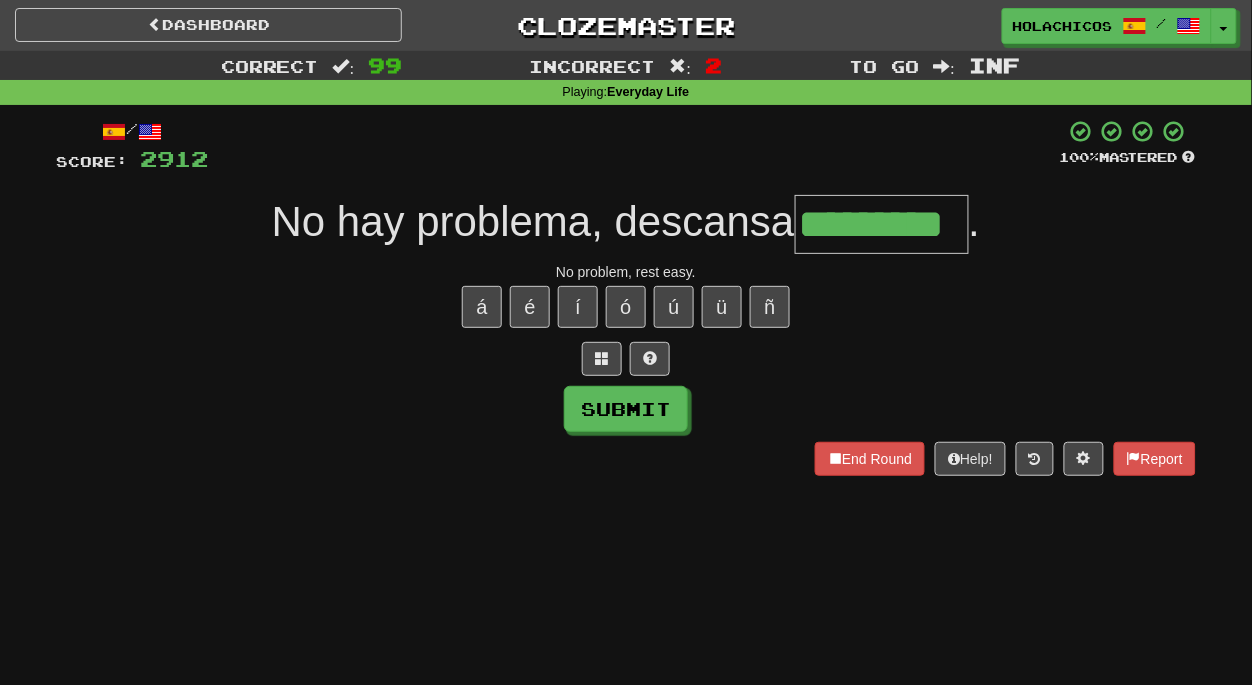 type on "*********" 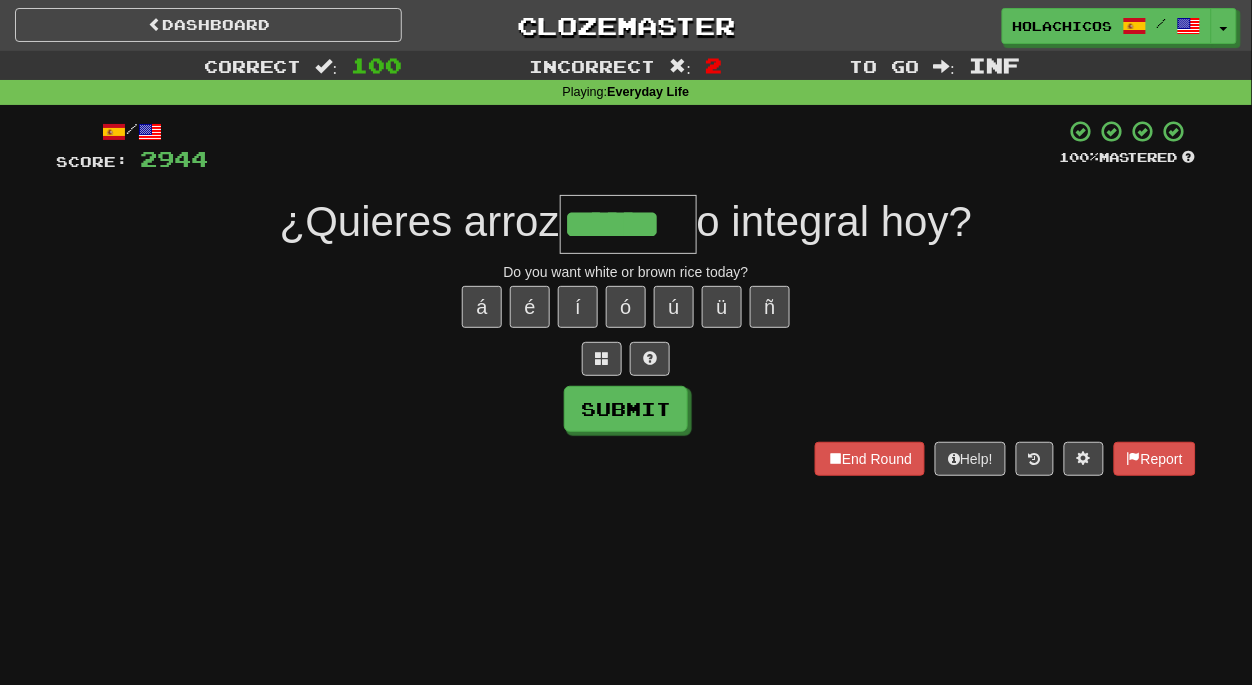 type on "******" 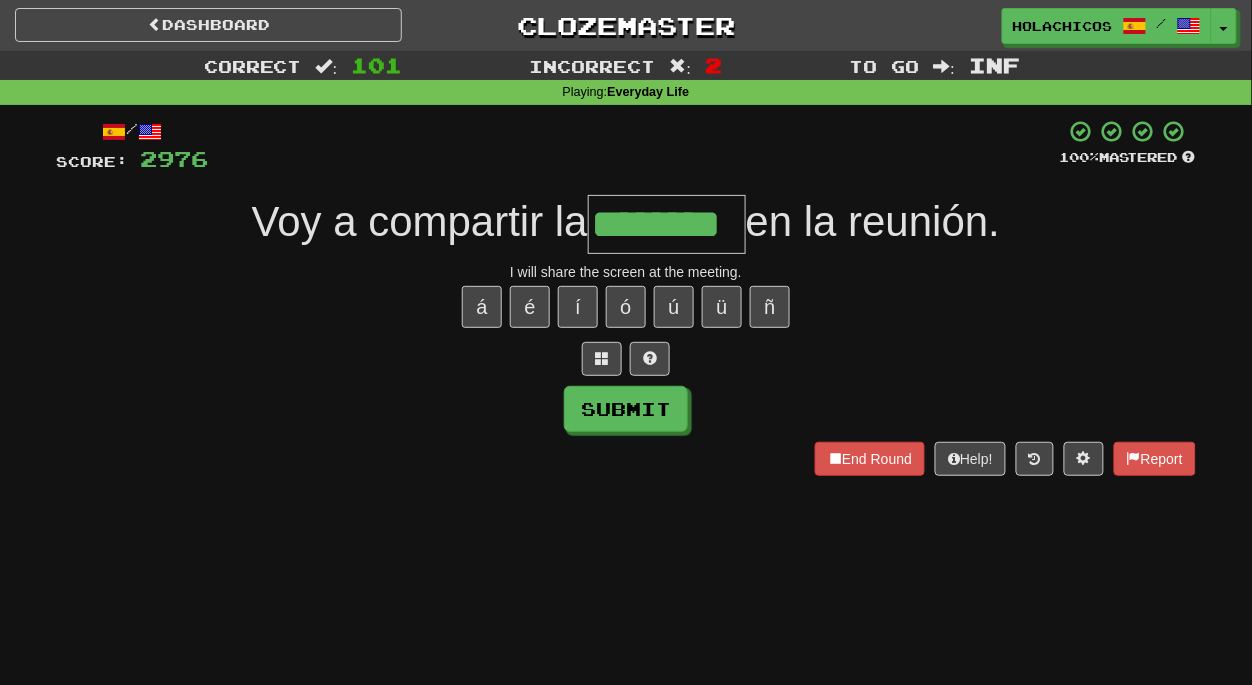 type on "********" 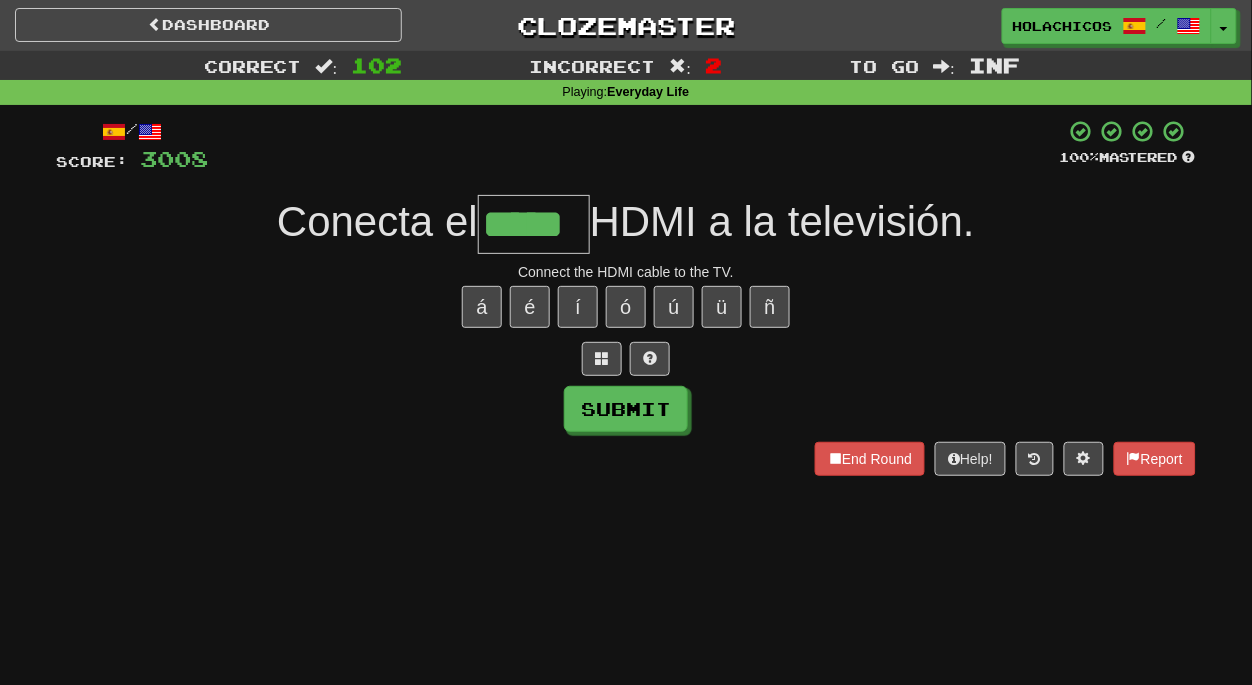 type on "*****" 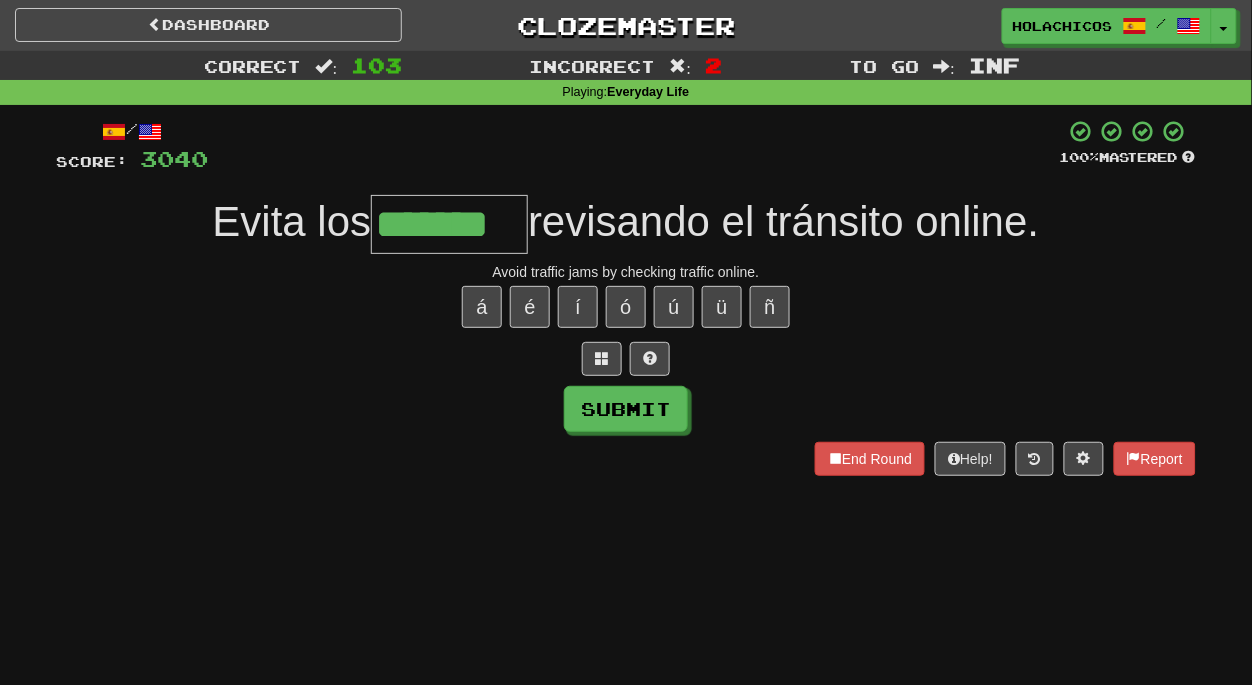type on "*******" 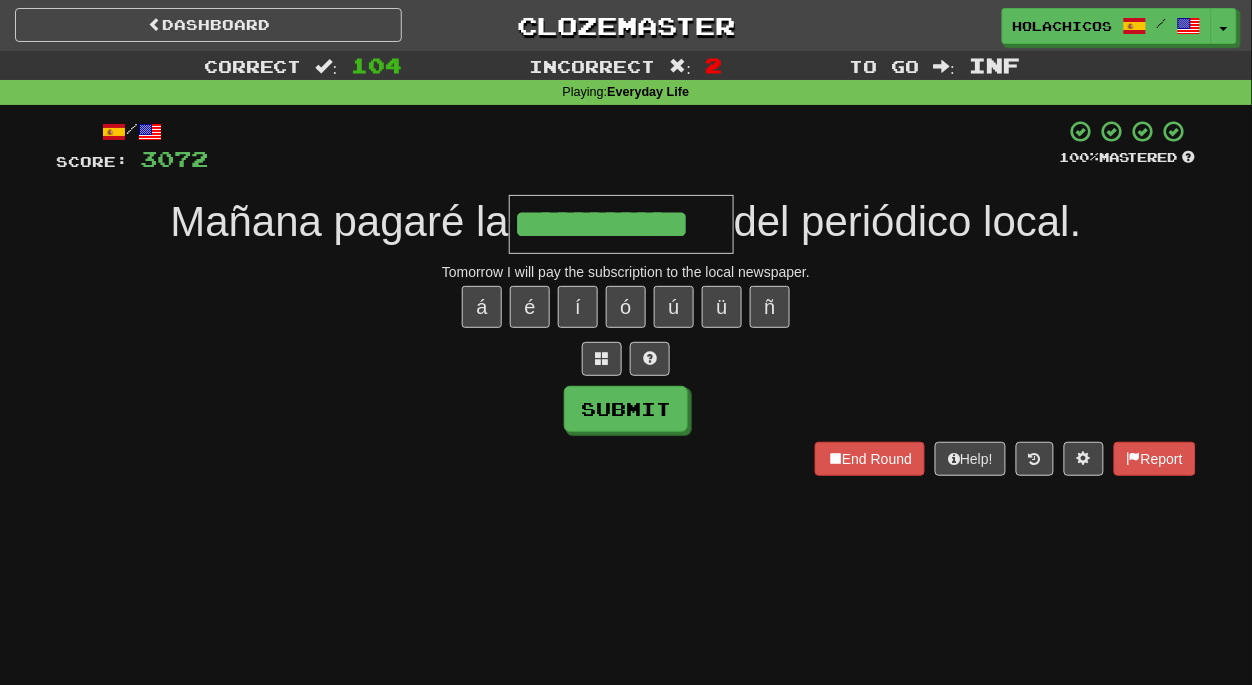 type on "**********" 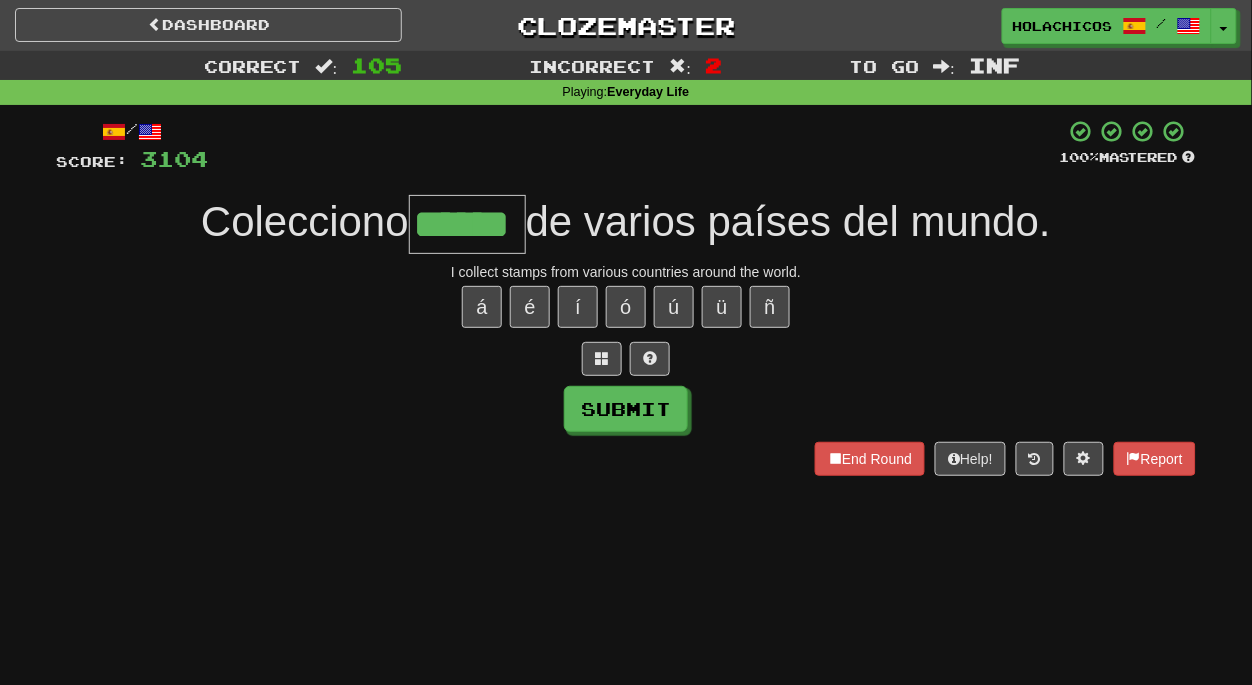 type on "******" 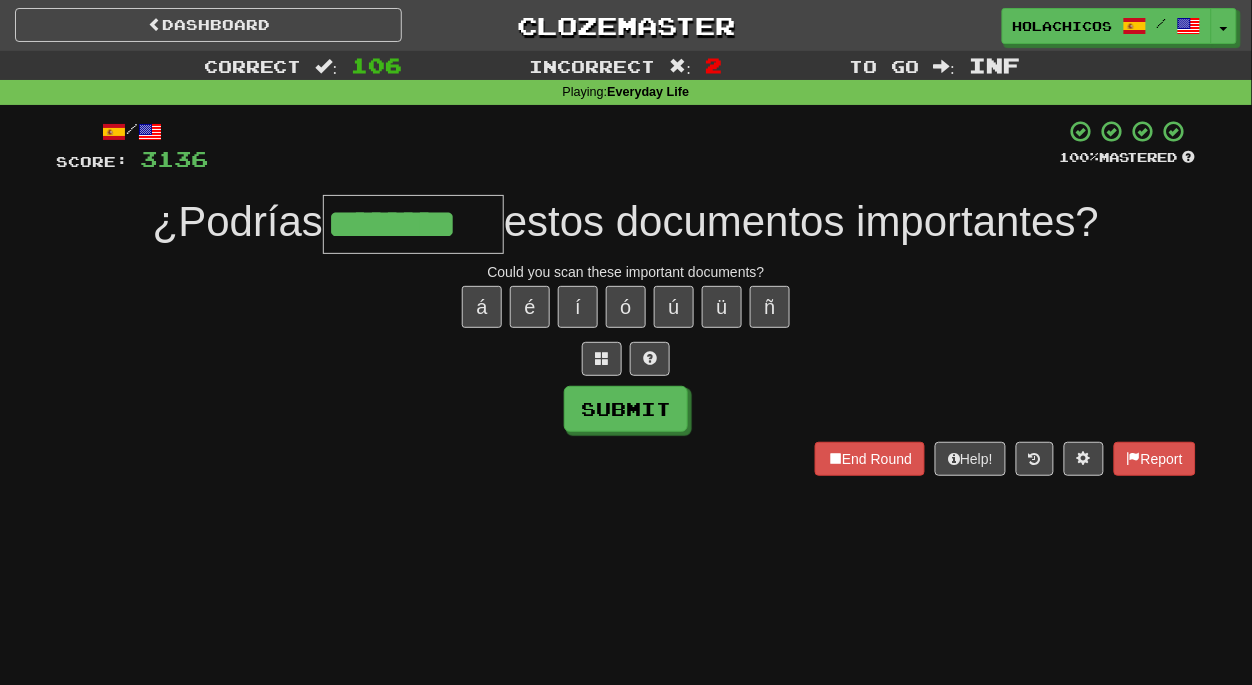 type on "********" 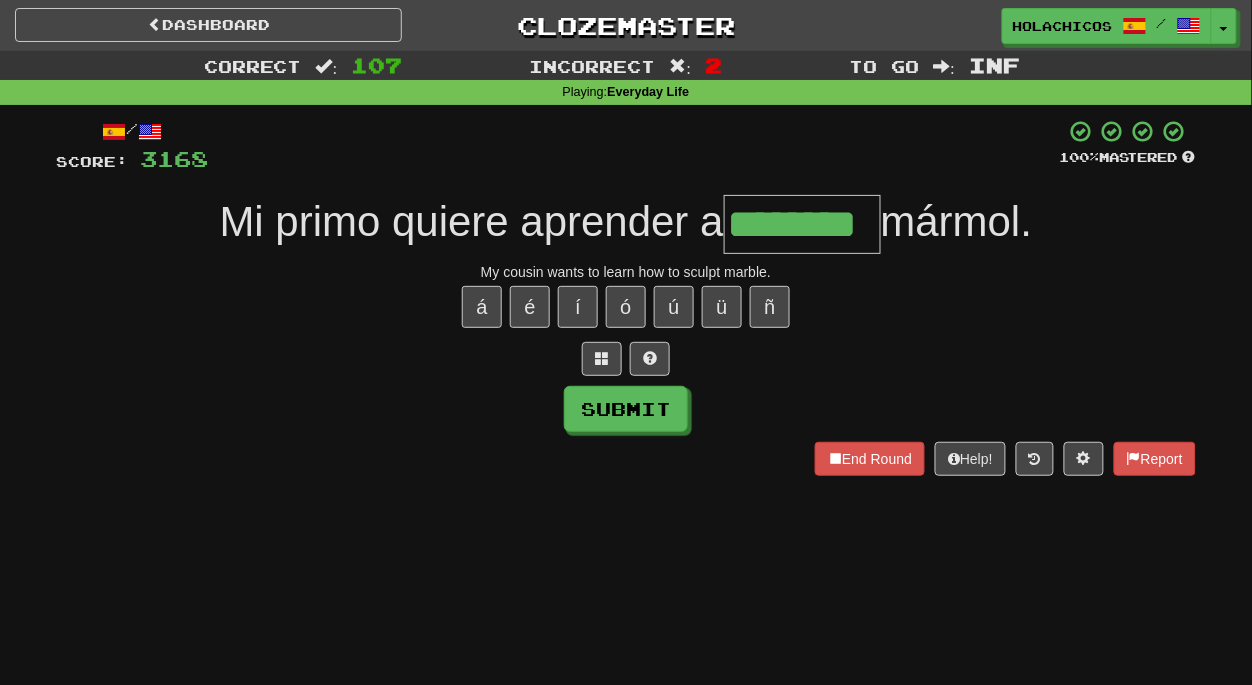 type on "********" 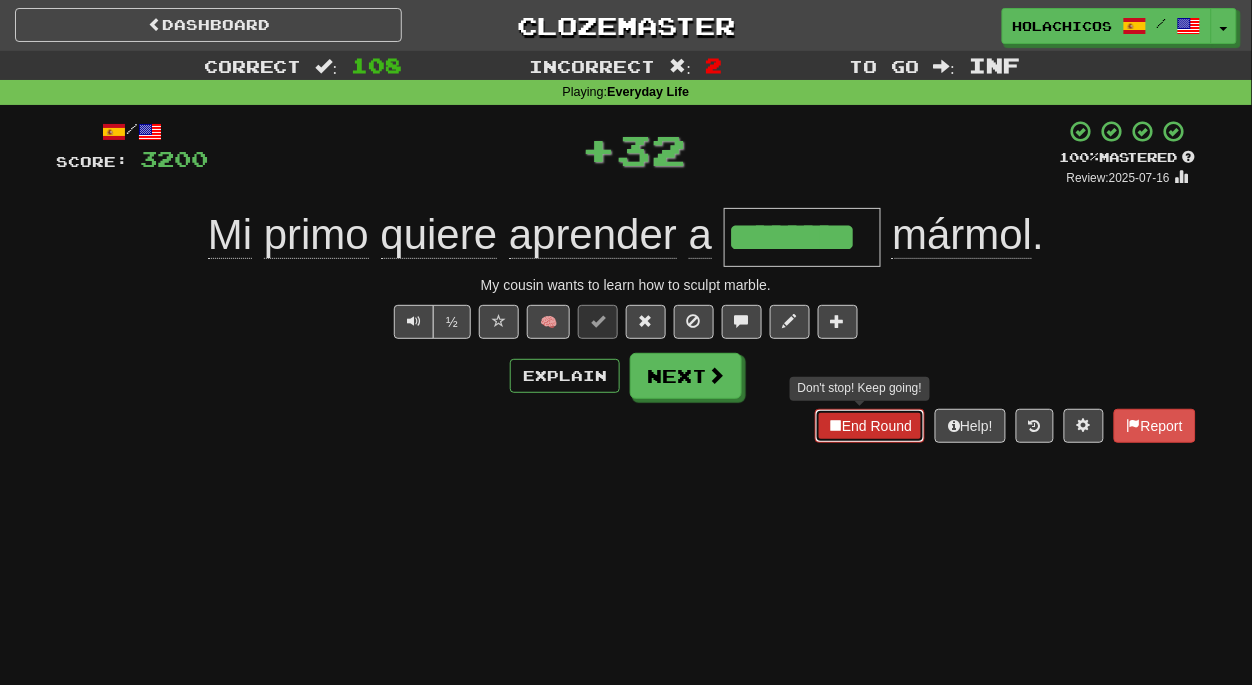 click on "End Round" at bounding box center (870, 426) 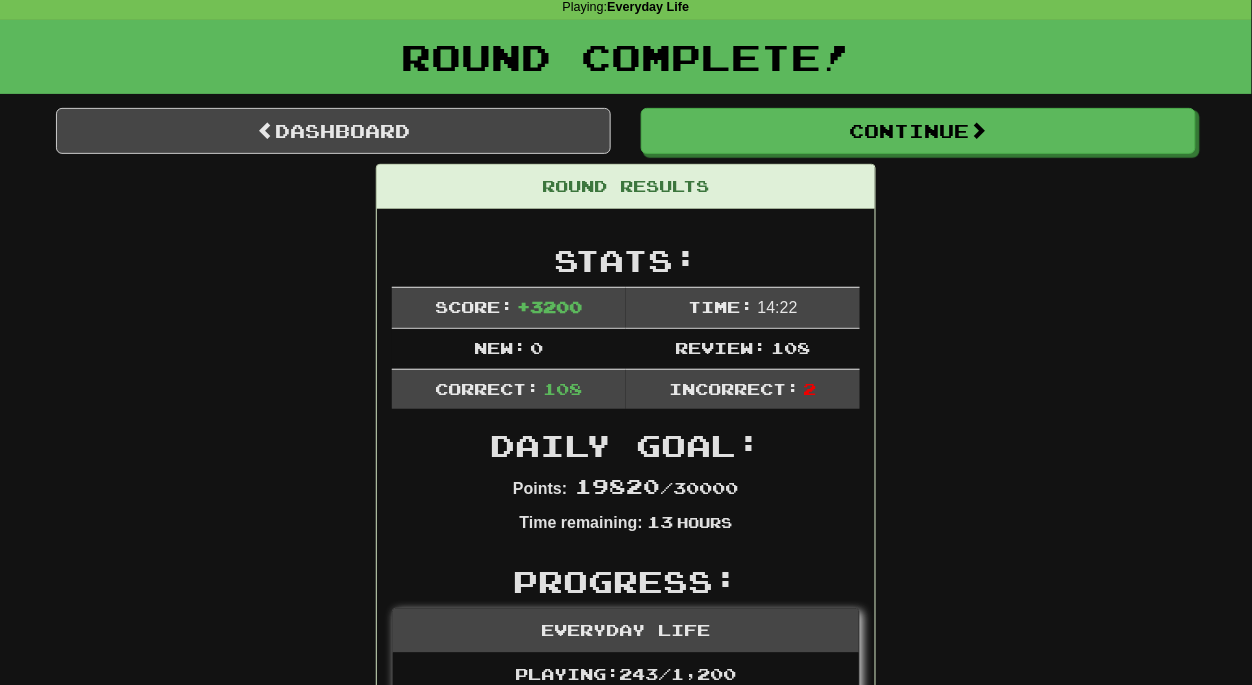 scroll, scrollTop: 0, scrollLeft: 0, axis: both 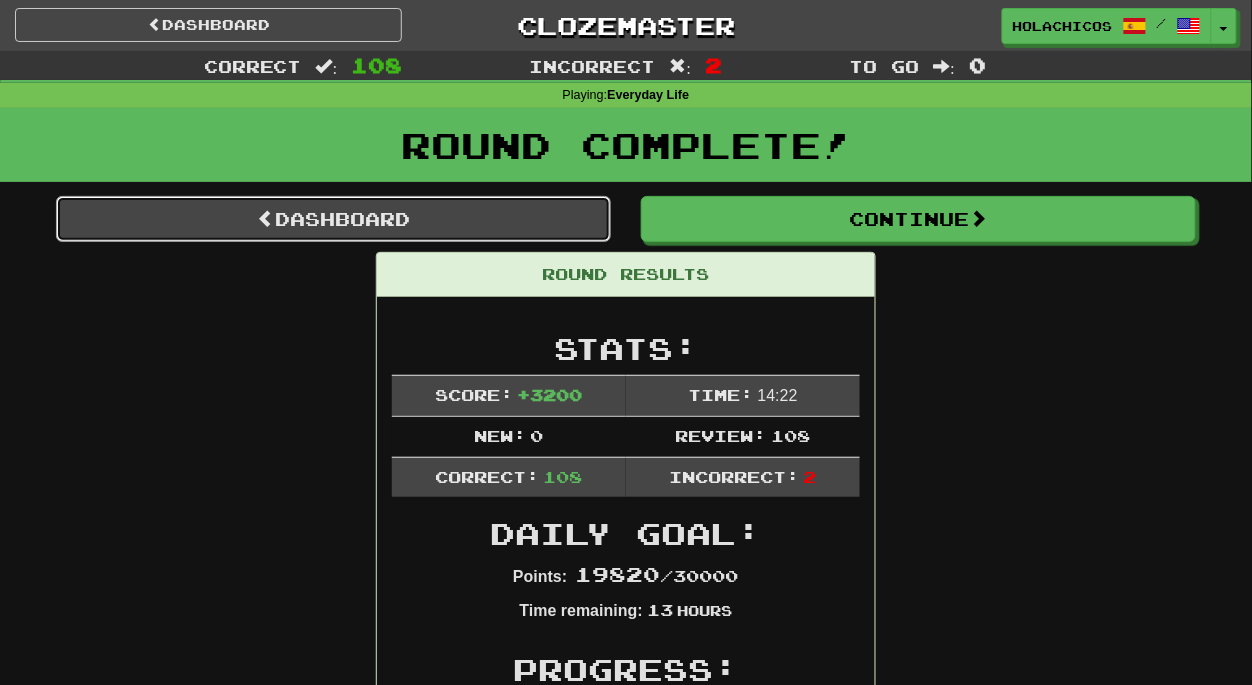 click on "Dashboard" at bounding box center [333, 219] 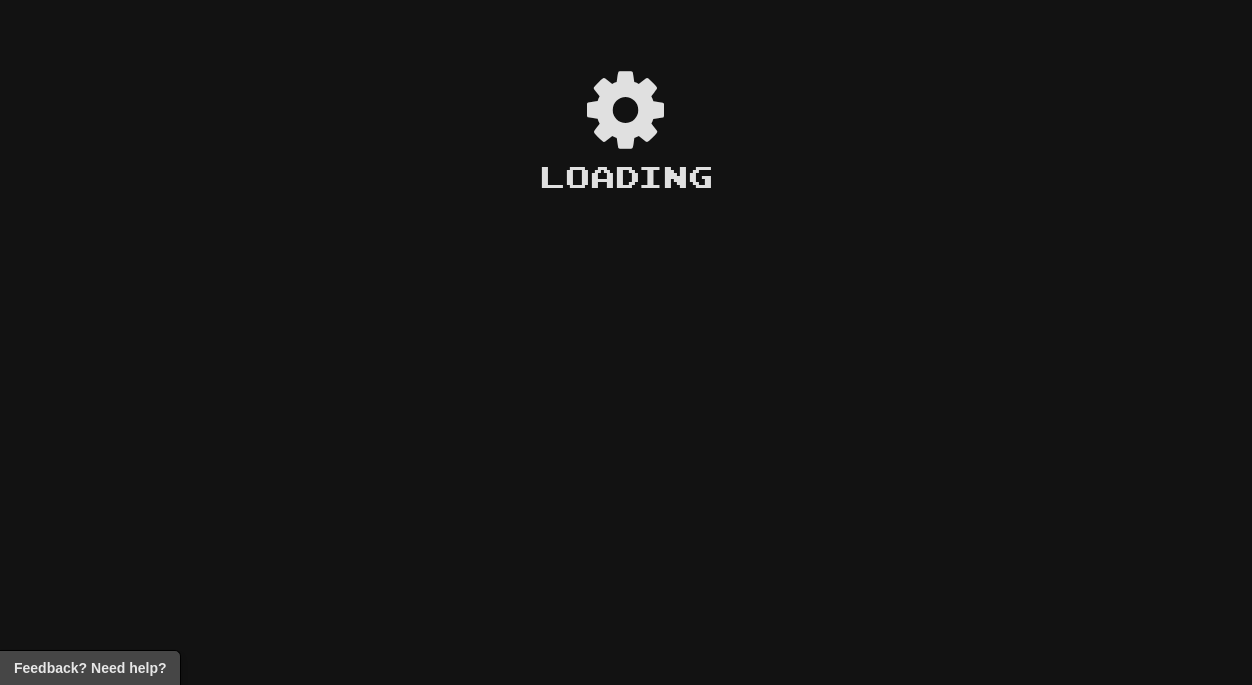 scroll, scrollTop: 0, scrollLeft: 0, axis: both 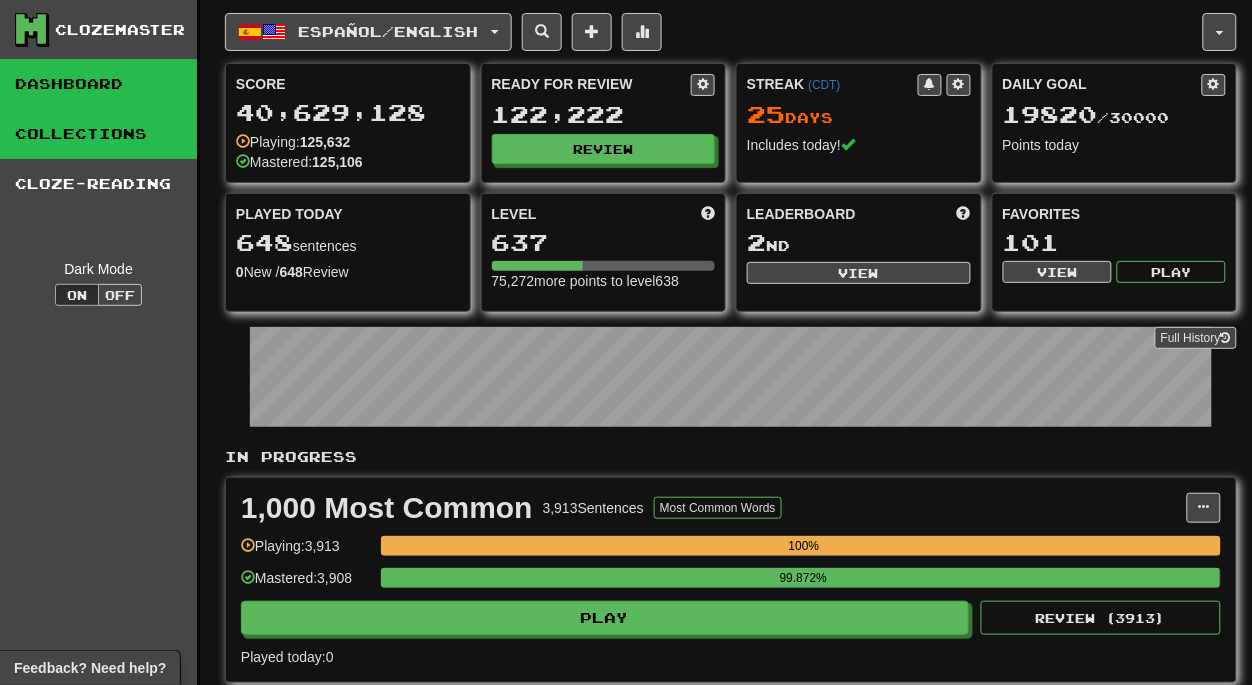 click on "Collections" at bounding box center [98, 134] 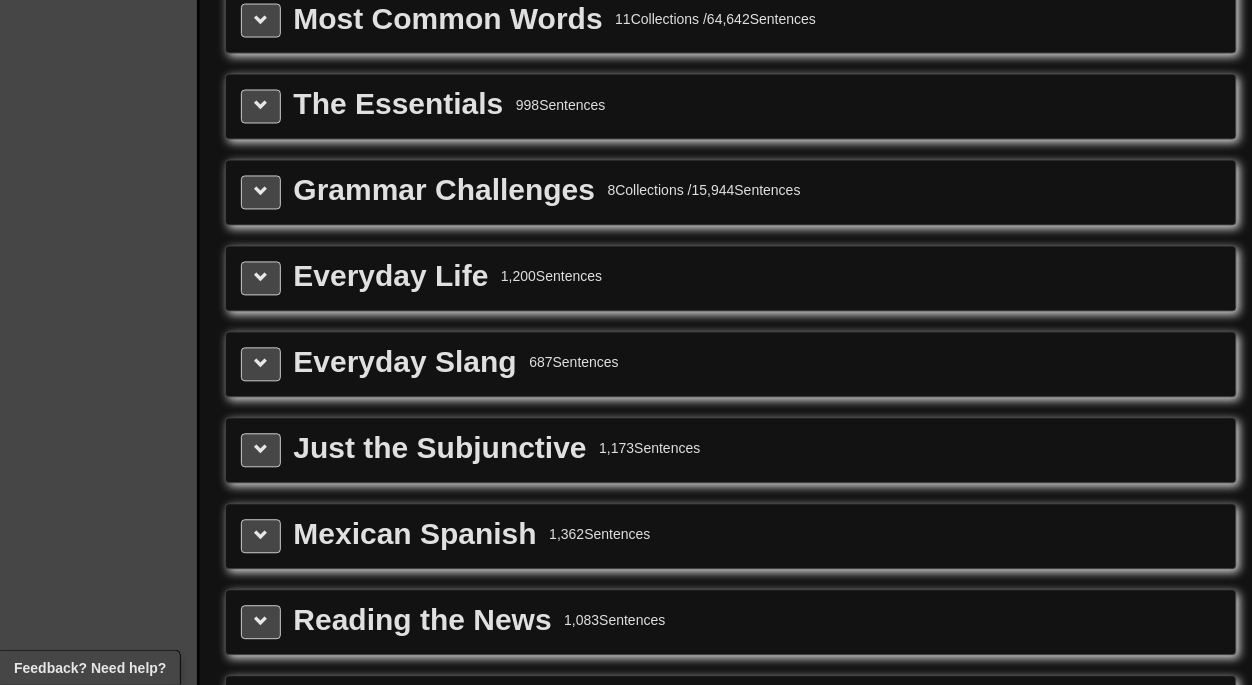 scroll, scrollTop: 2480, scrollLeft: 0, axis: vertical 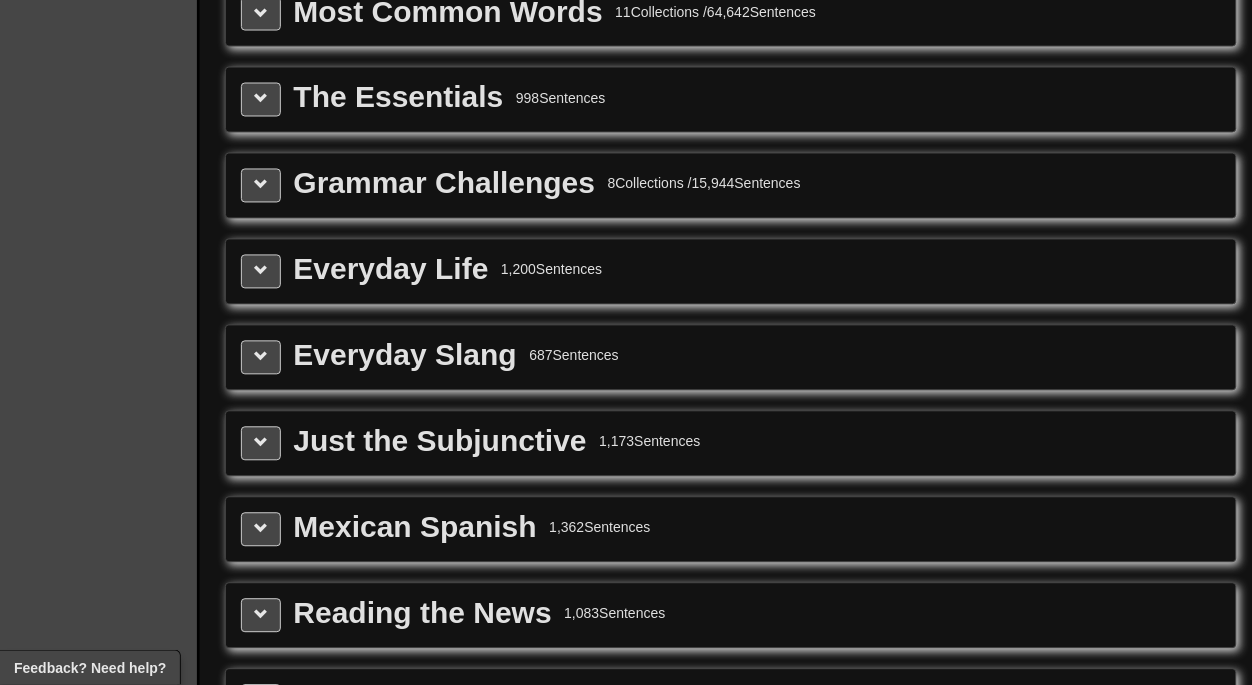 click on "Just the Subjunctive" at bounding box center [440, 442] 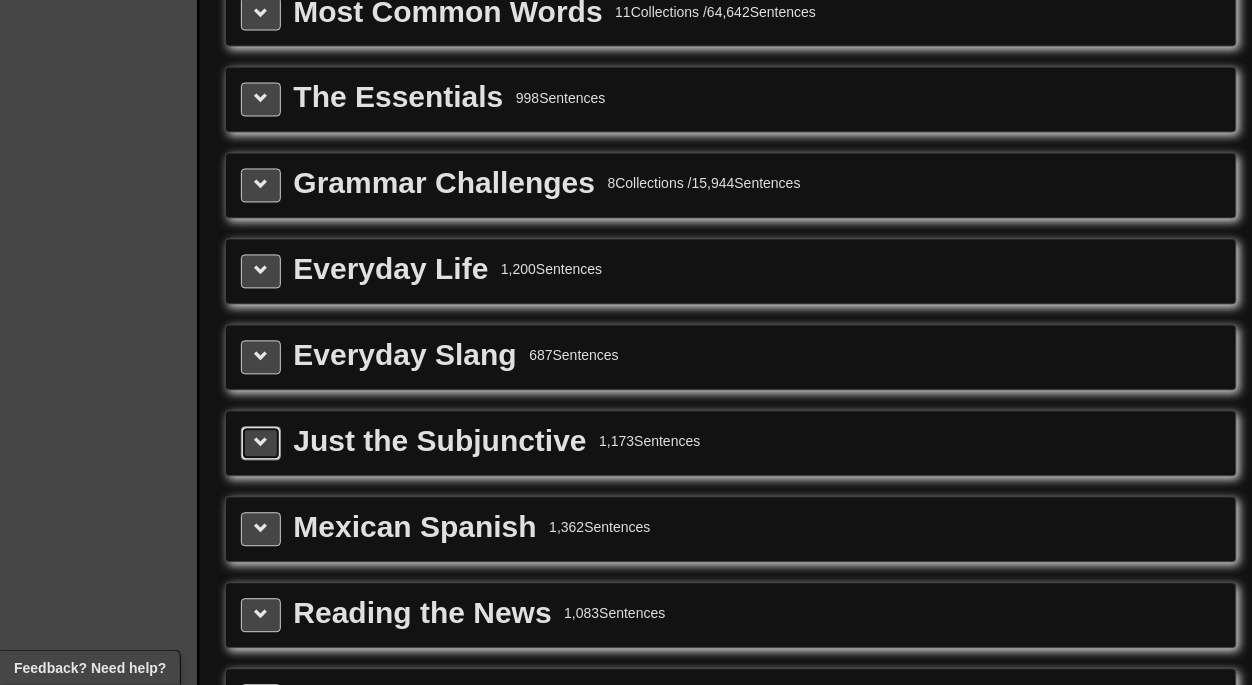 click at bounding box center (261, 443) 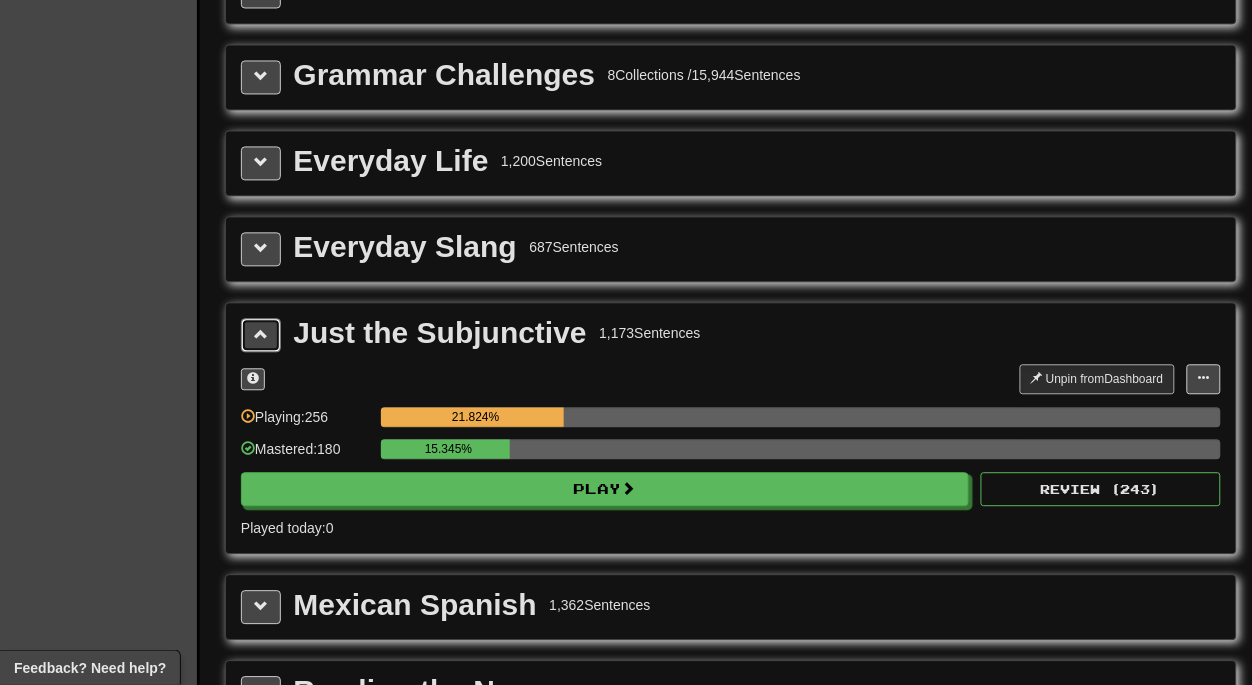 scroll, scrollTop: 2591, scrollLeft: 0, axis: vertical 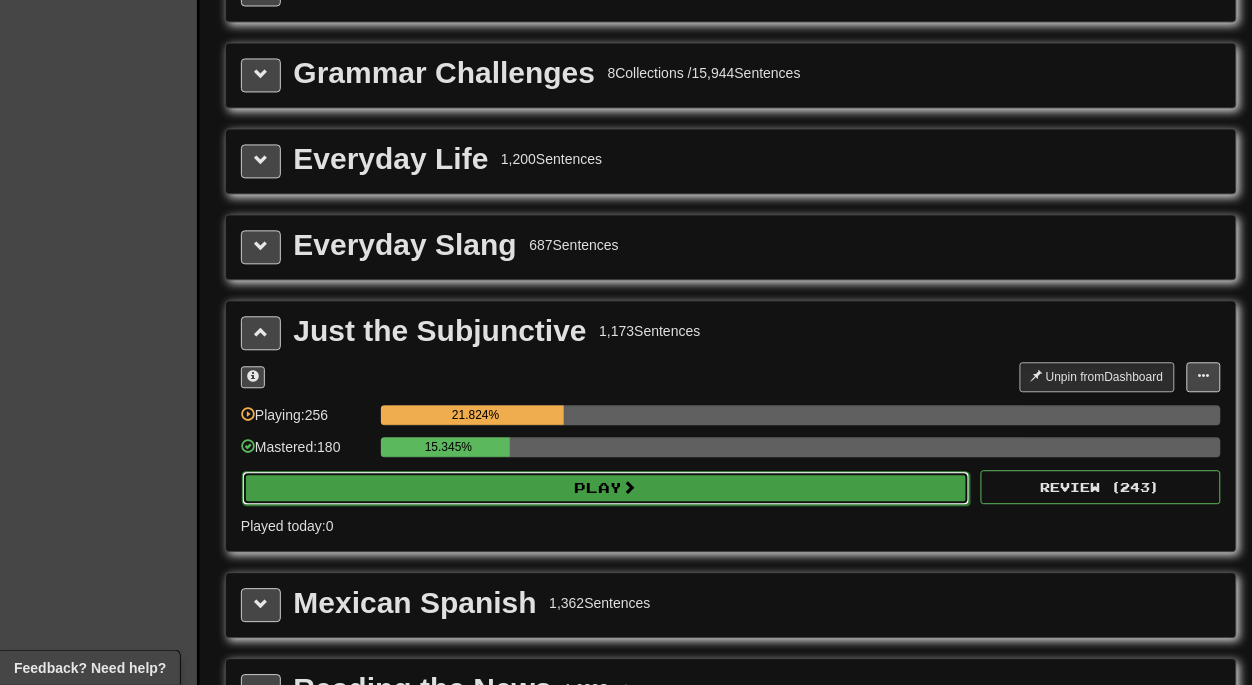 click on "Play" at bounding box center (606, 488) 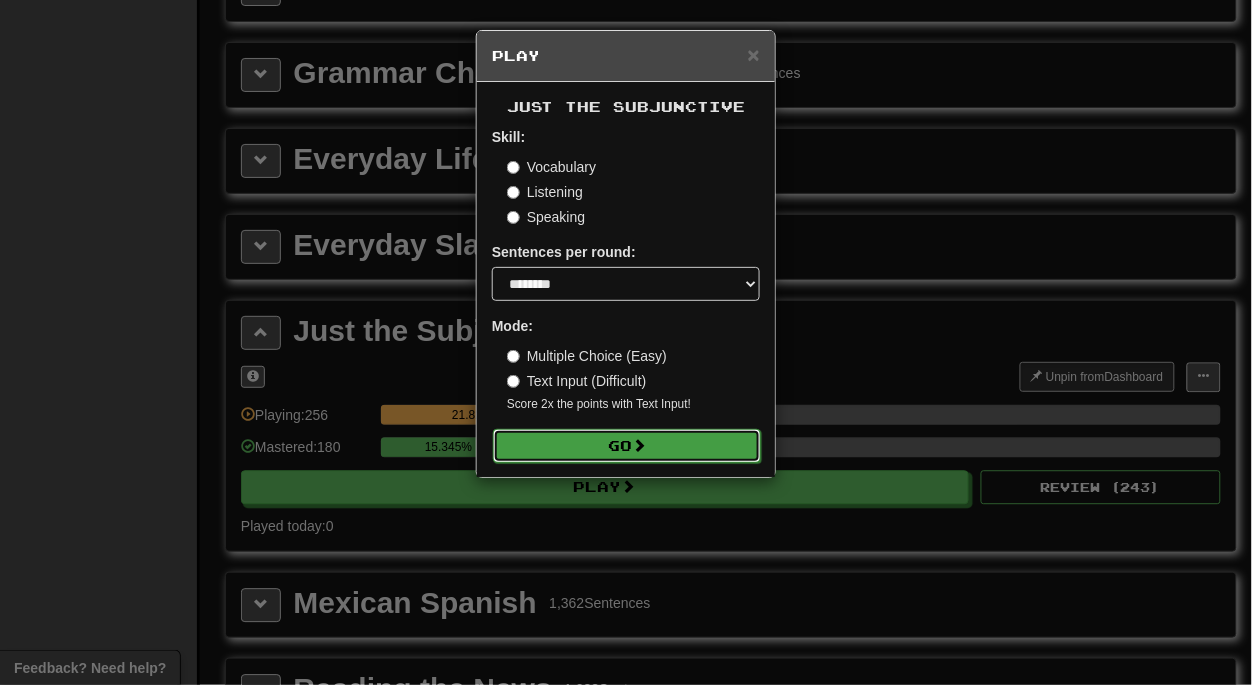 click on "Go" at bounding box center [627, 446] 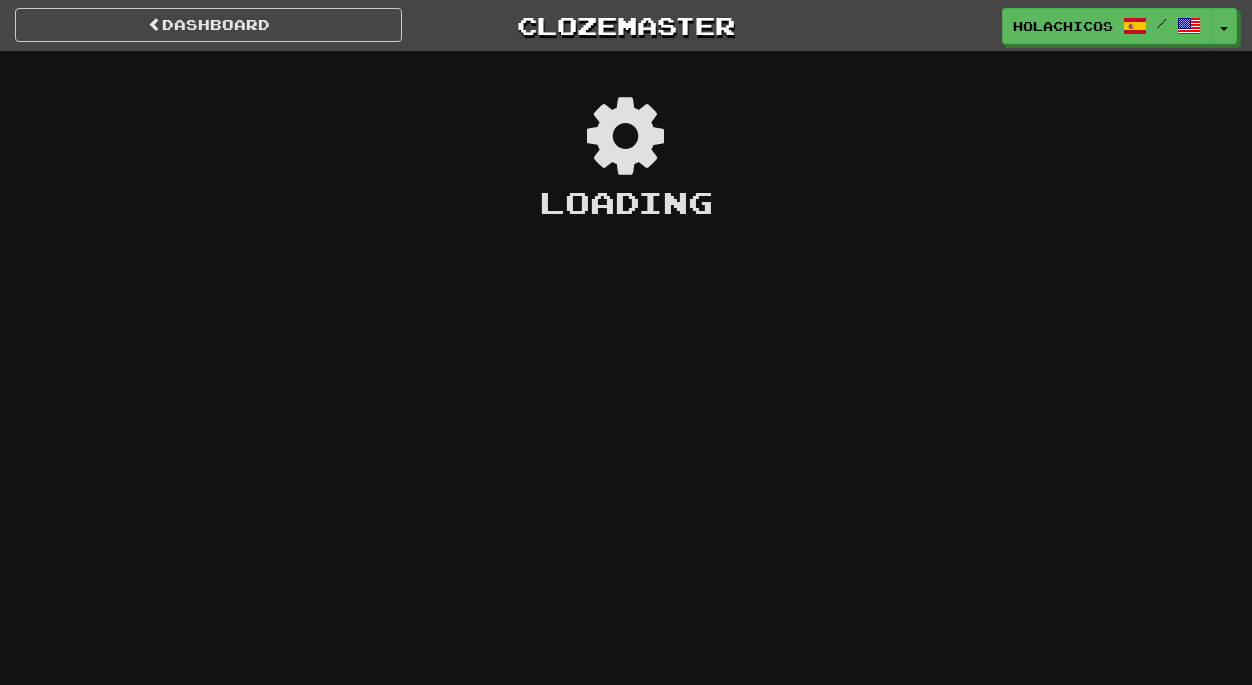 scroll, scrollTop: 0, scrollLeft: 0, axis: both 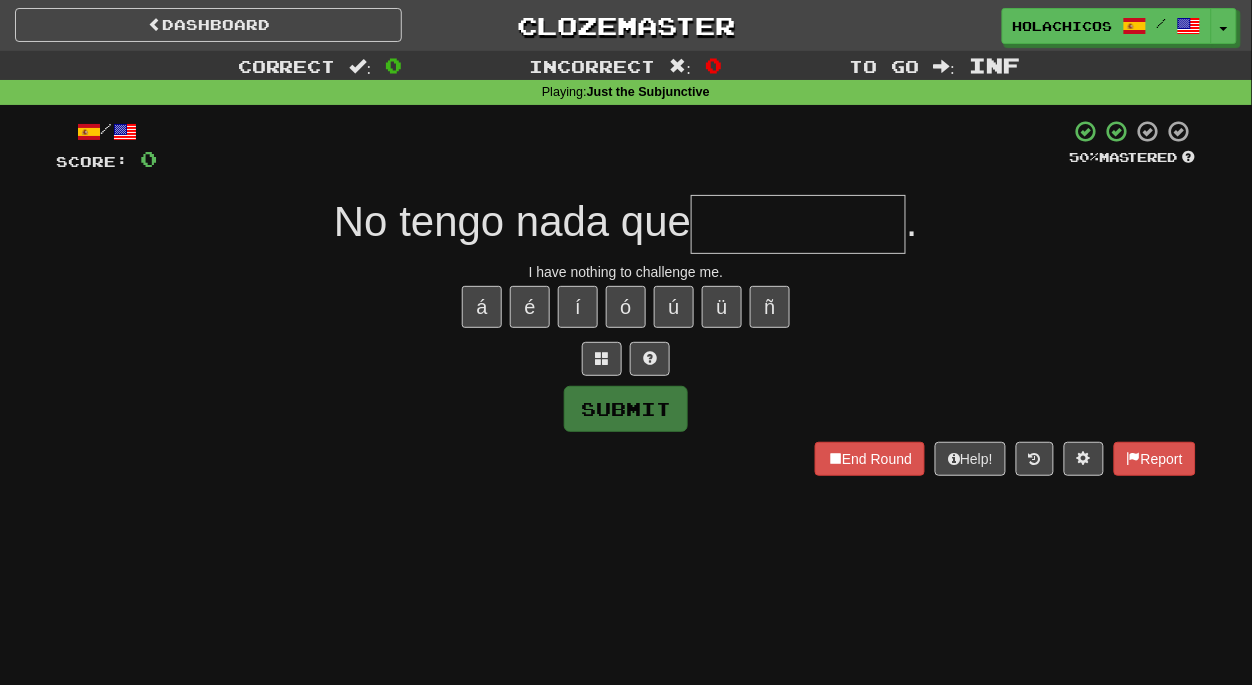 type on "*" 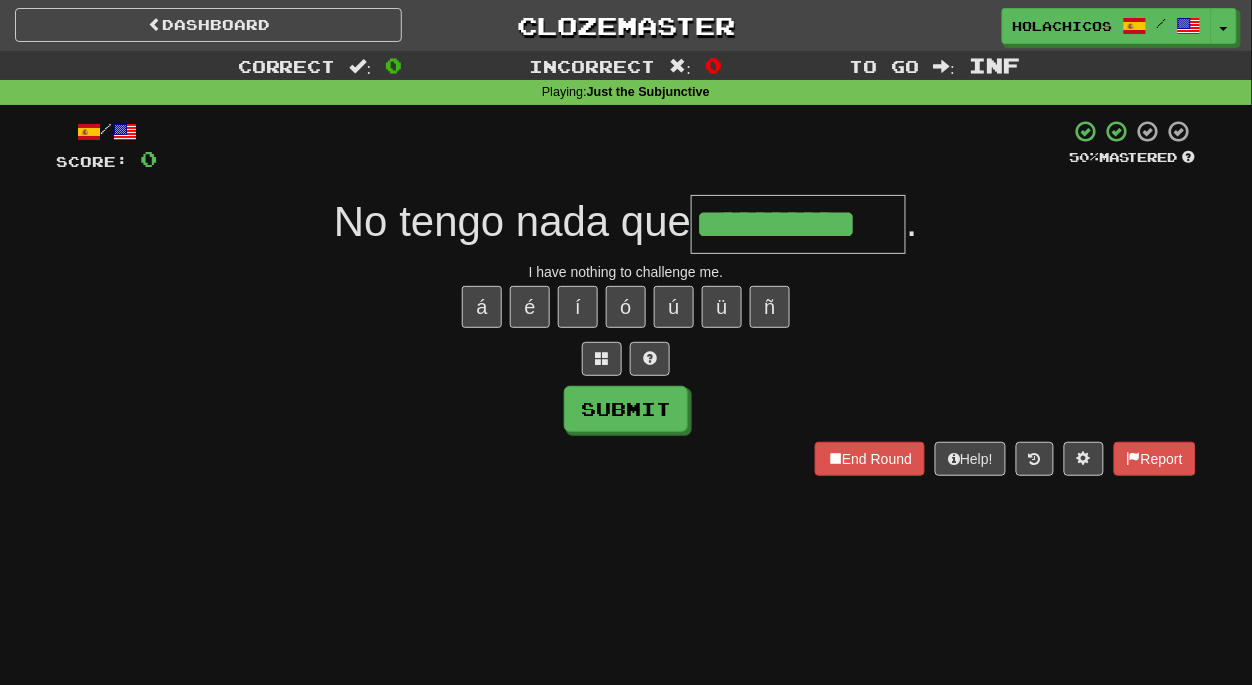type on "**********" 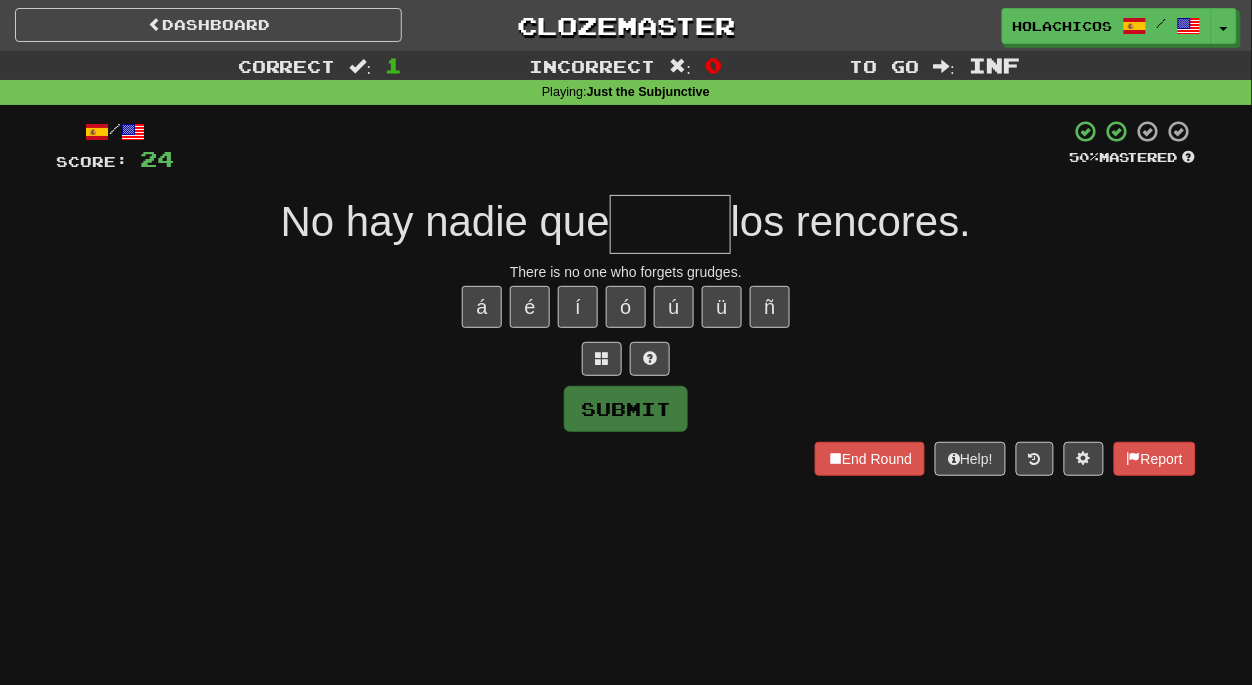 type on "*" 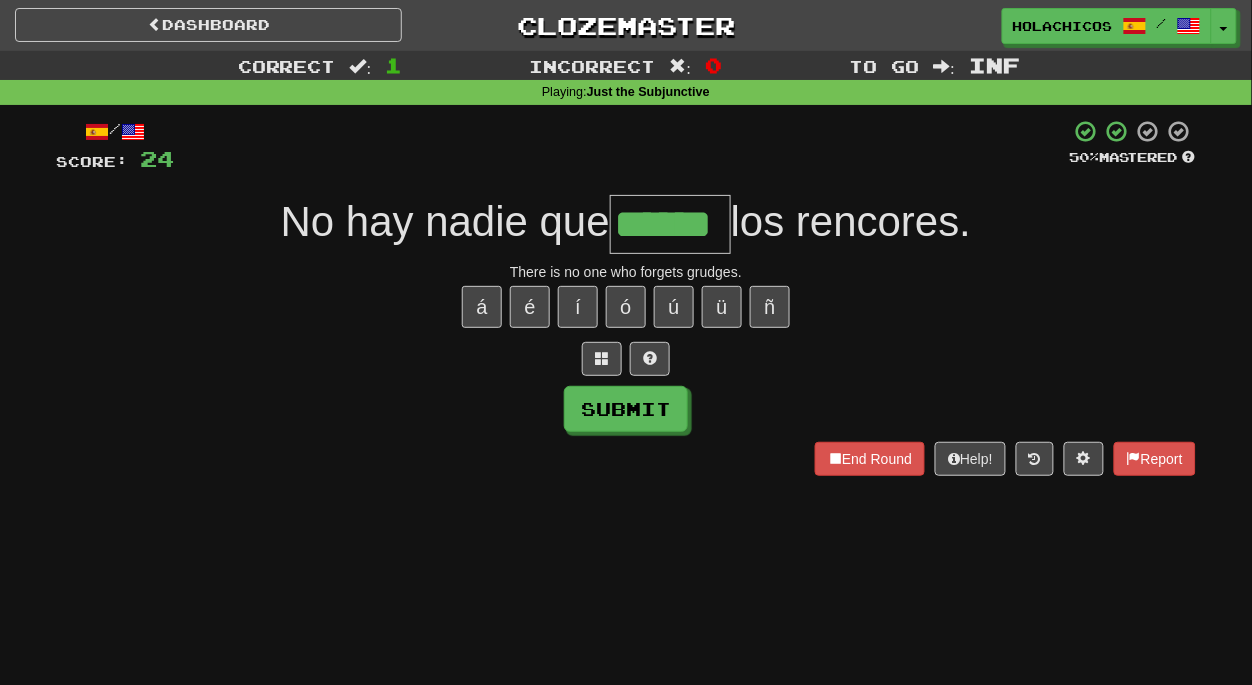 type on "******" 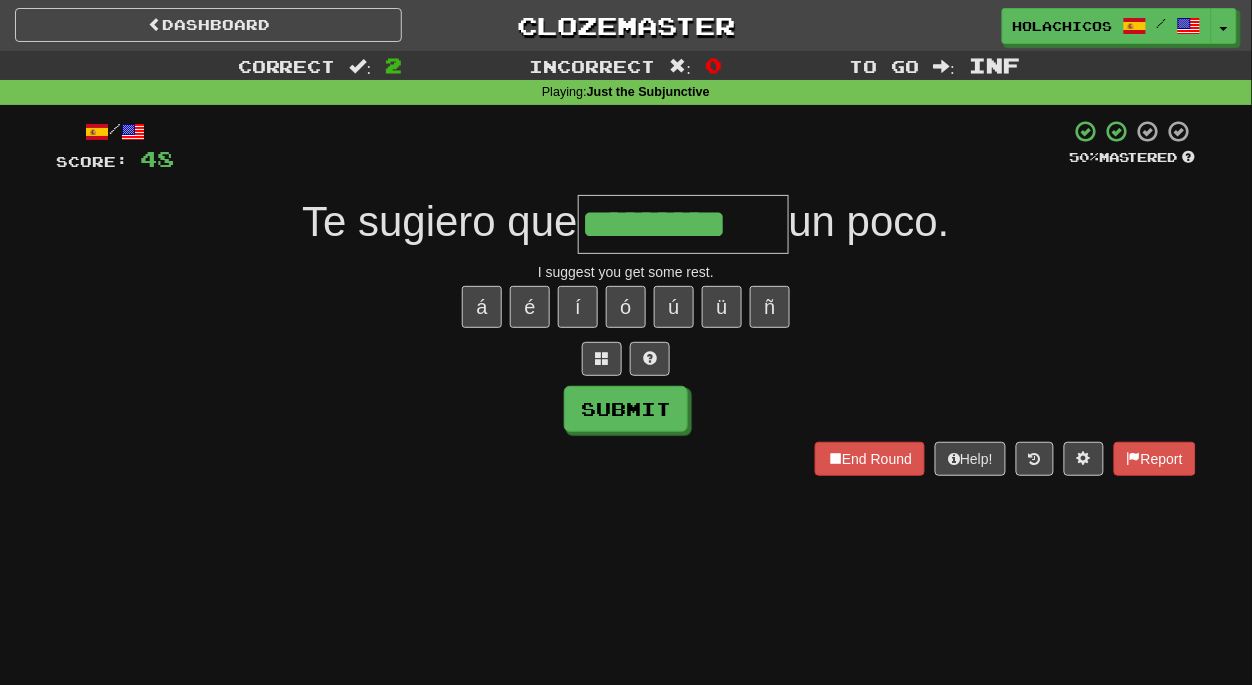 type on "*********" 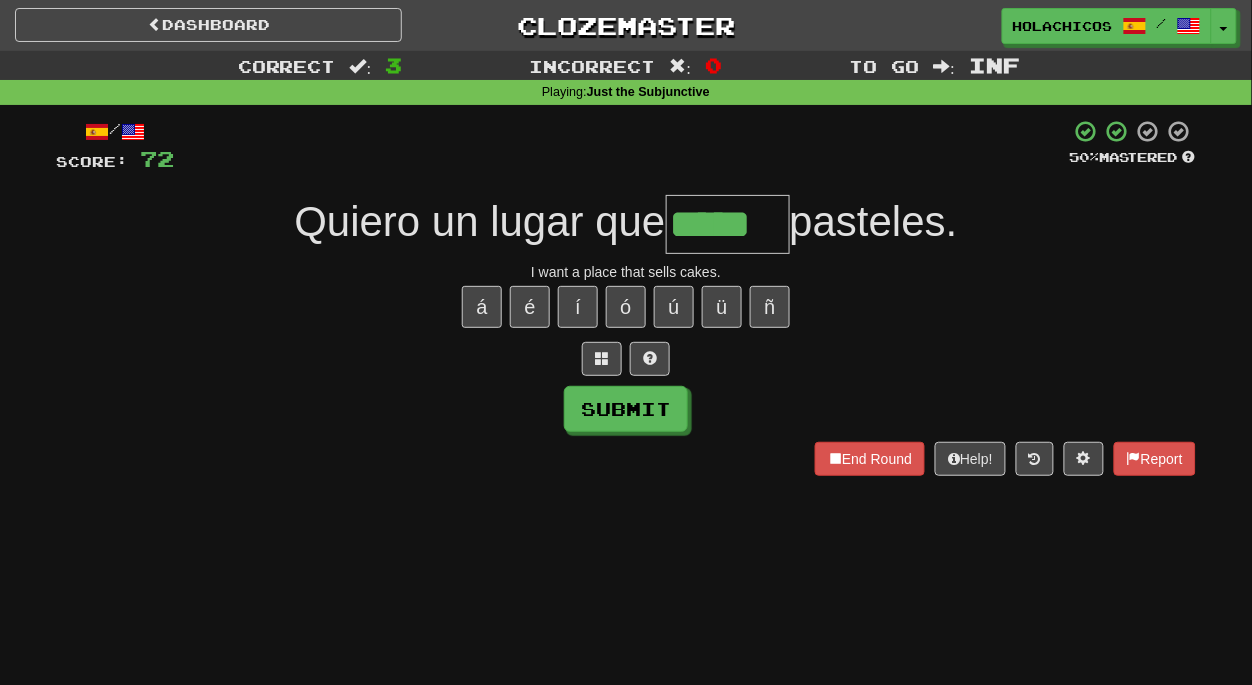 type on "*****" 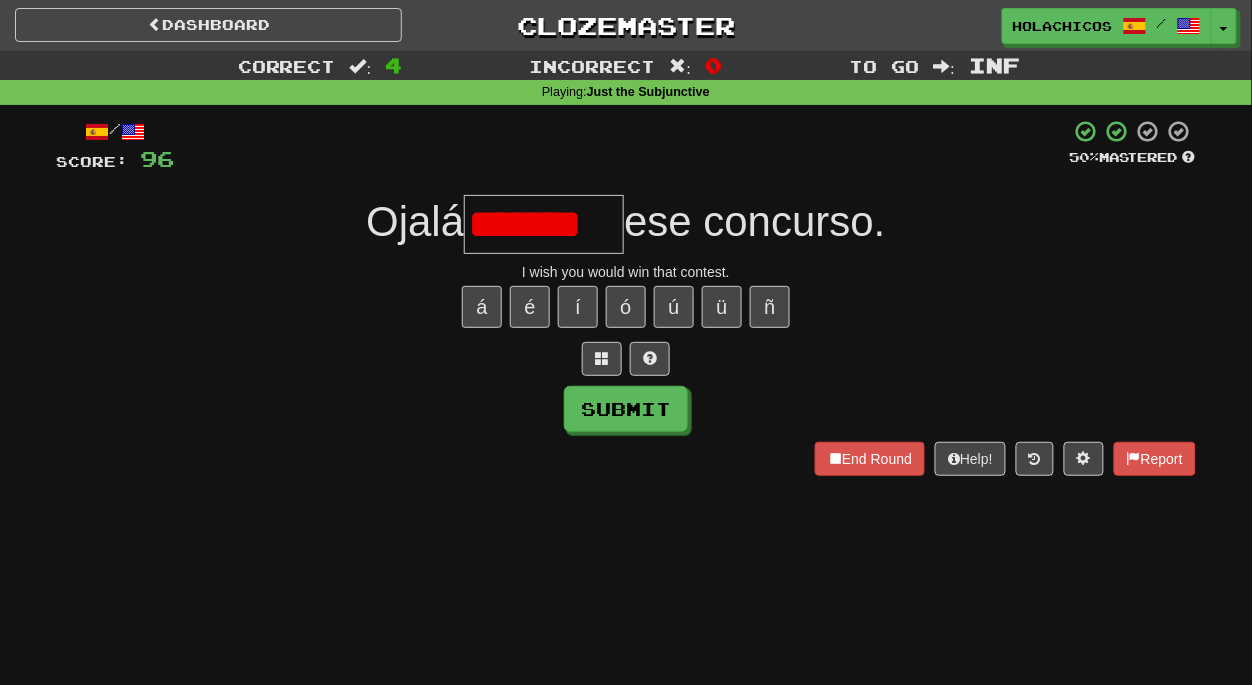 scroll, scrollTop: 0, scrollLeft: 0, axis: both 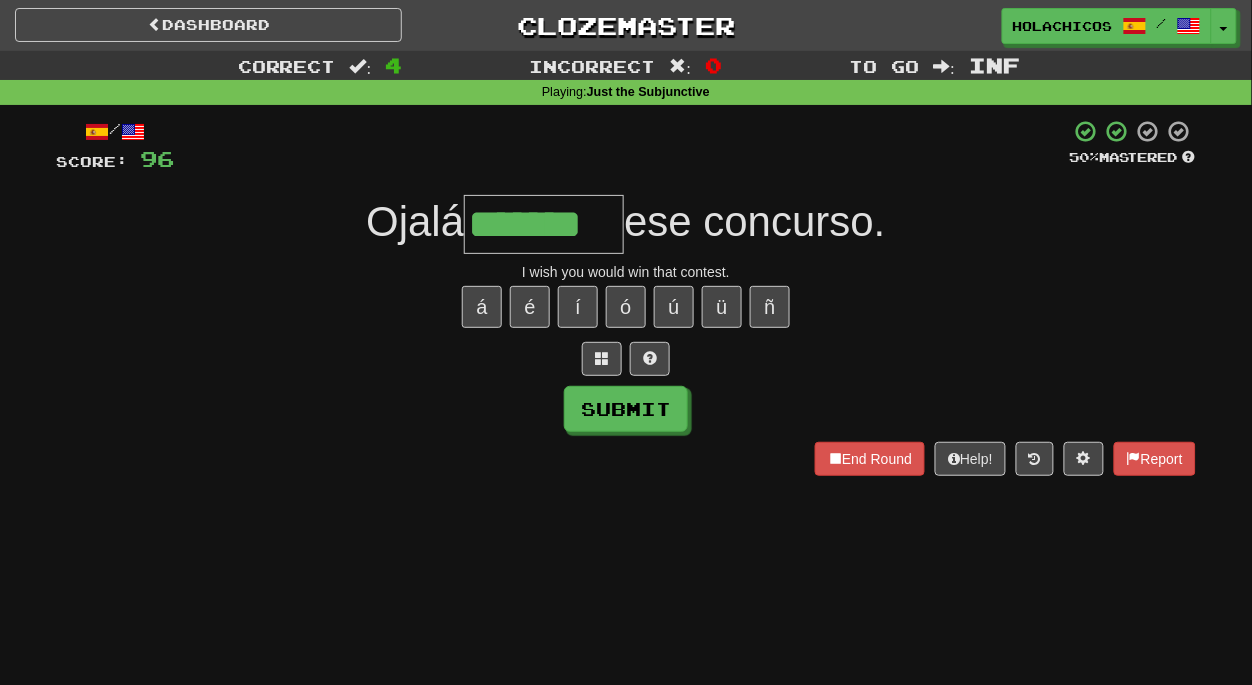 type on "*******" 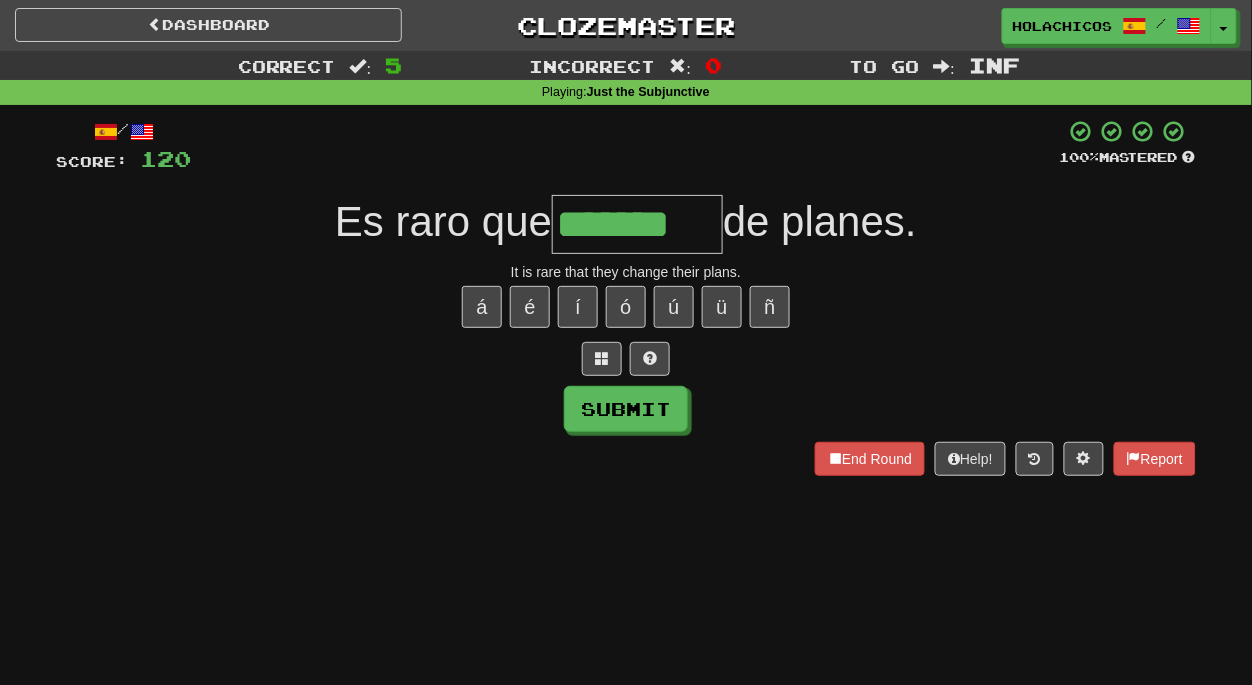 type on "*******" 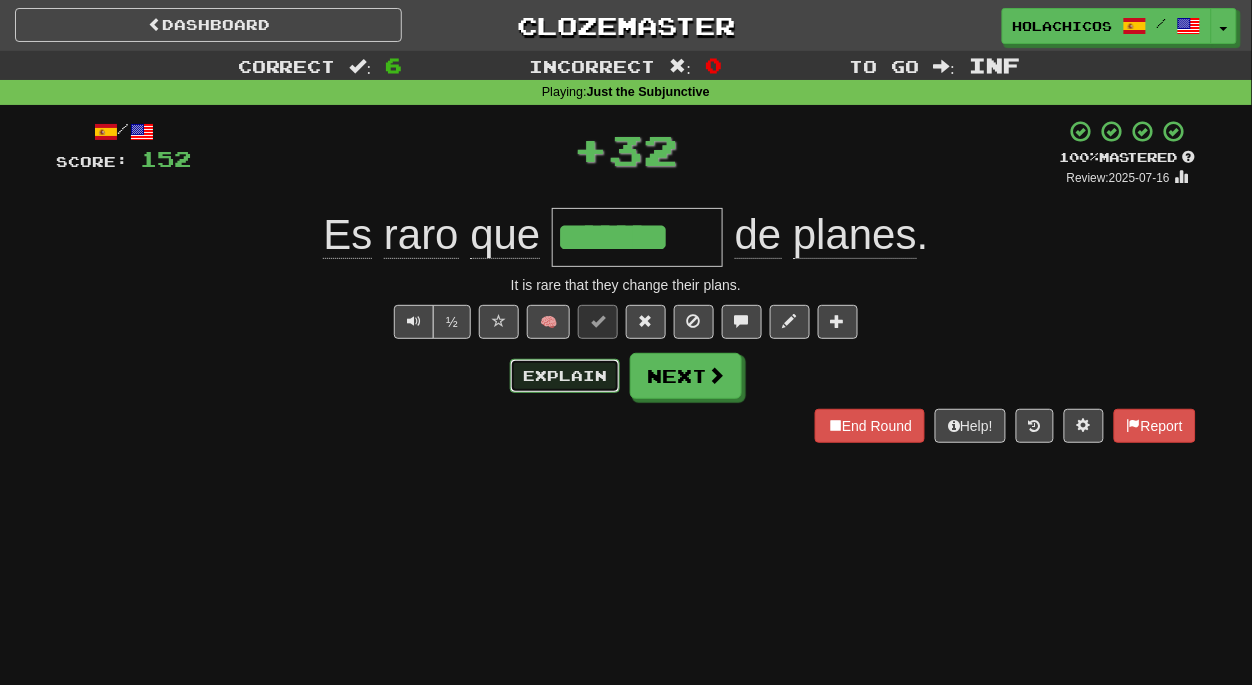 click on "Explain" at bounding box center [565, 376] 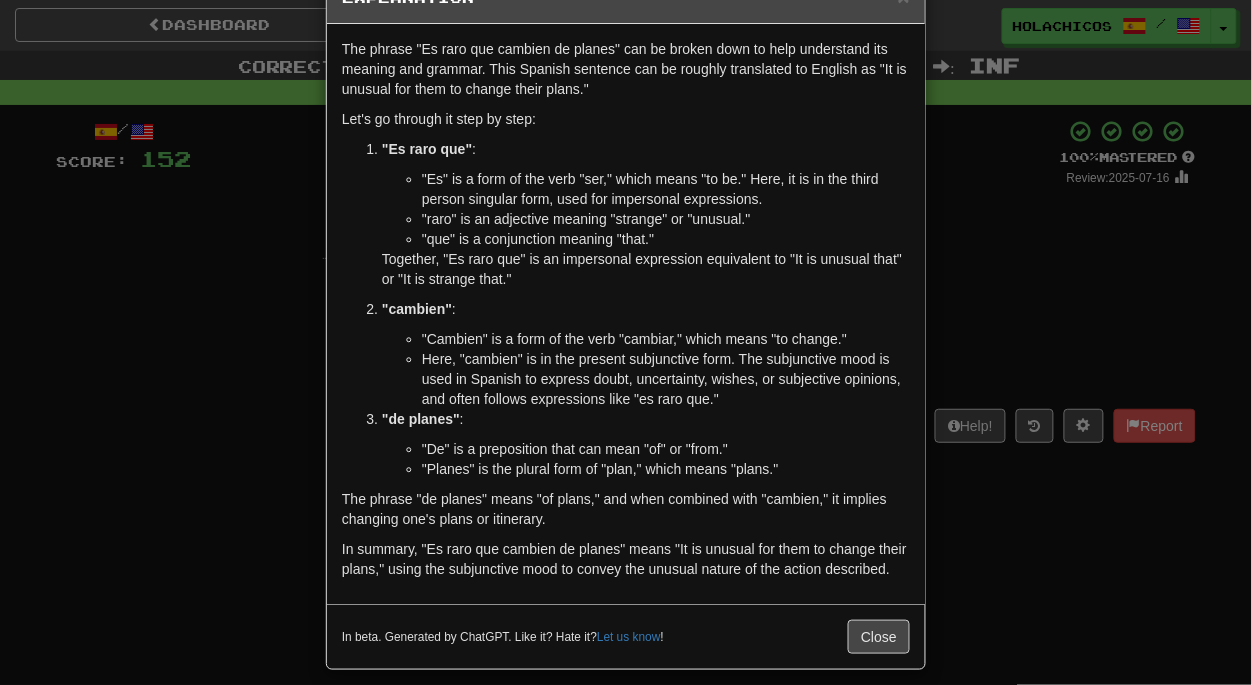 scroll, scrollTop: 60, scrollLeft: 0, axis: vertical 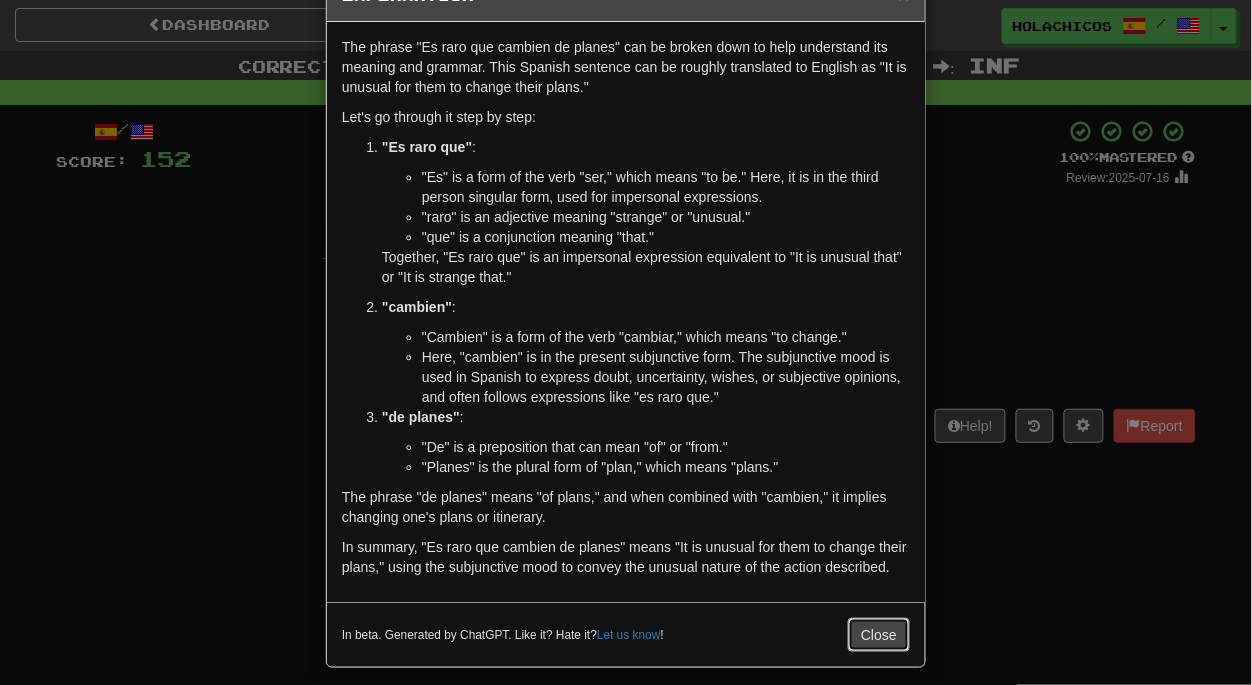 click on "Close" at bounding box center [879, 635] 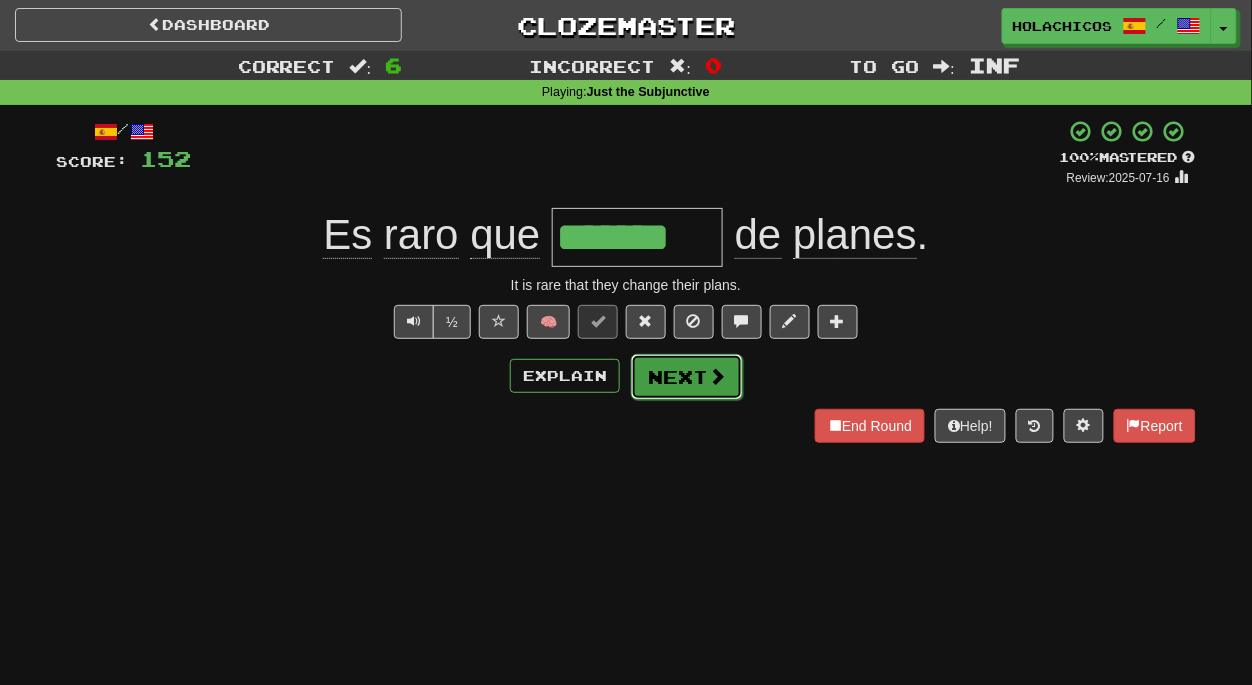 click on "Next" at bounding box center (687, 377) 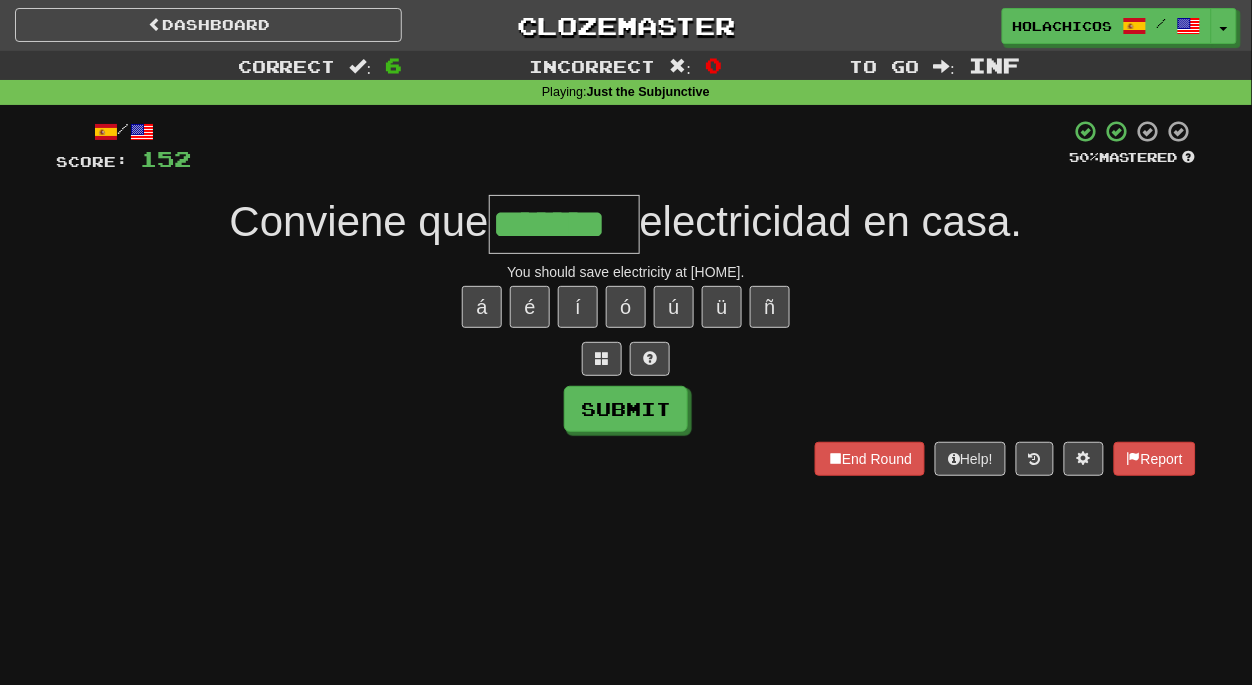 type on "*******" 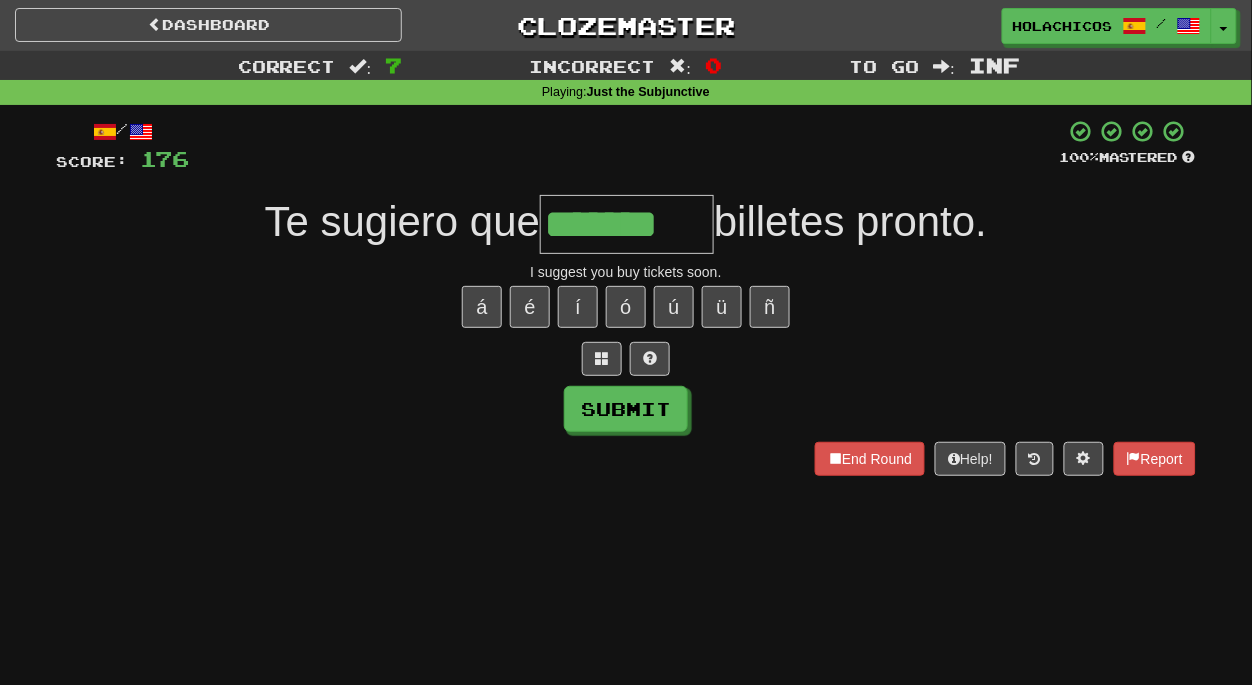 type on "*******" 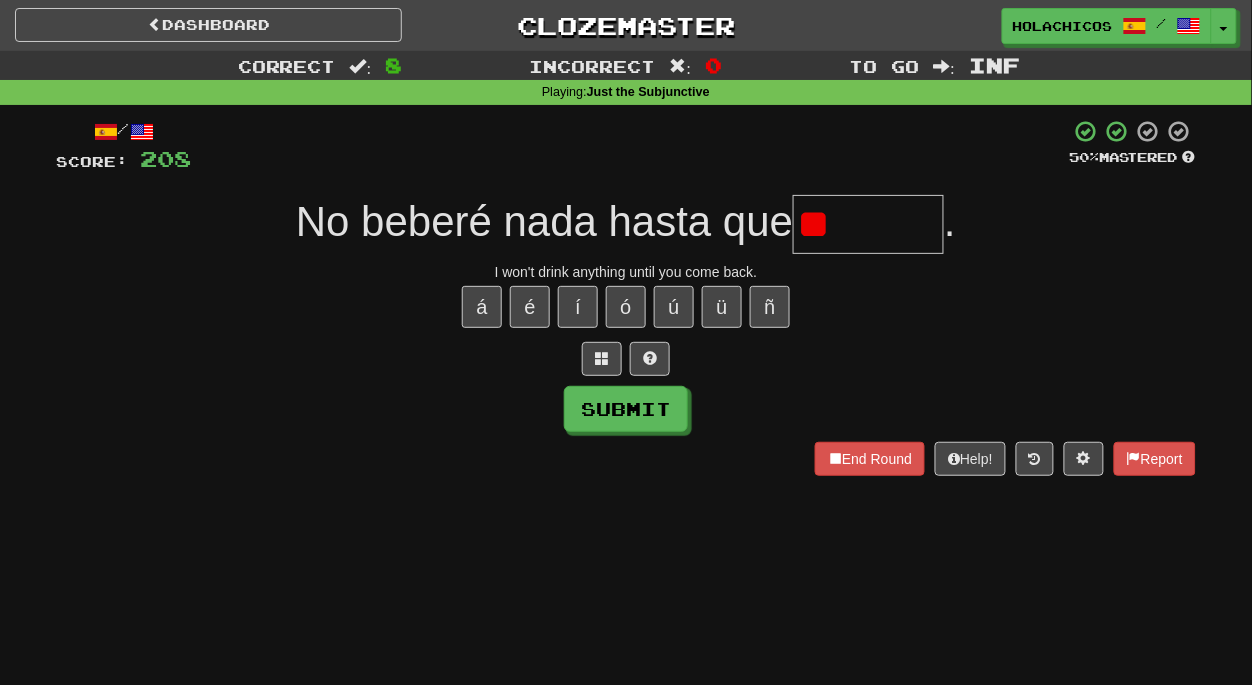 type on "*" 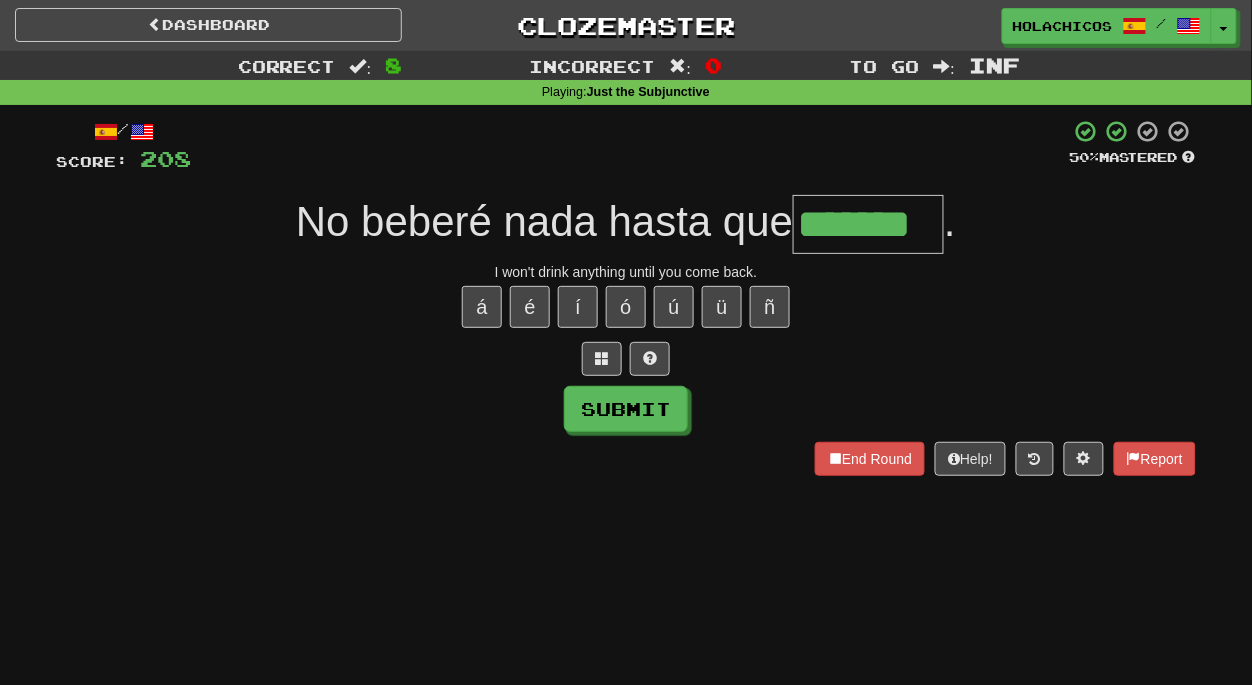 type on "*******" 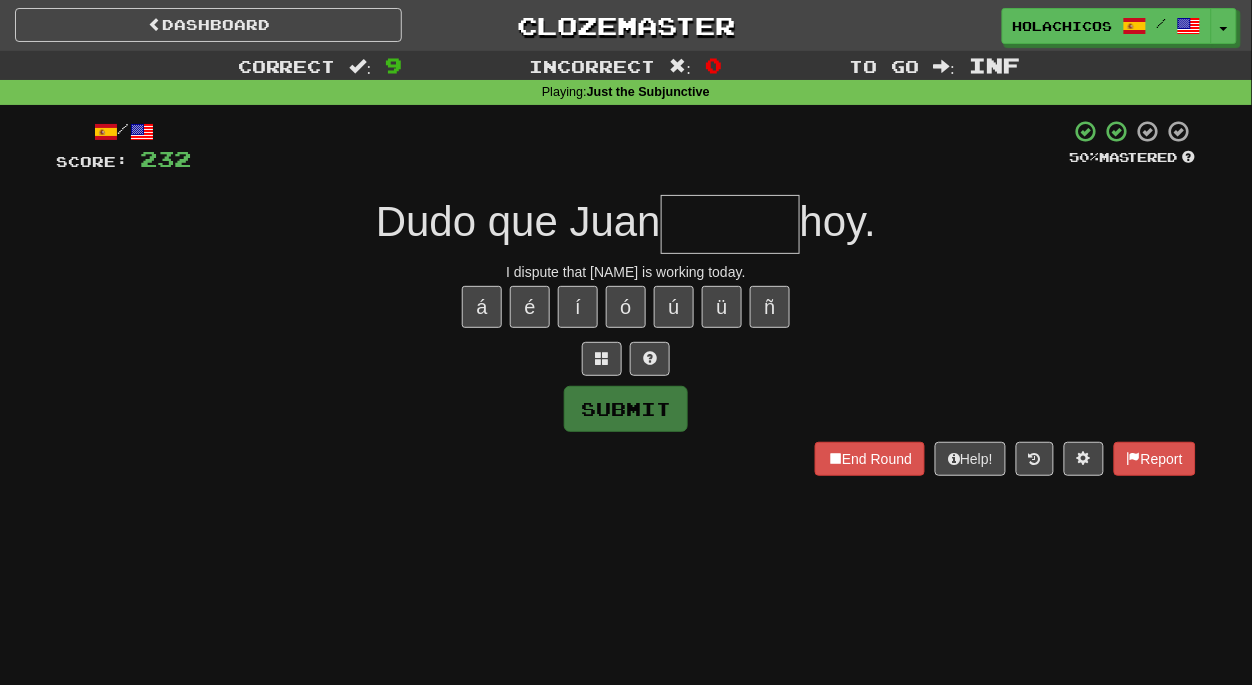 type on "*" 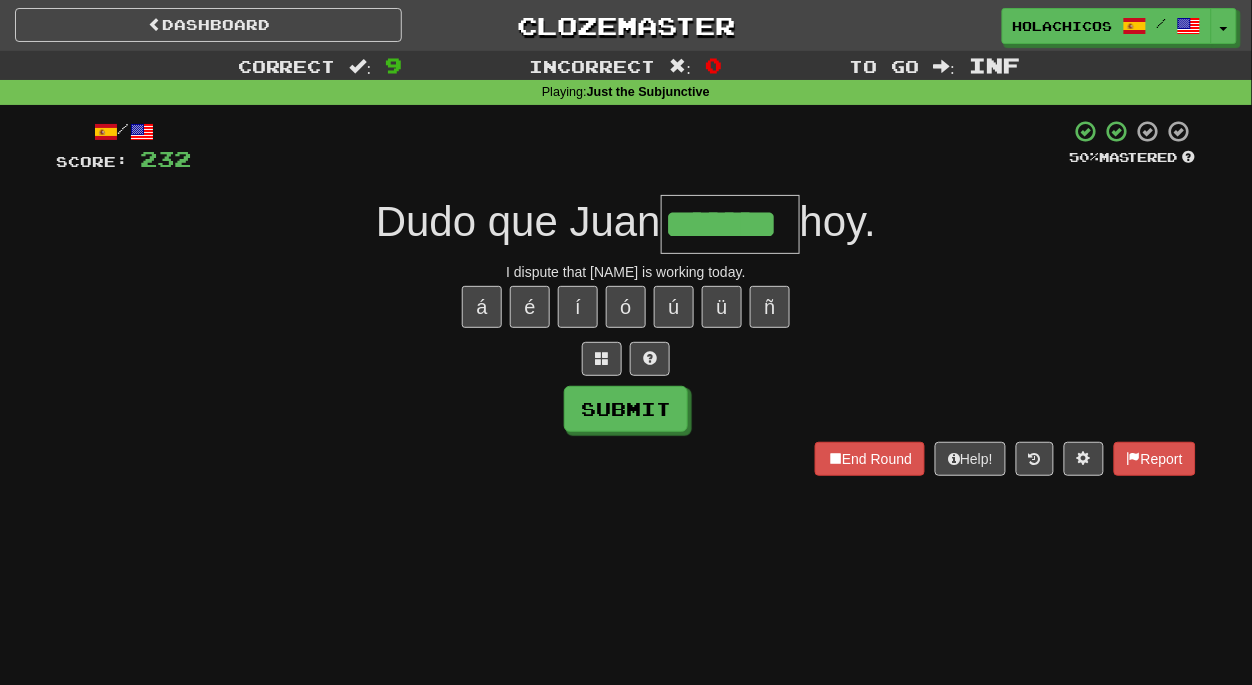 type on "*******" 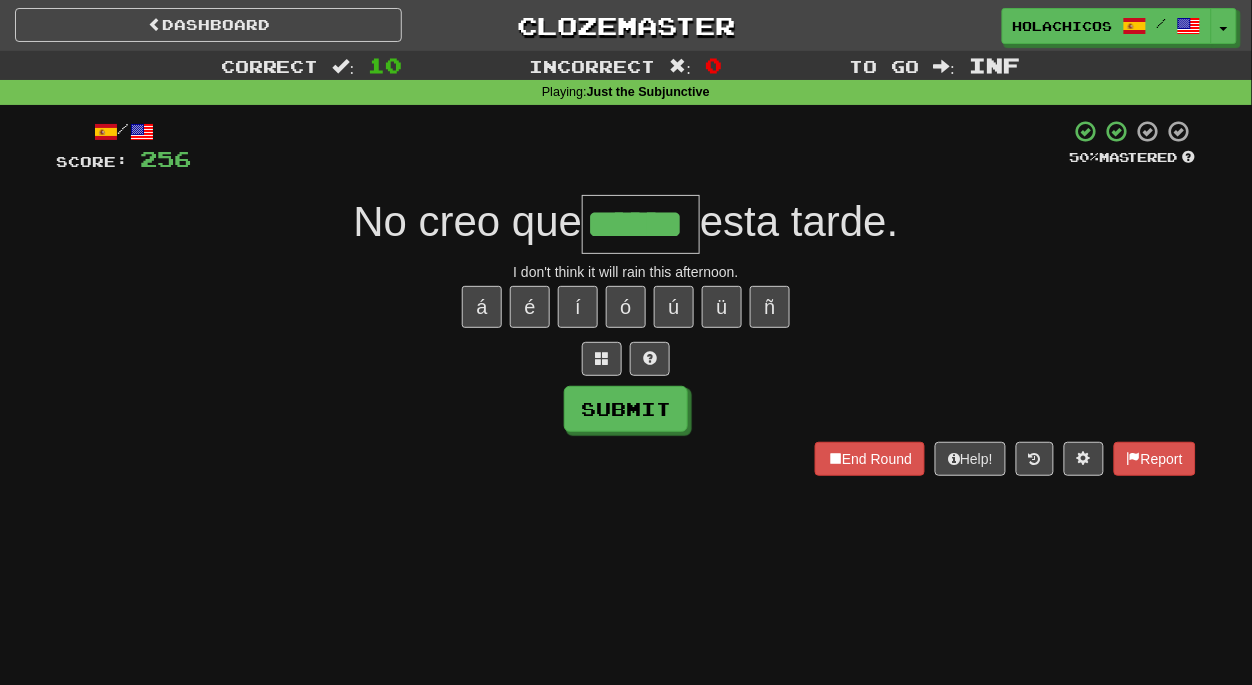 type on "******" 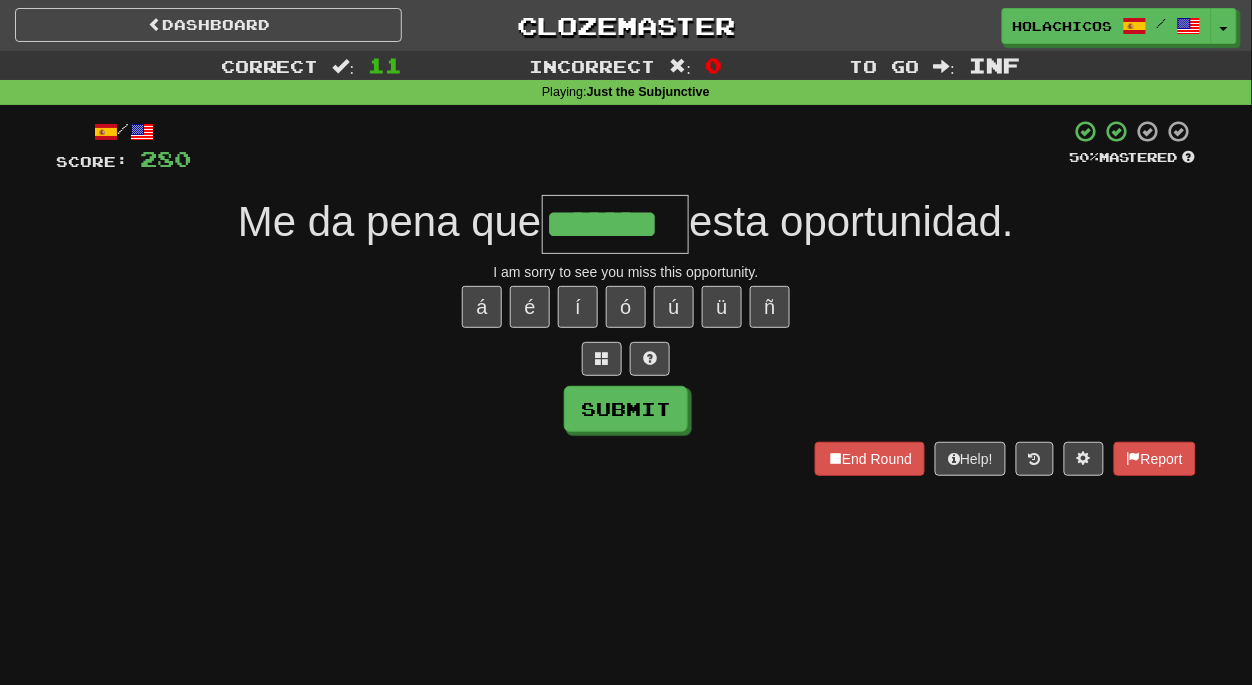 type on "*******" 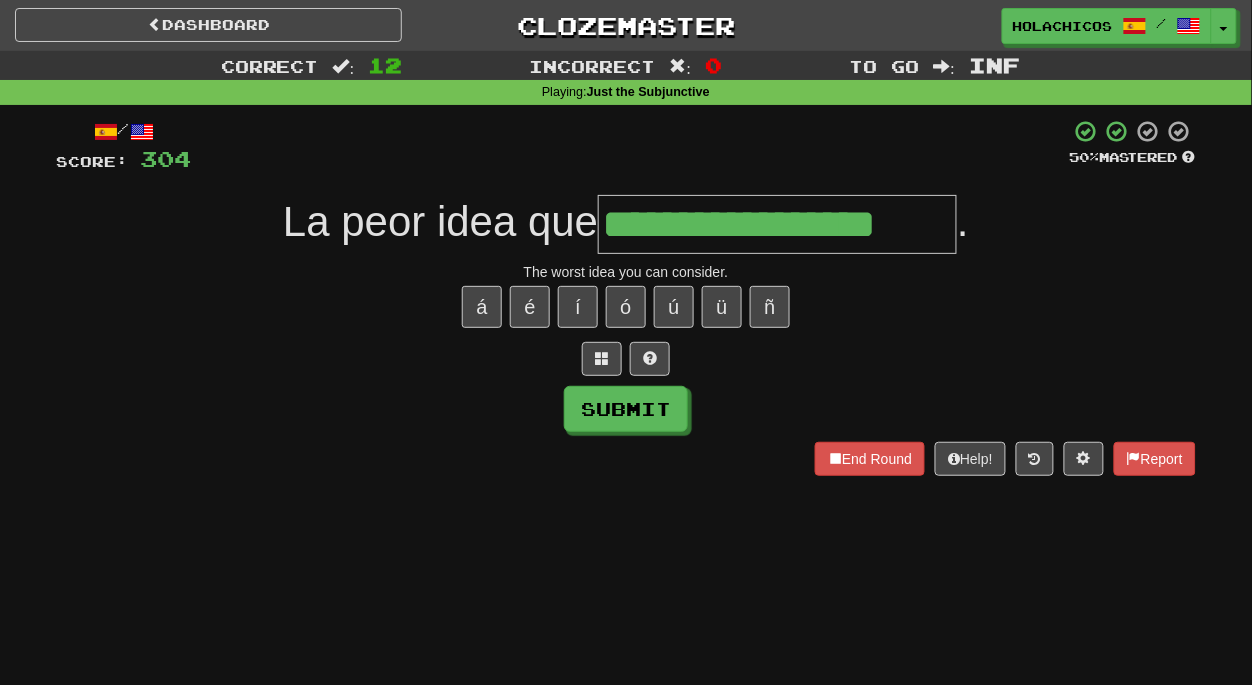 type on "**********" 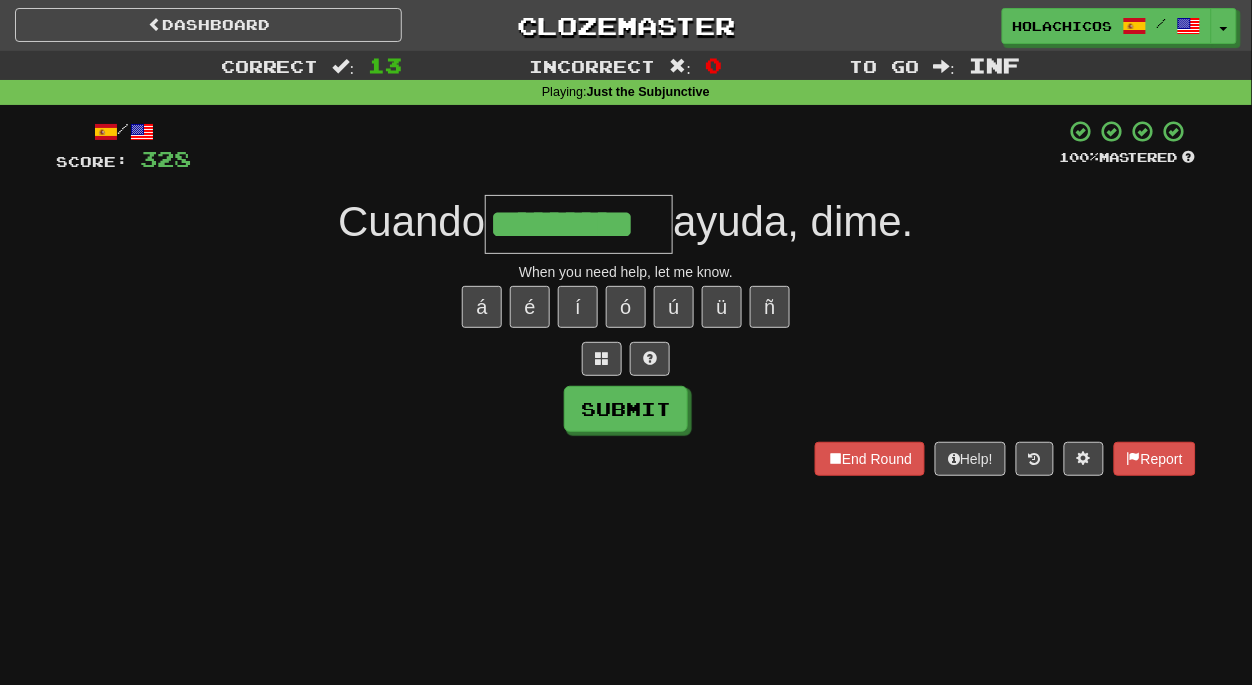 type on "*********" 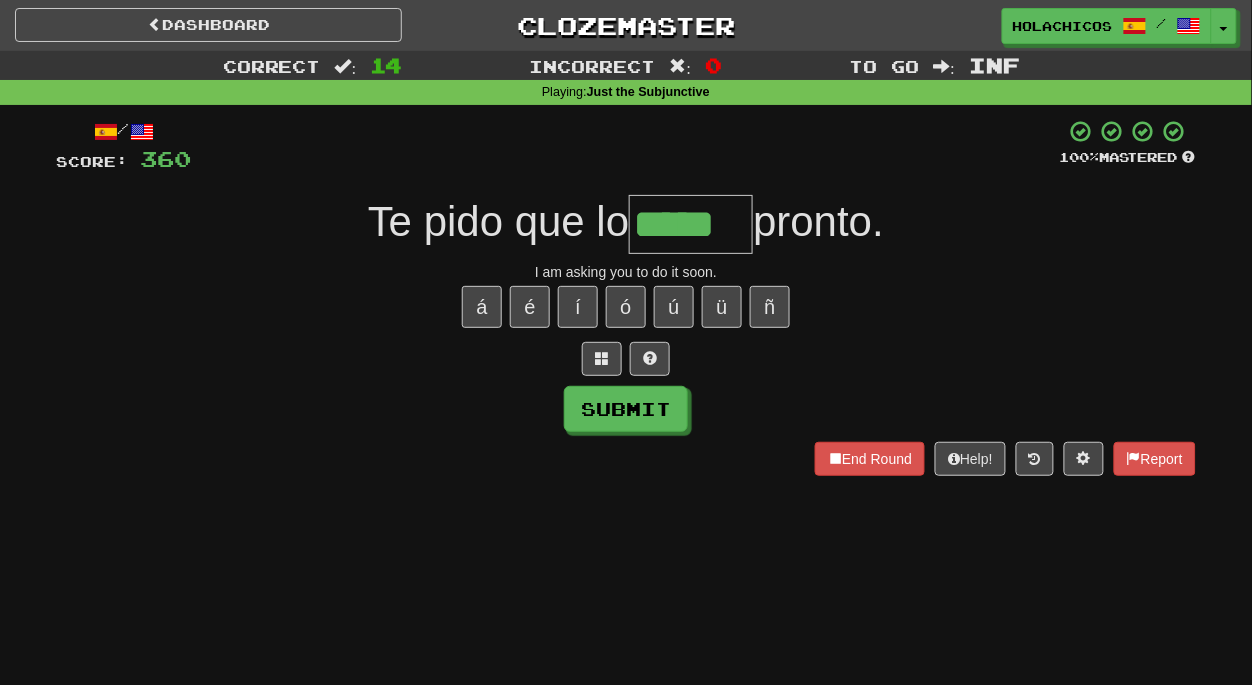 type on "*****" 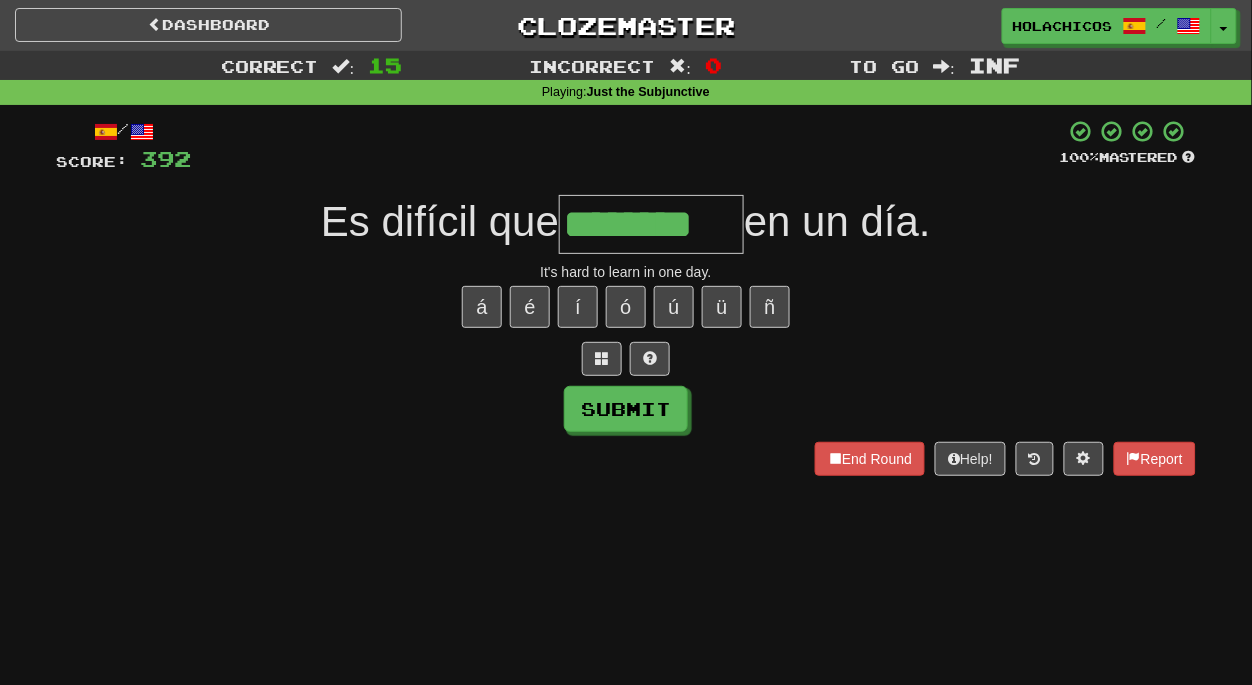 type on "********" 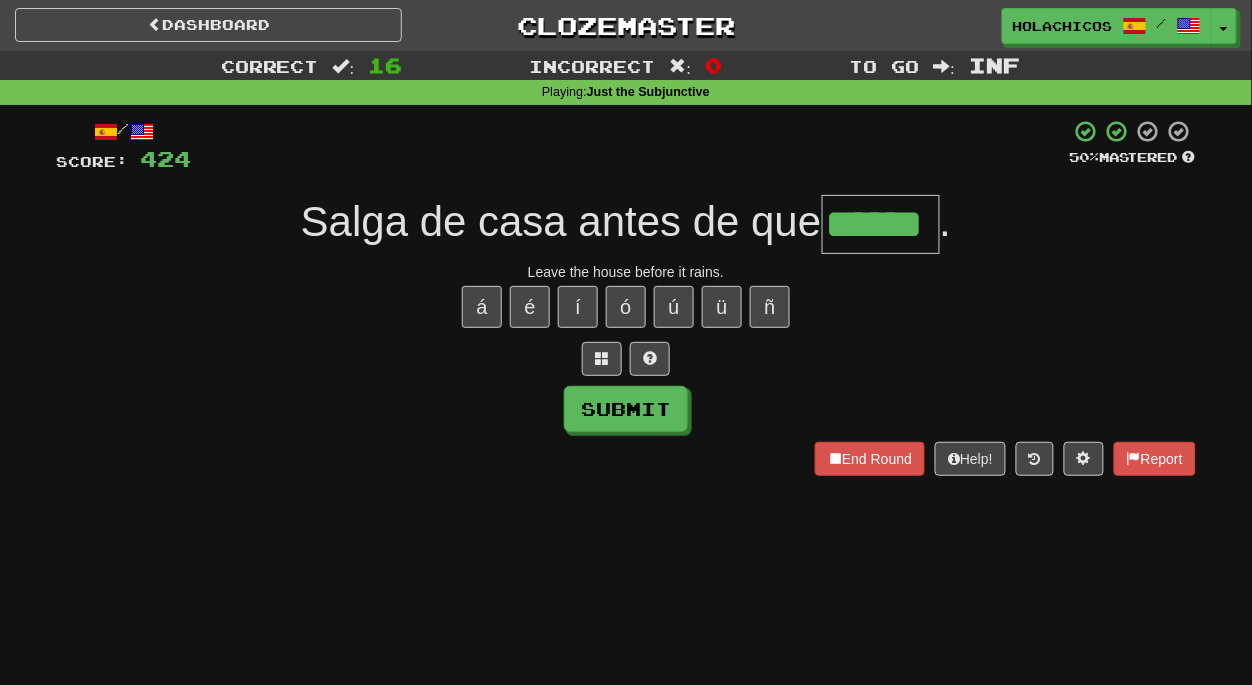 type on "******" 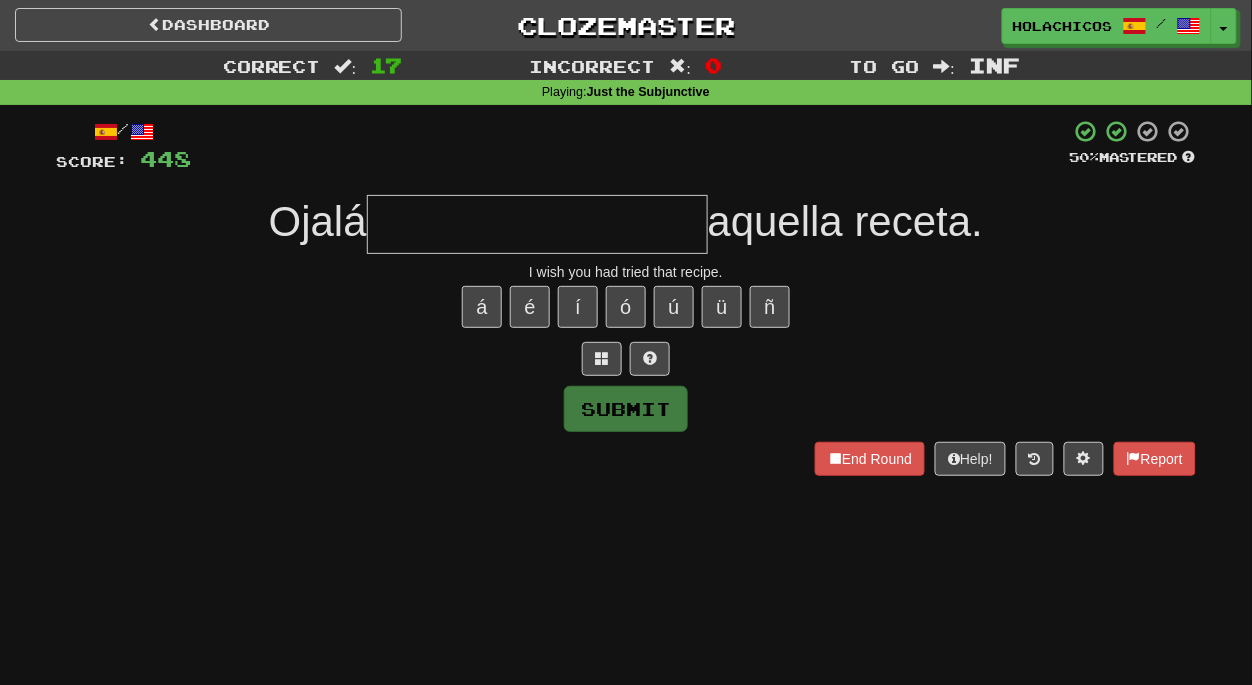 type on "*" 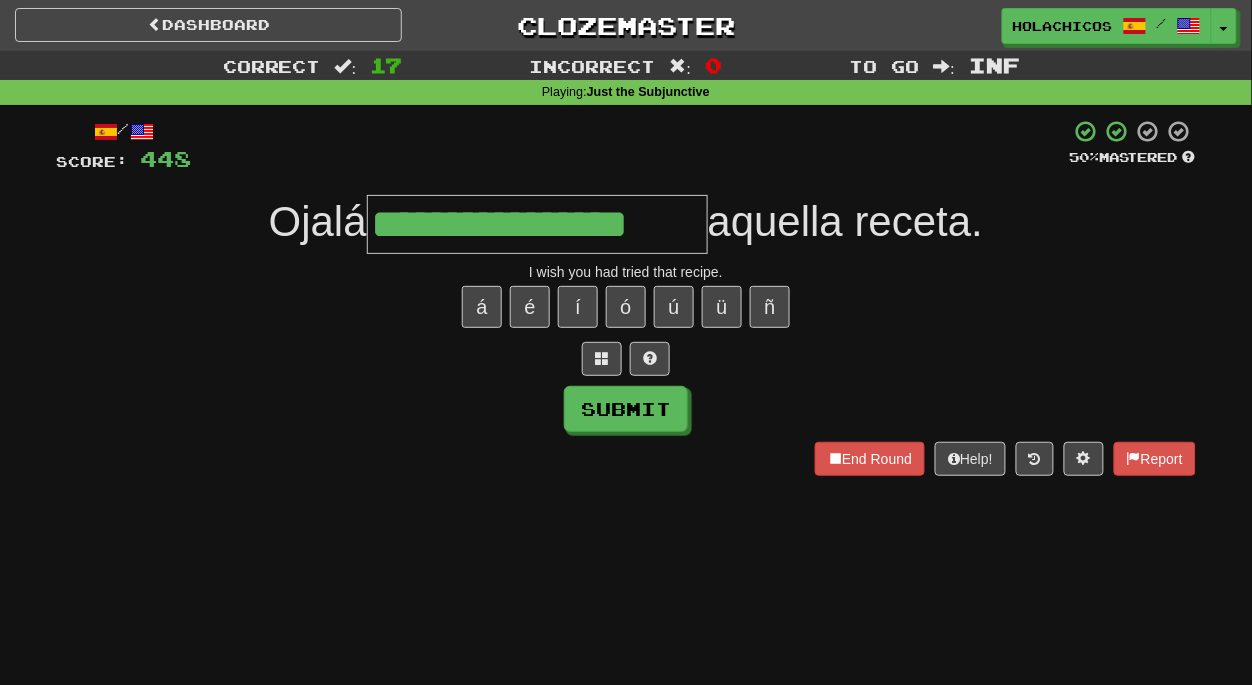 type on "**********" 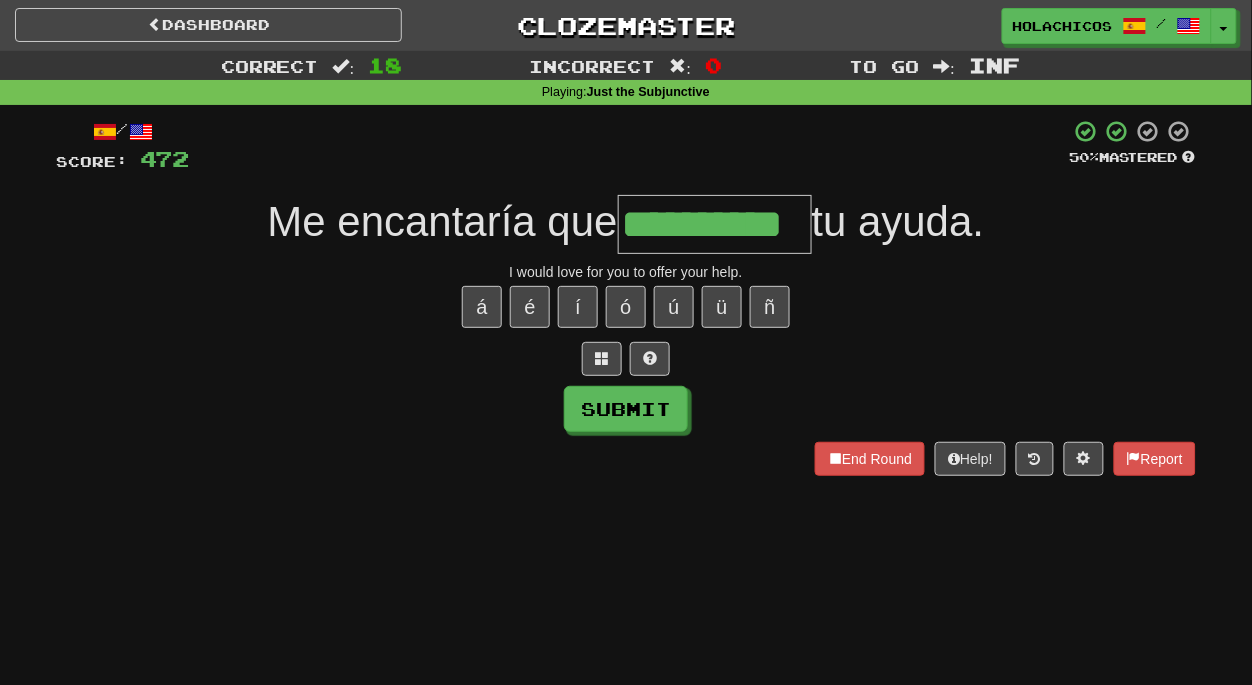 type on "**********" 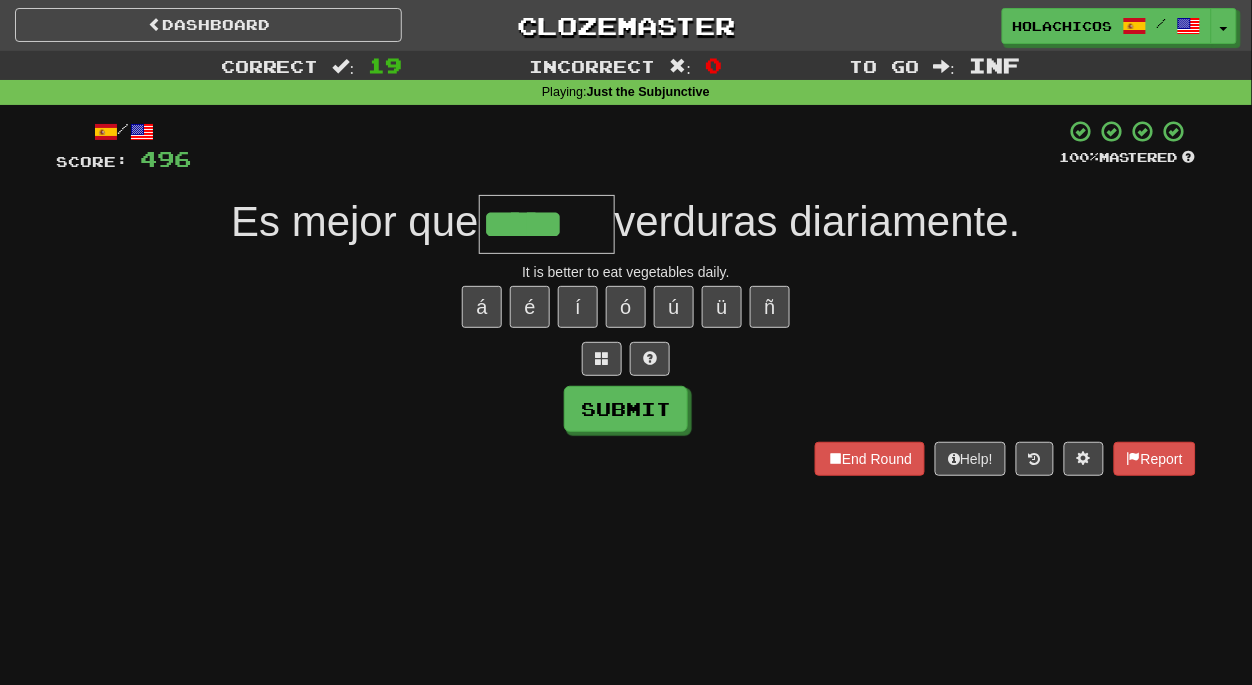 type on "*****" 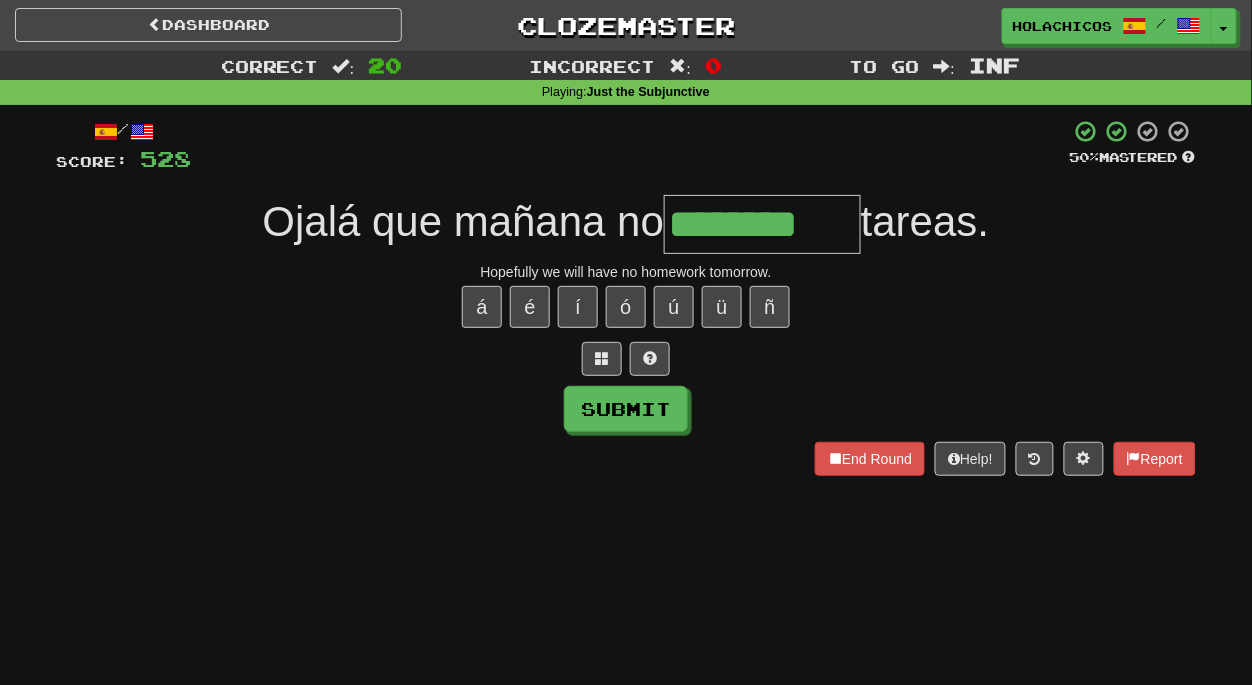 type on "********" 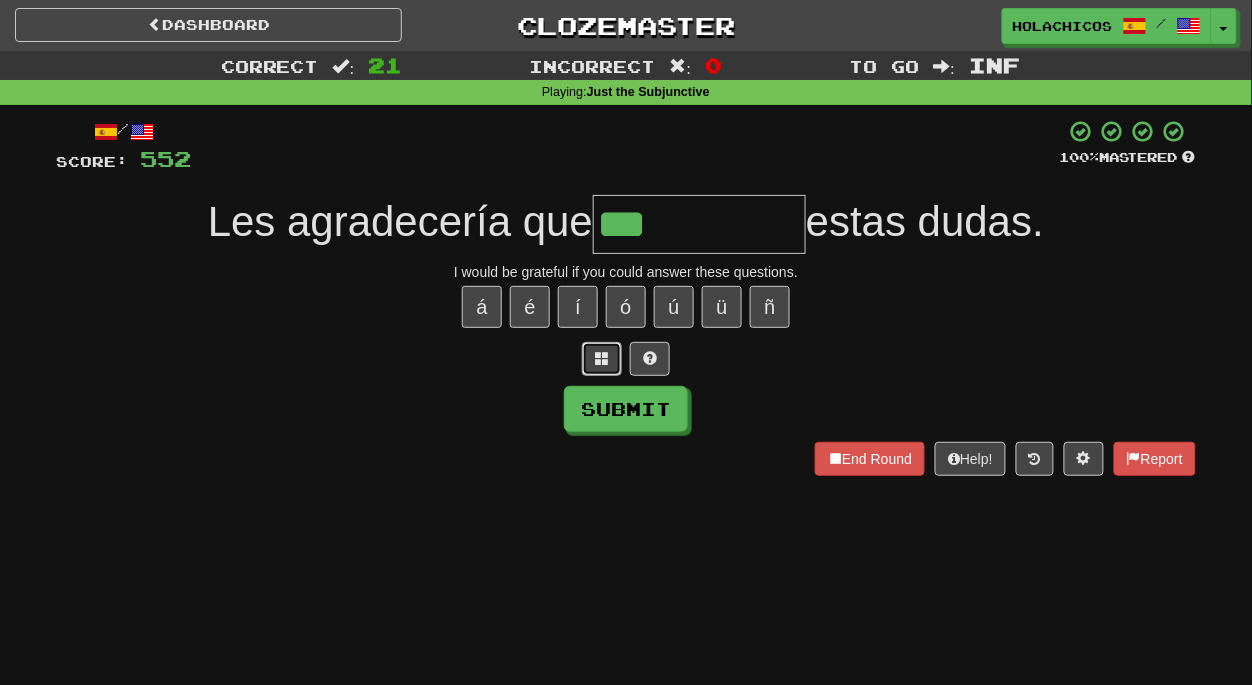 click at bounding box center [602, 358] 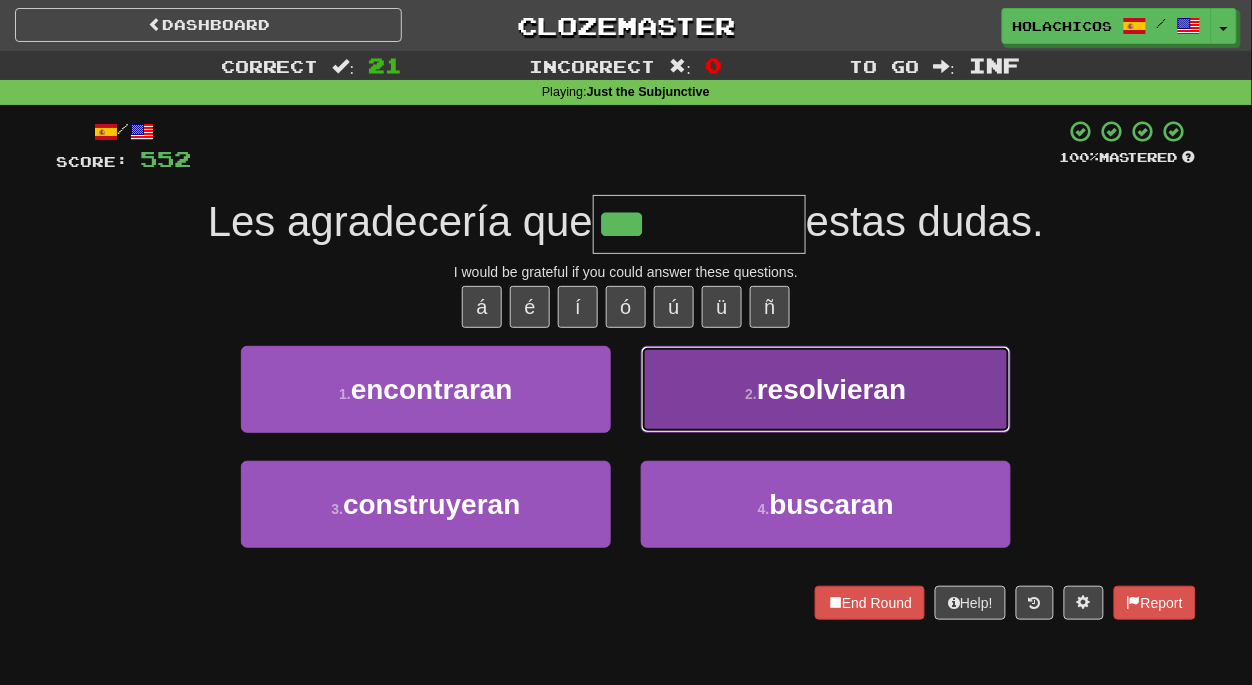 click on "resolvieran" at bounding box center (831, 389) 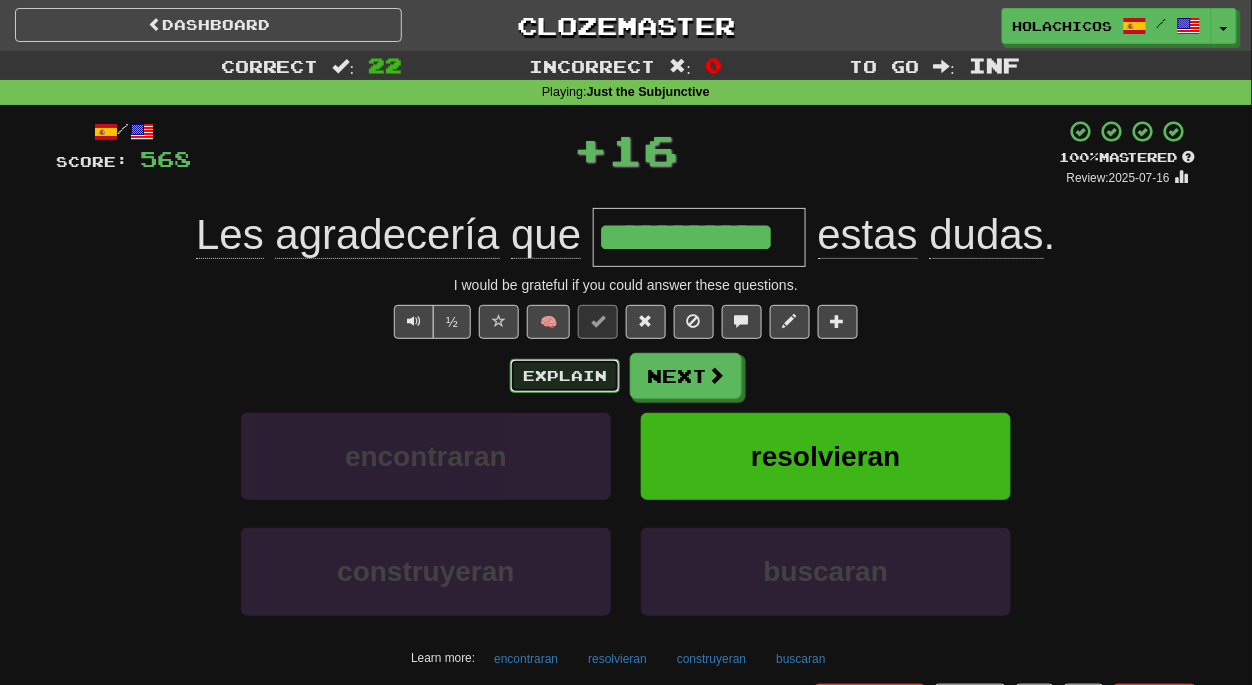 click on "Explain" at bounding box center [565, 376] 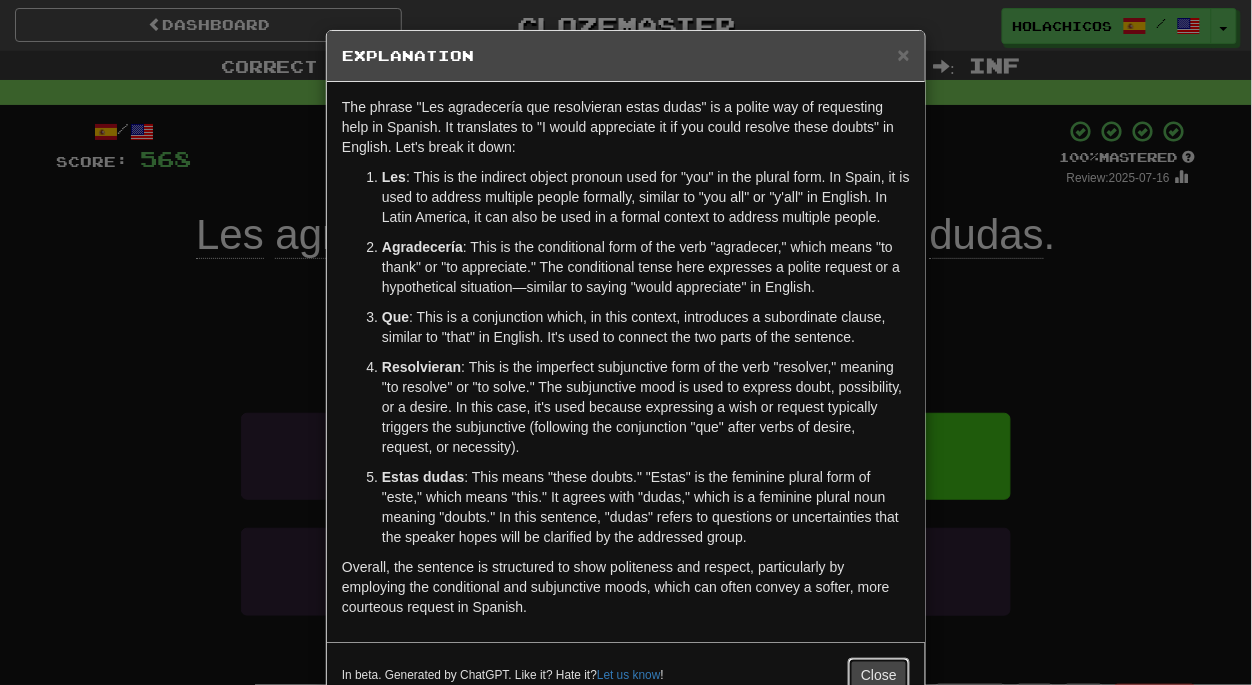 click on "Close" at bounding box center [879, 675] 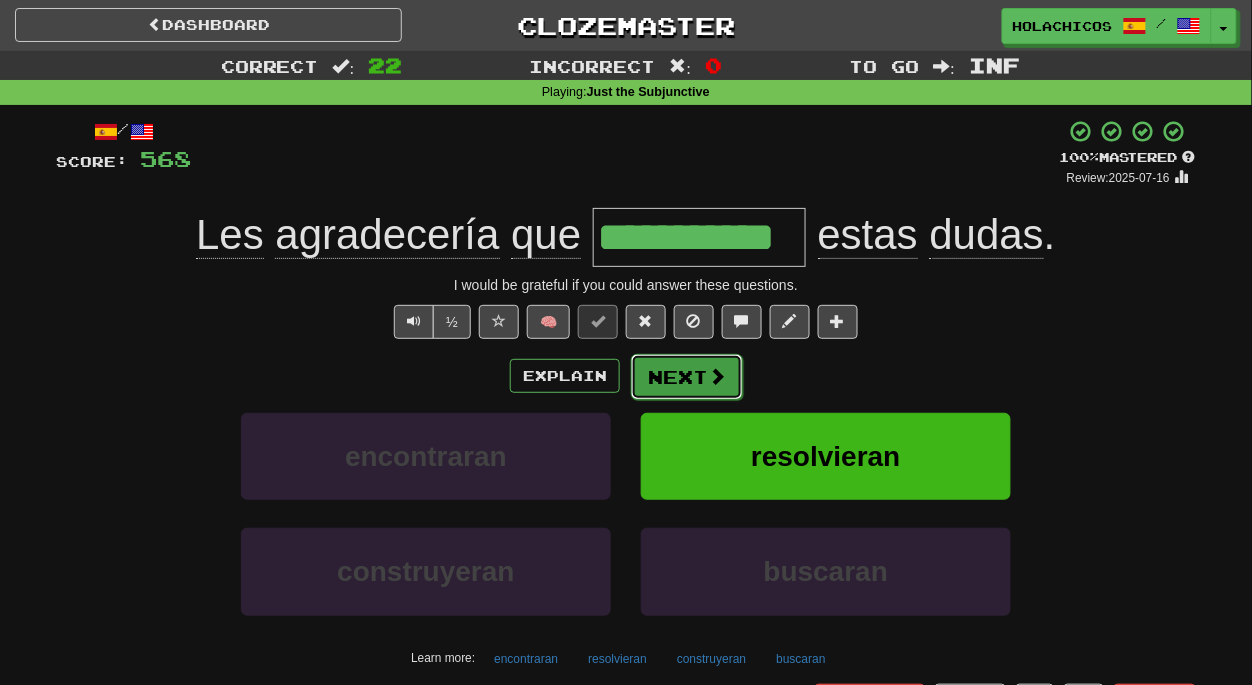 click on "Next" at bounding box center [687, 377] 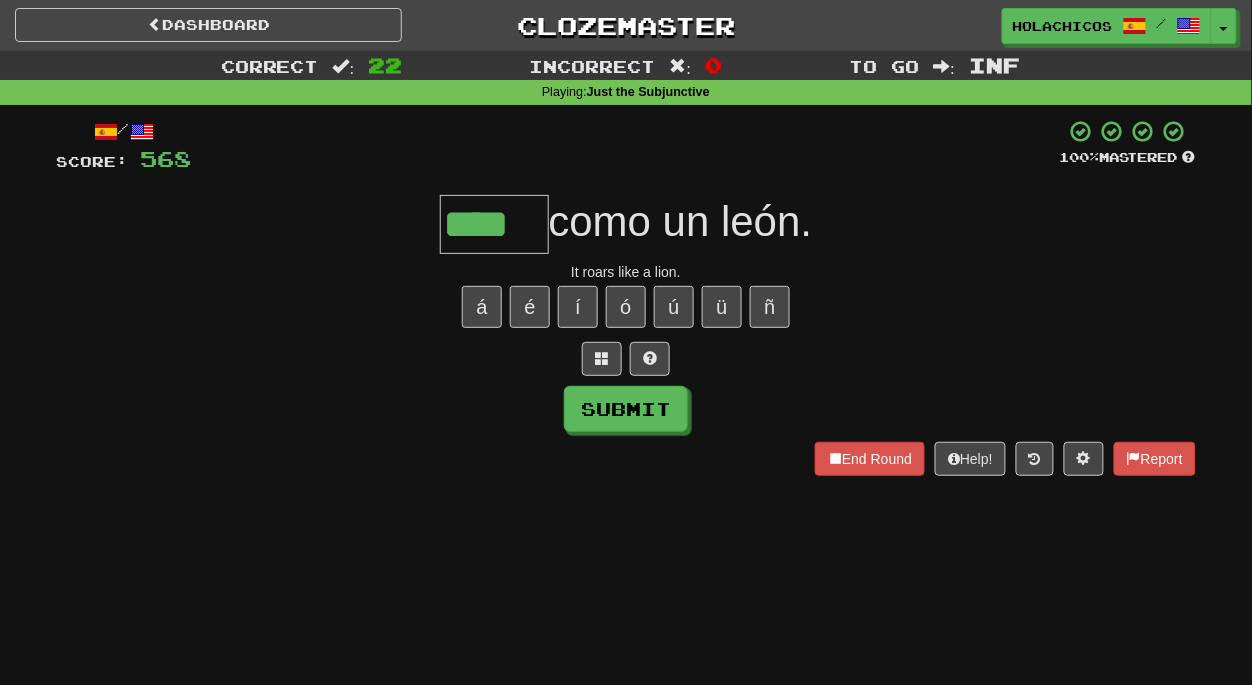 scroll, scrollTop: 0, scrollLeft: 0, axis: both 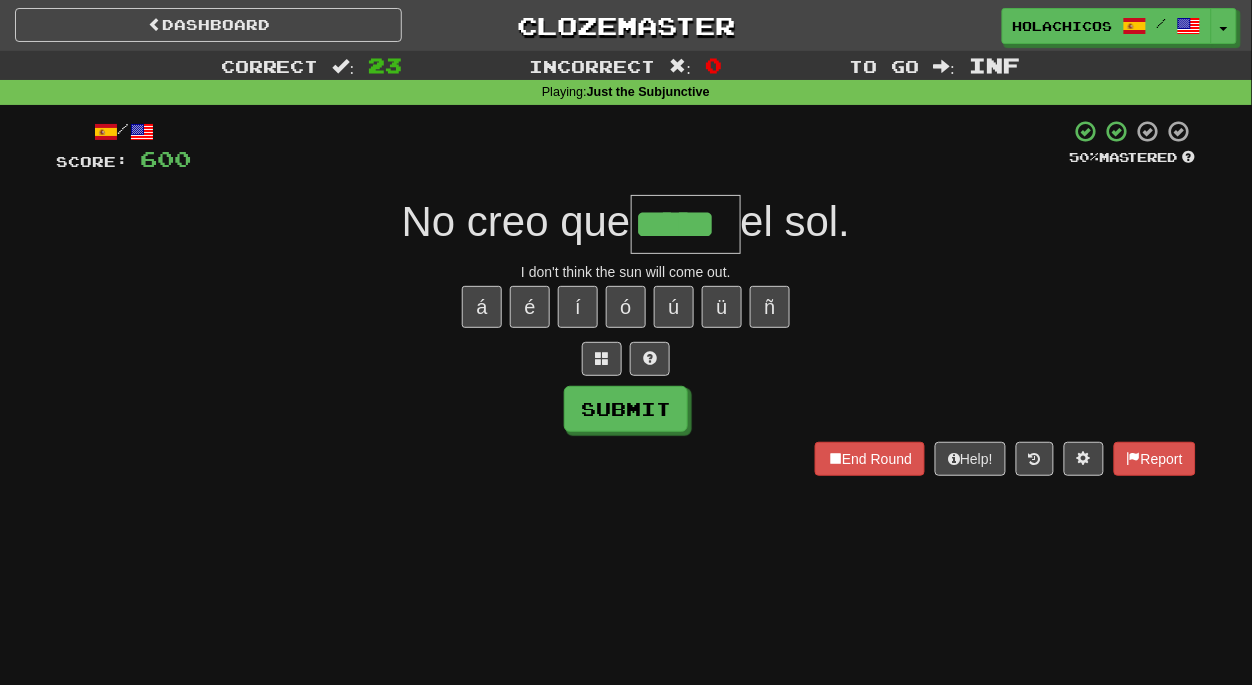type on "*****" 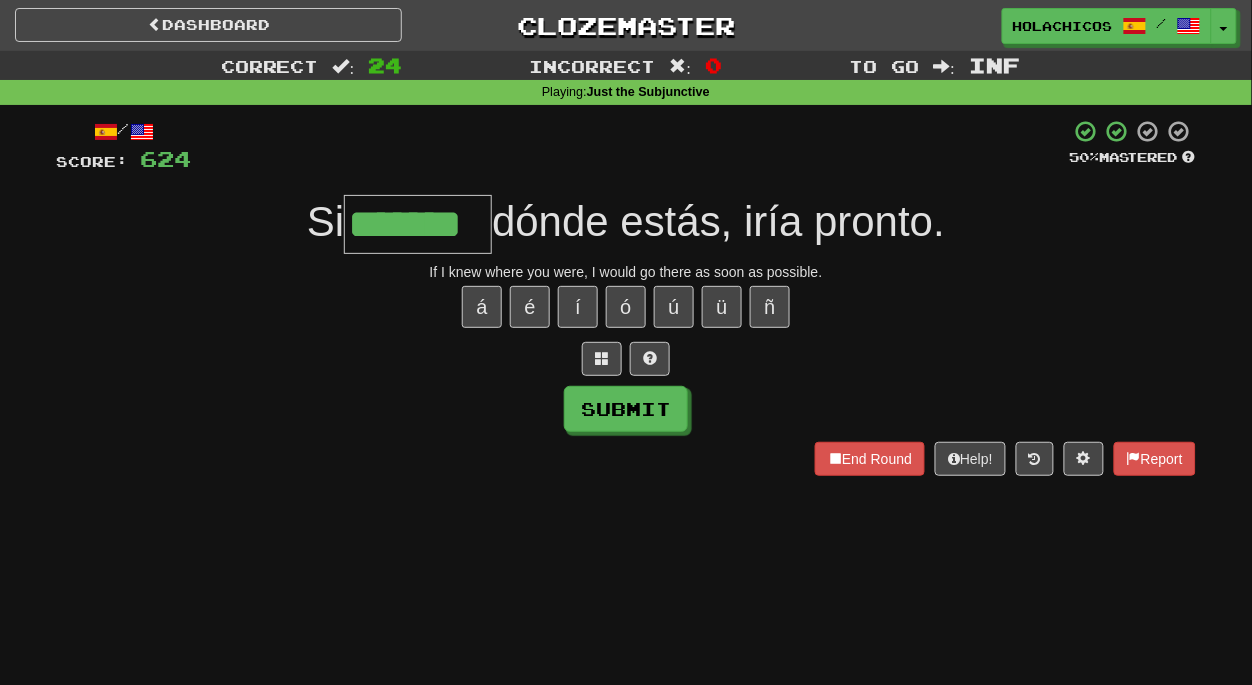type on "*******" 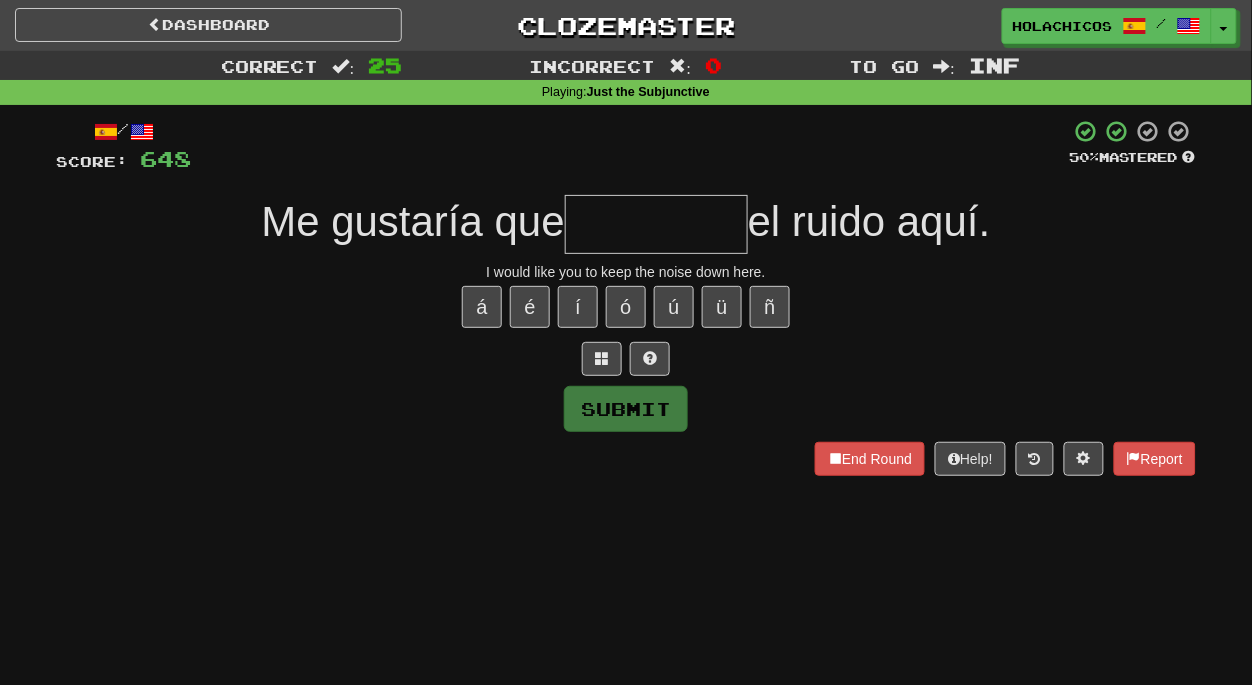 type on "*" 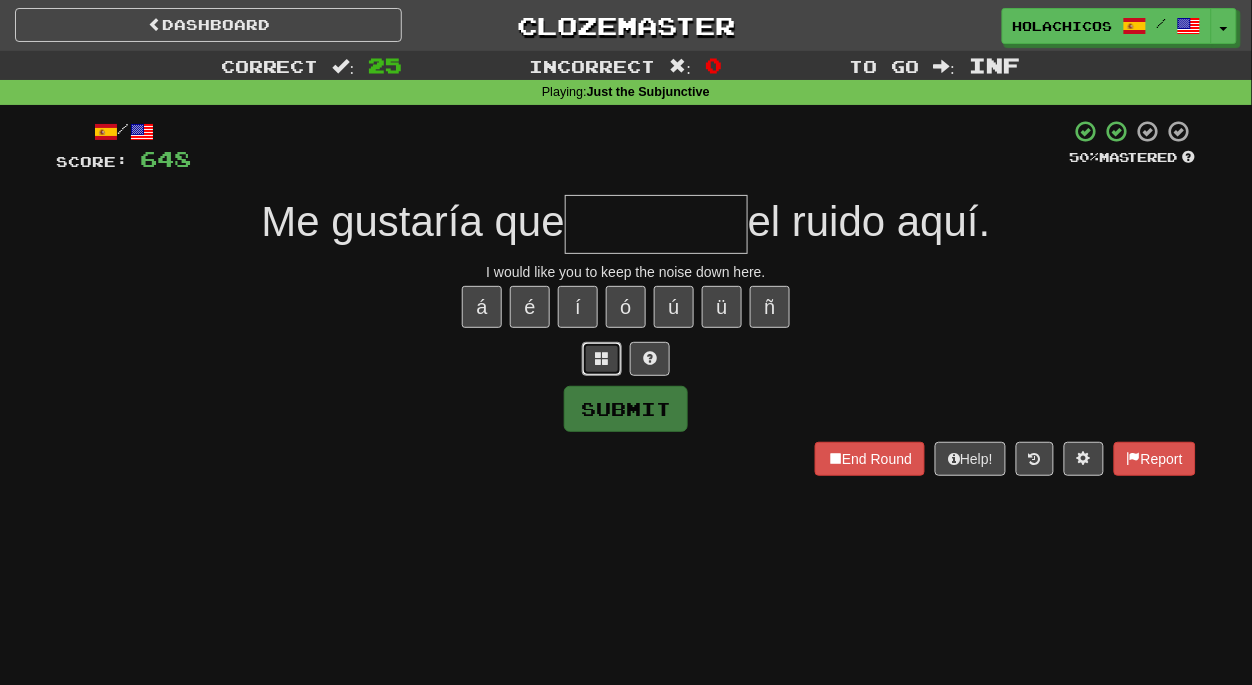 click at bounding box center (602, 358) 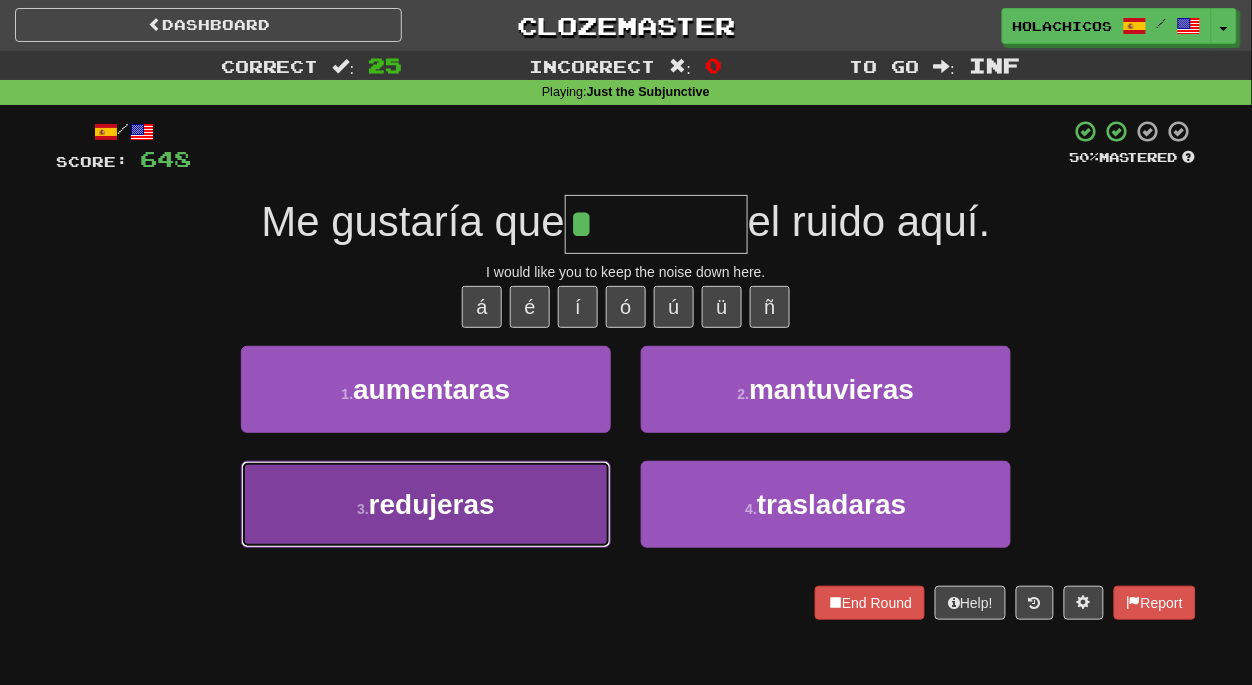 click on "redujeras" at bounding box center [432, 504] 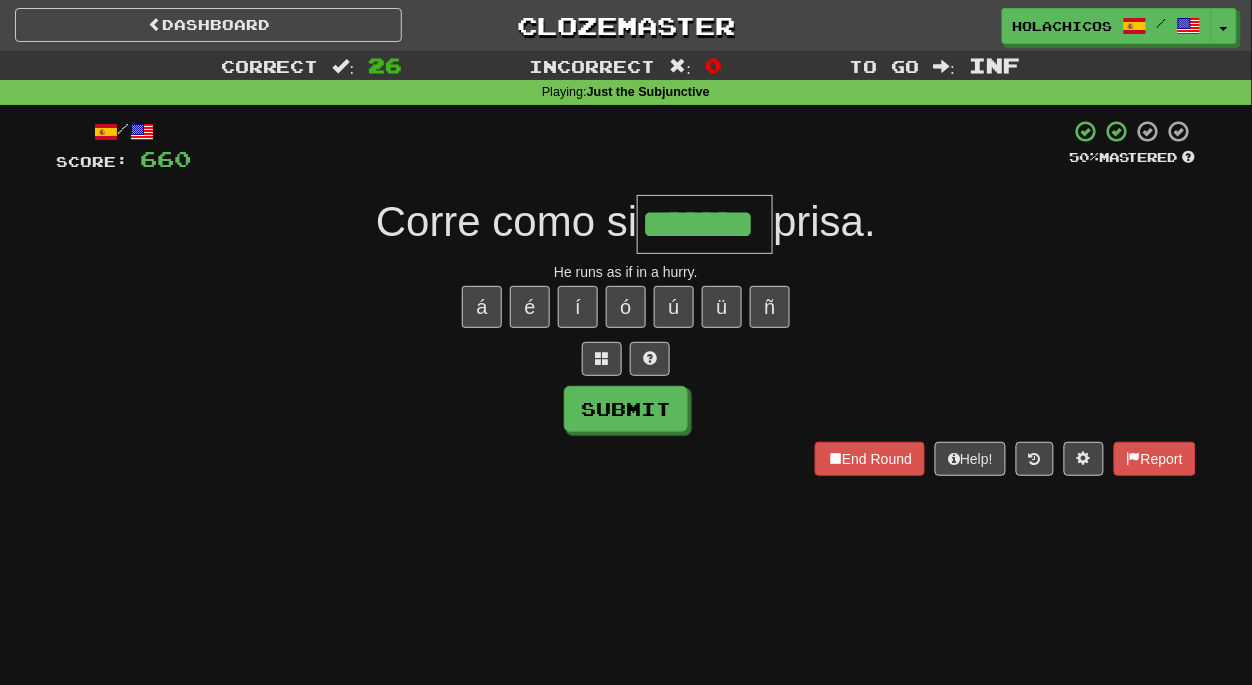type on "*******" 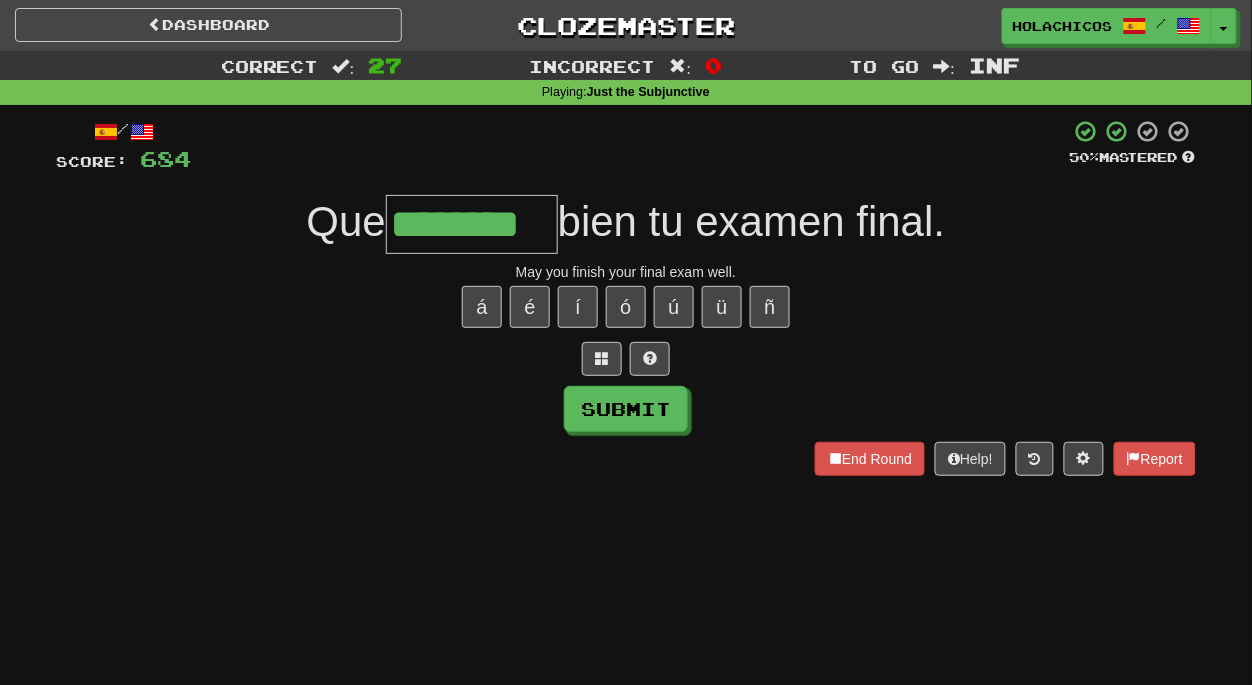 type on "********" 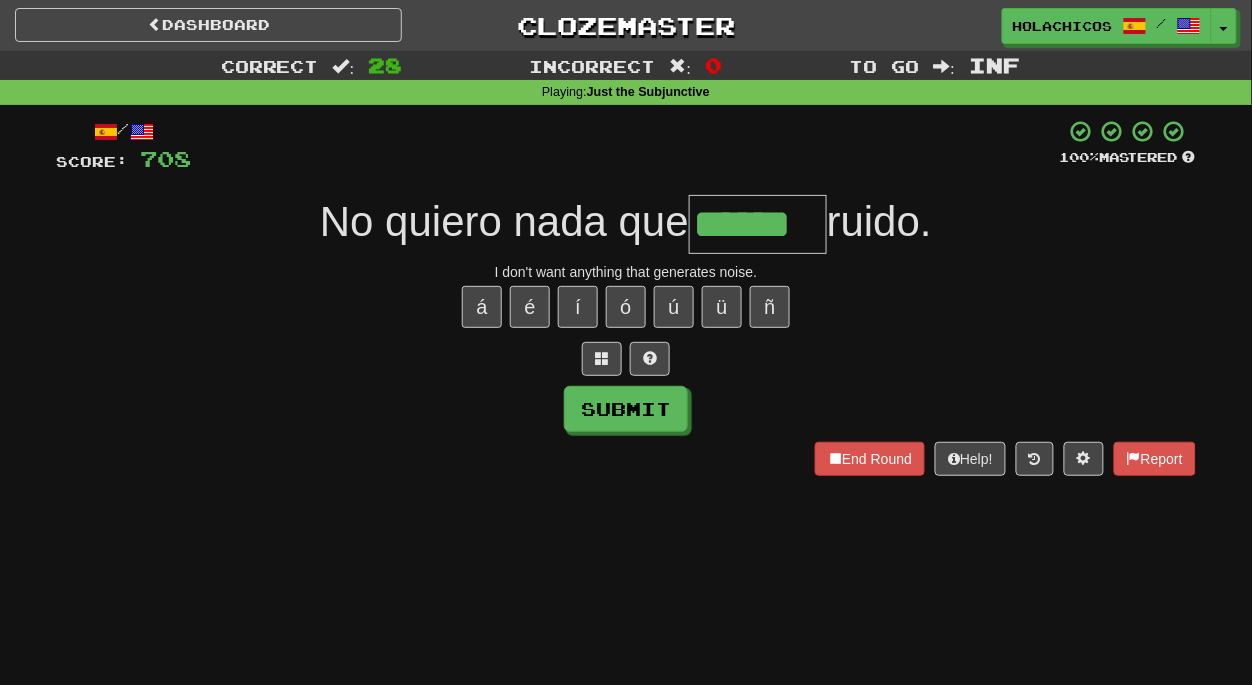 type on "******" 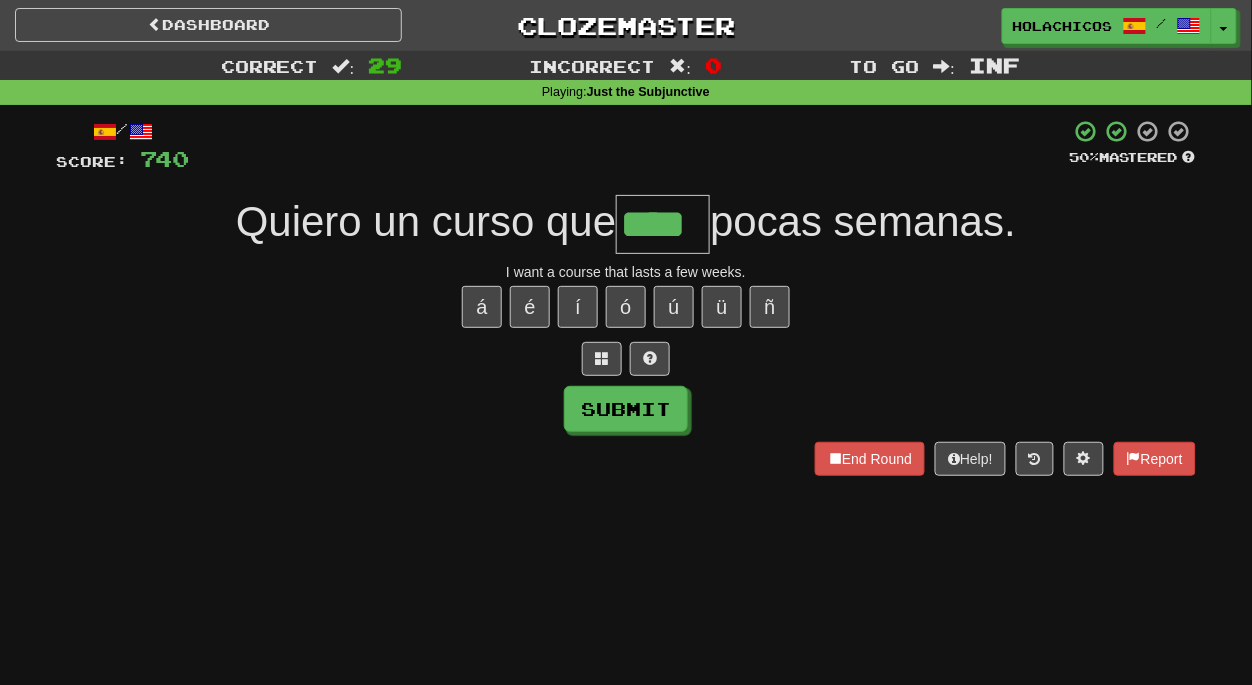 type on "****" 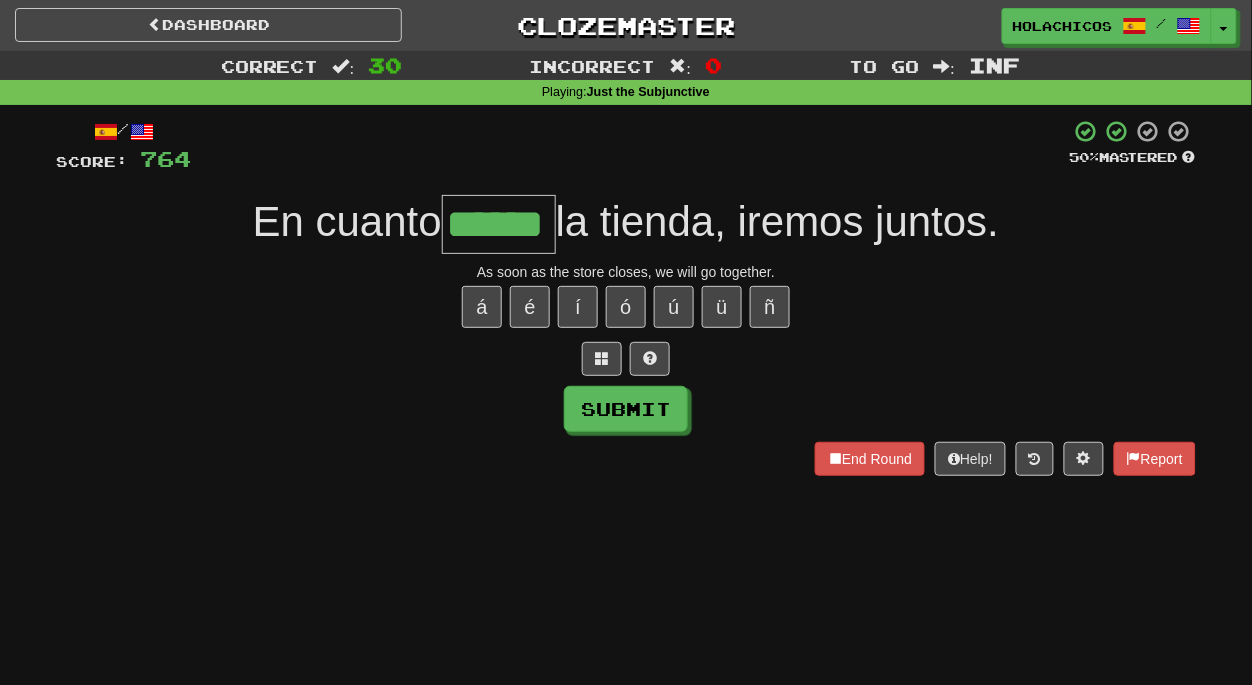 type on "******" 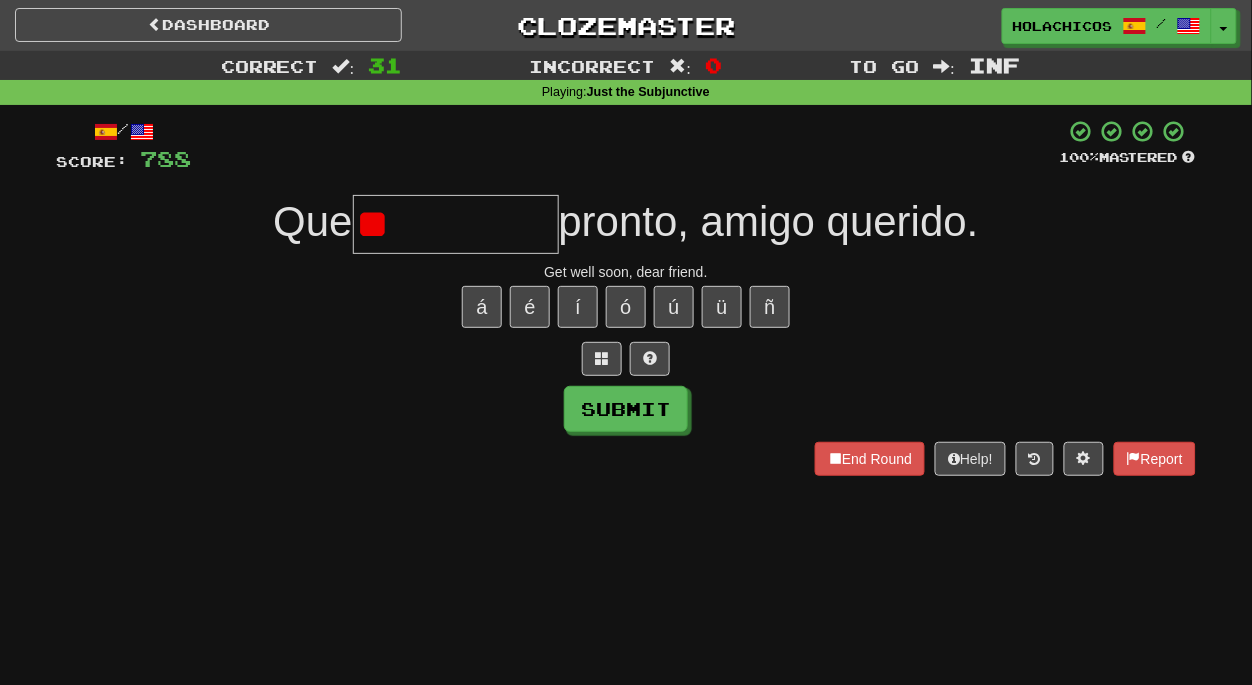 type on "*" 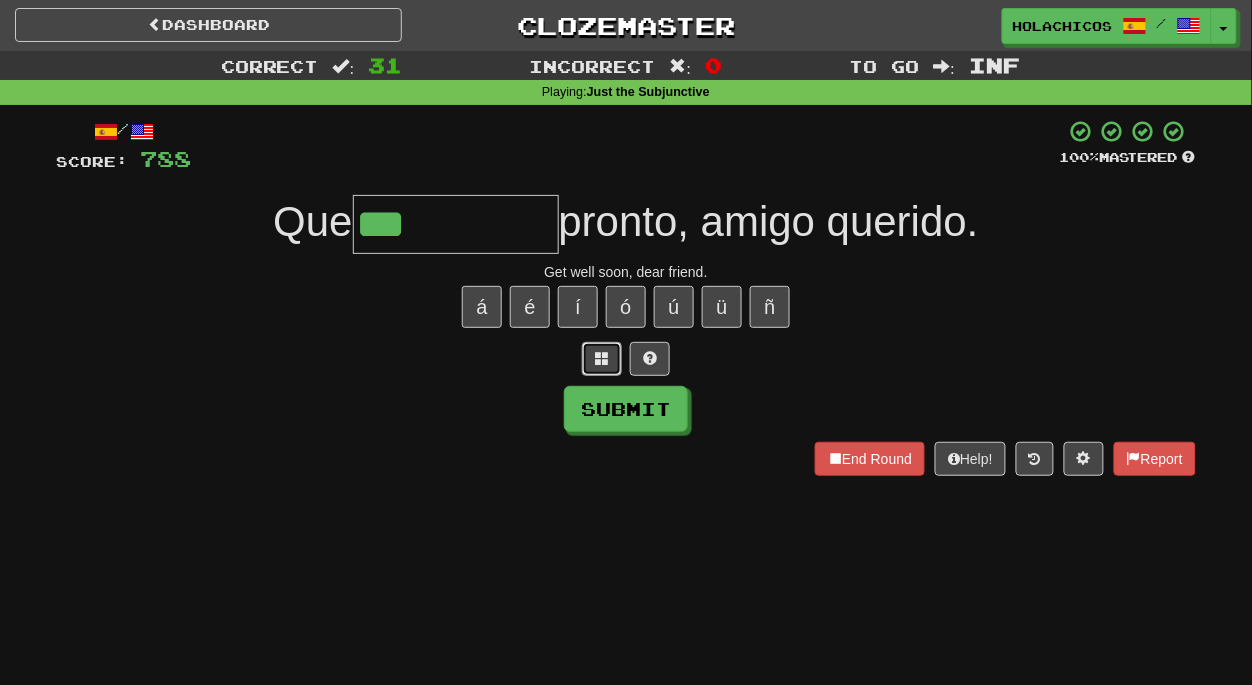 click at bounding box center [602, 359] 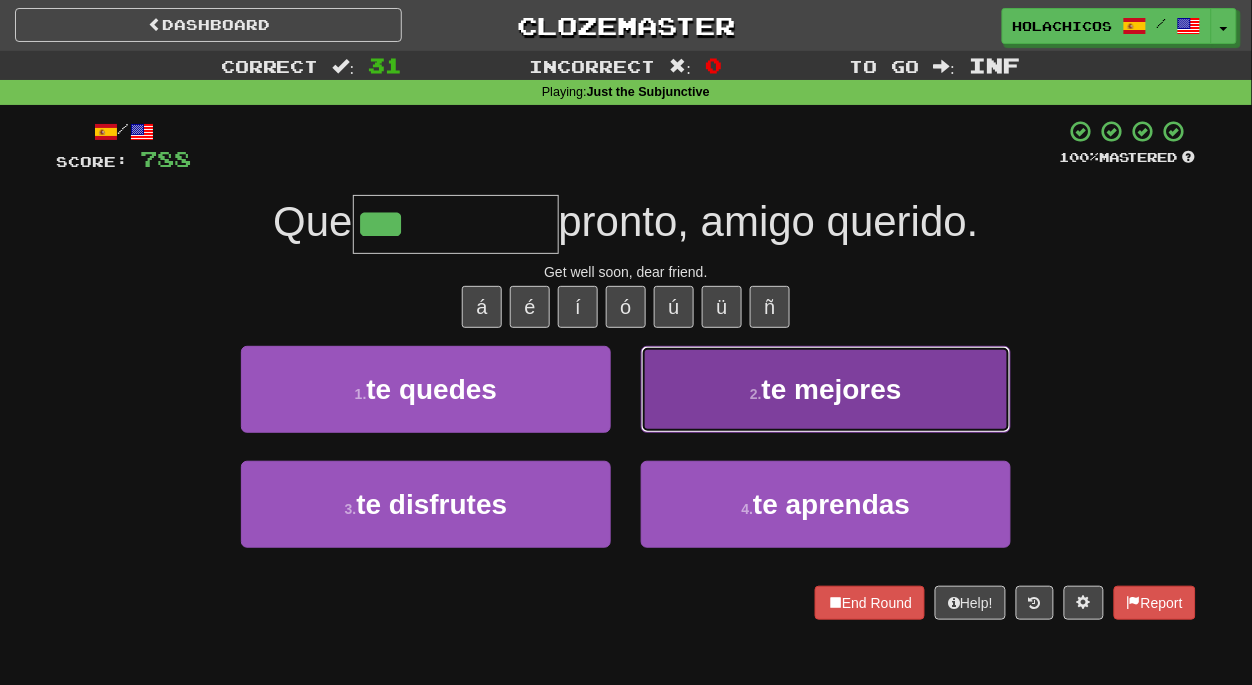 click on "te mejores" at bounding box center [832, 389] 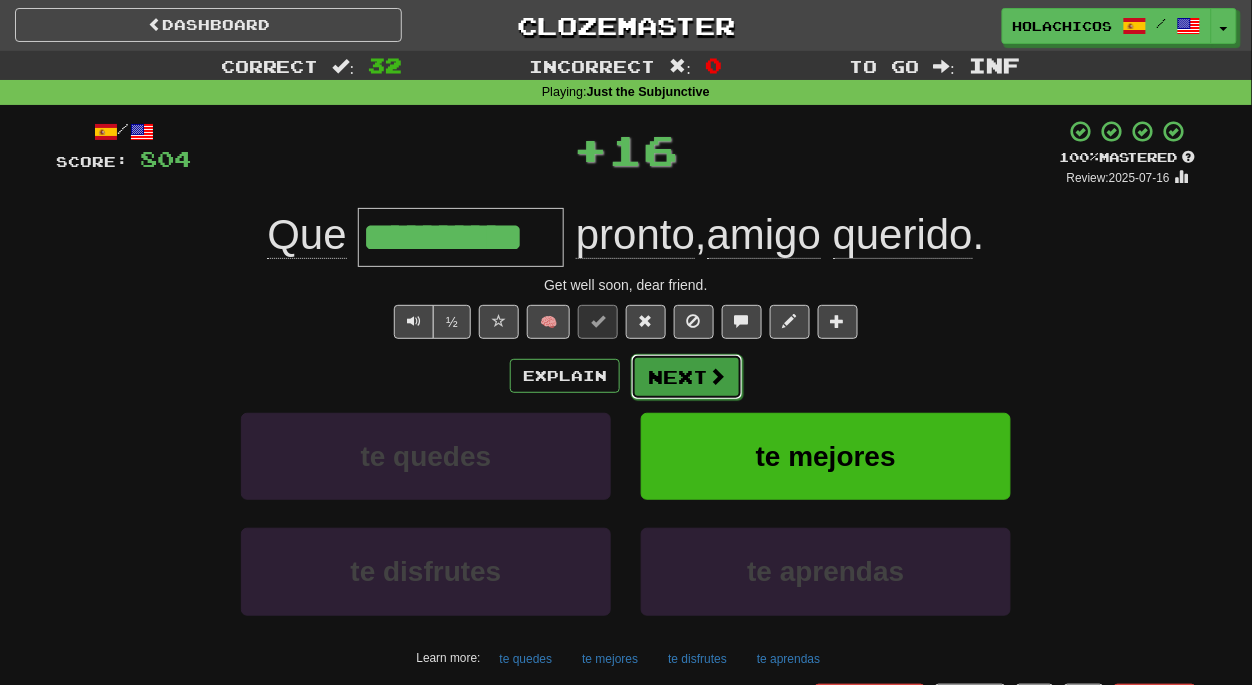 click on "Next" at bounding box center [687, 377] 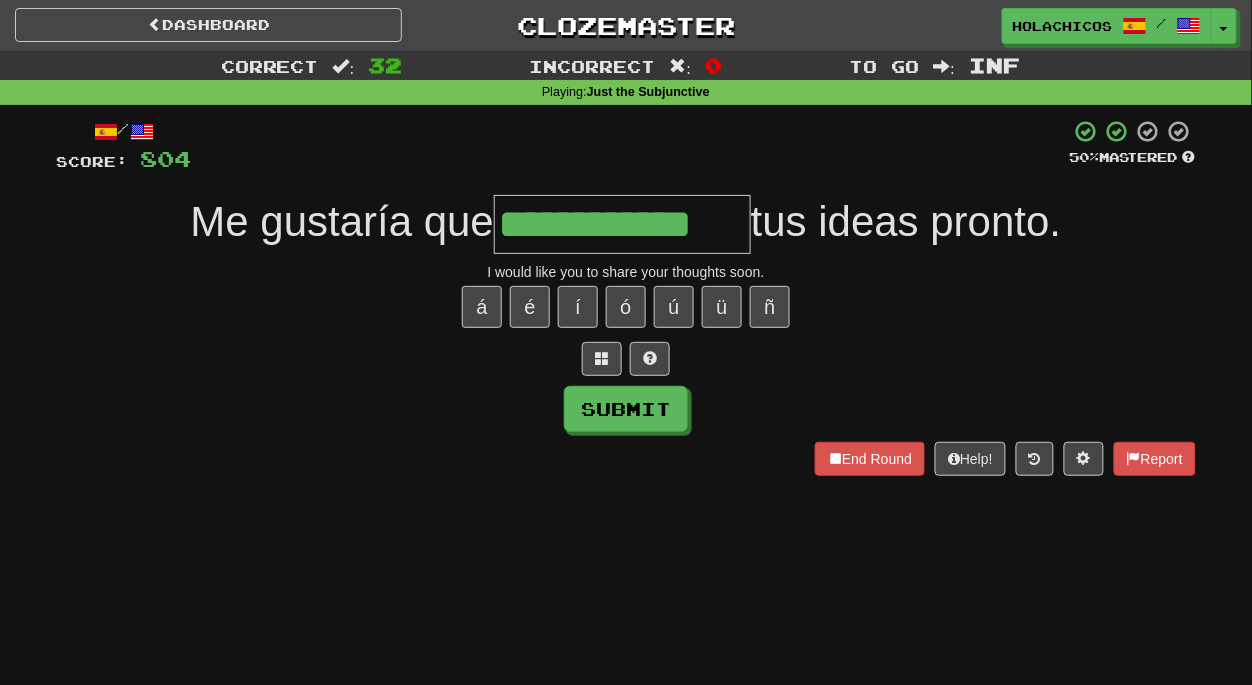 type on "**********" 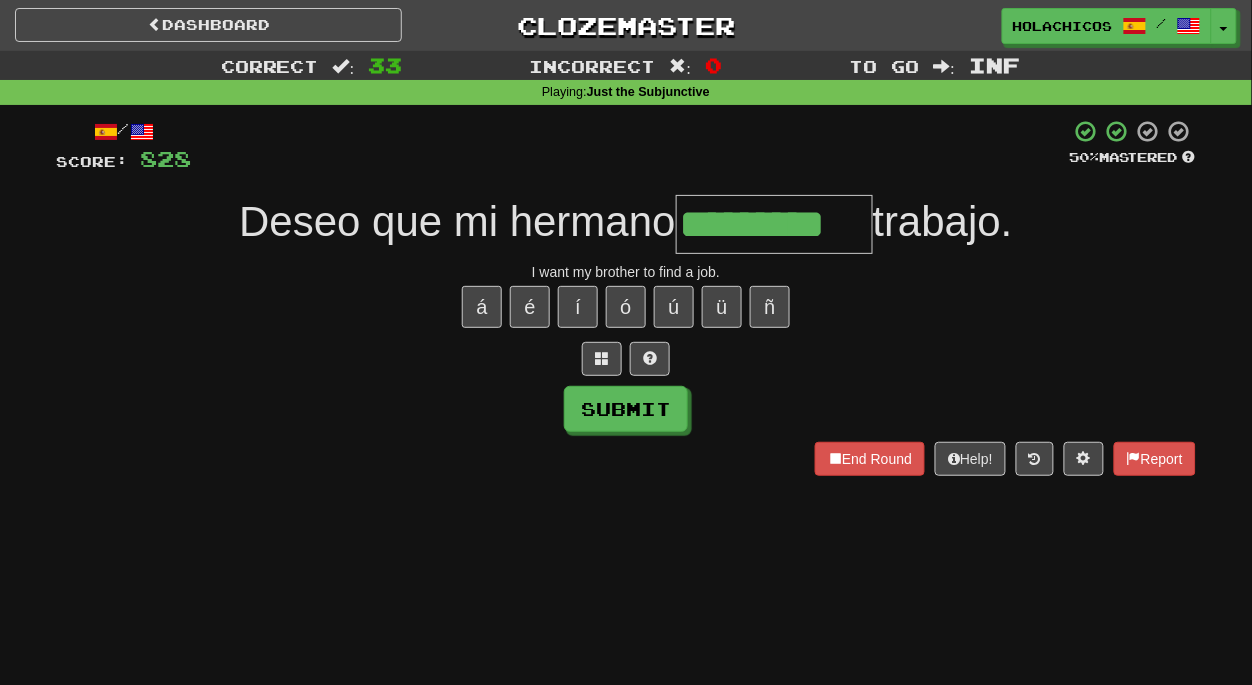 type on "*********" 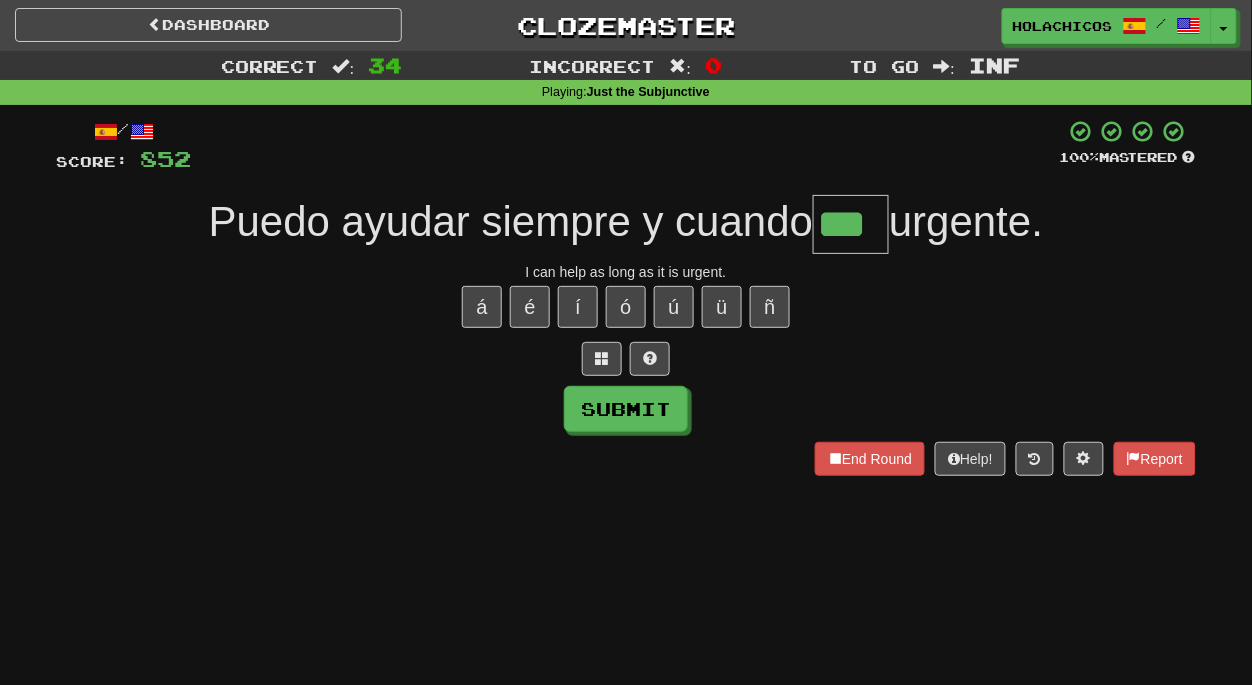 type on "***" 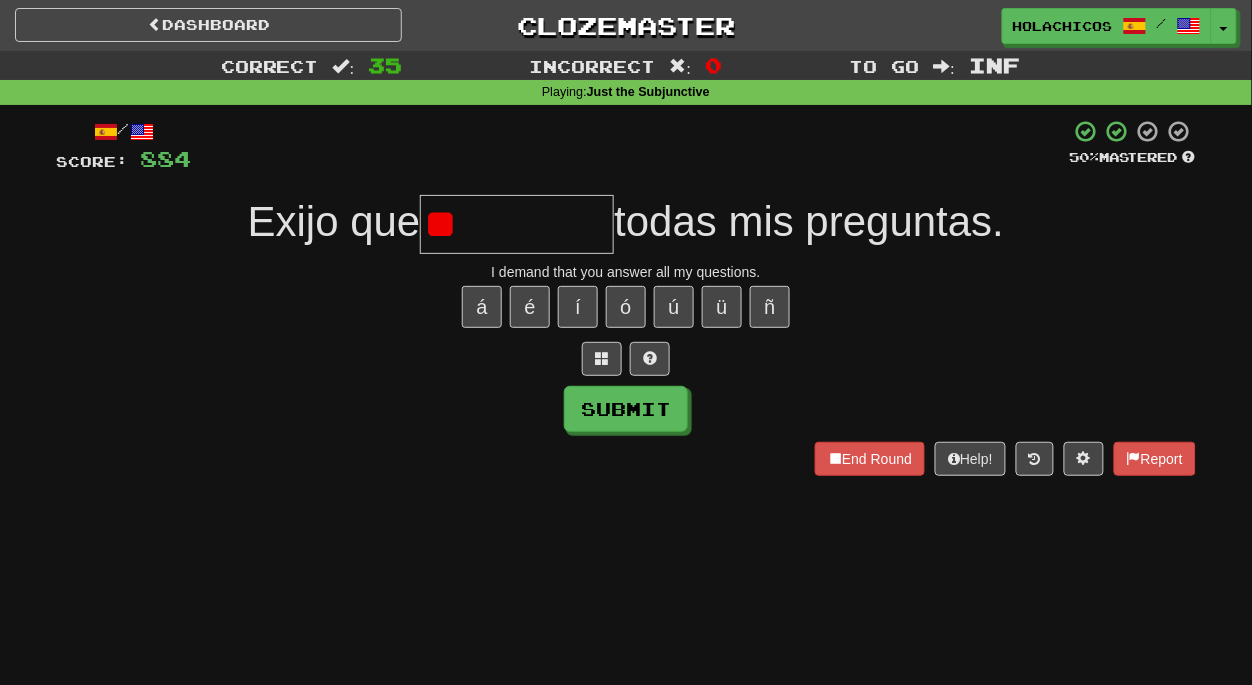 type on "*" 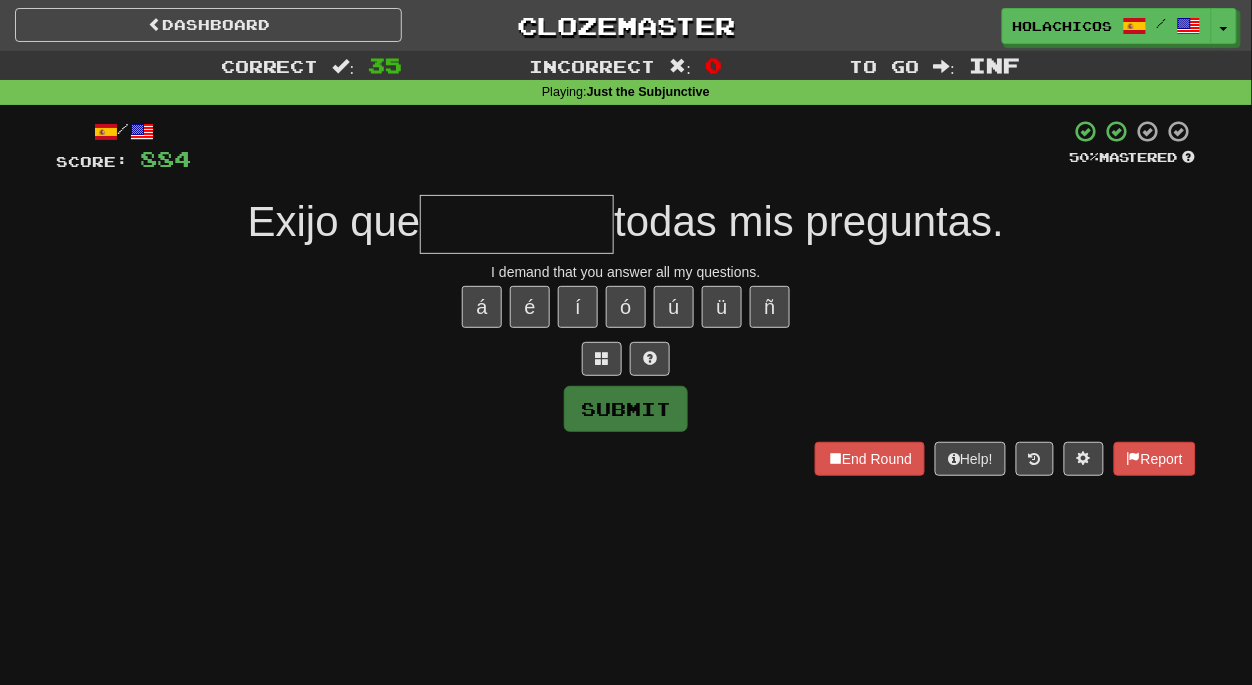 type on "*" 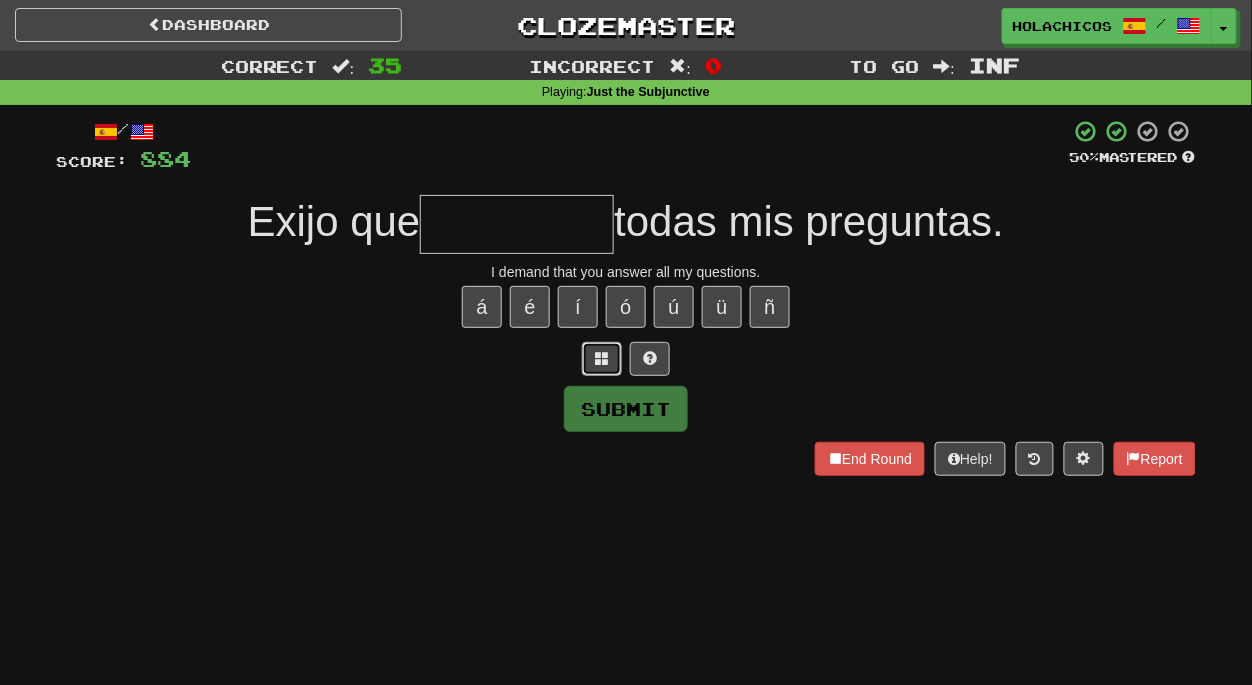 click at bounding box center [602, 358] 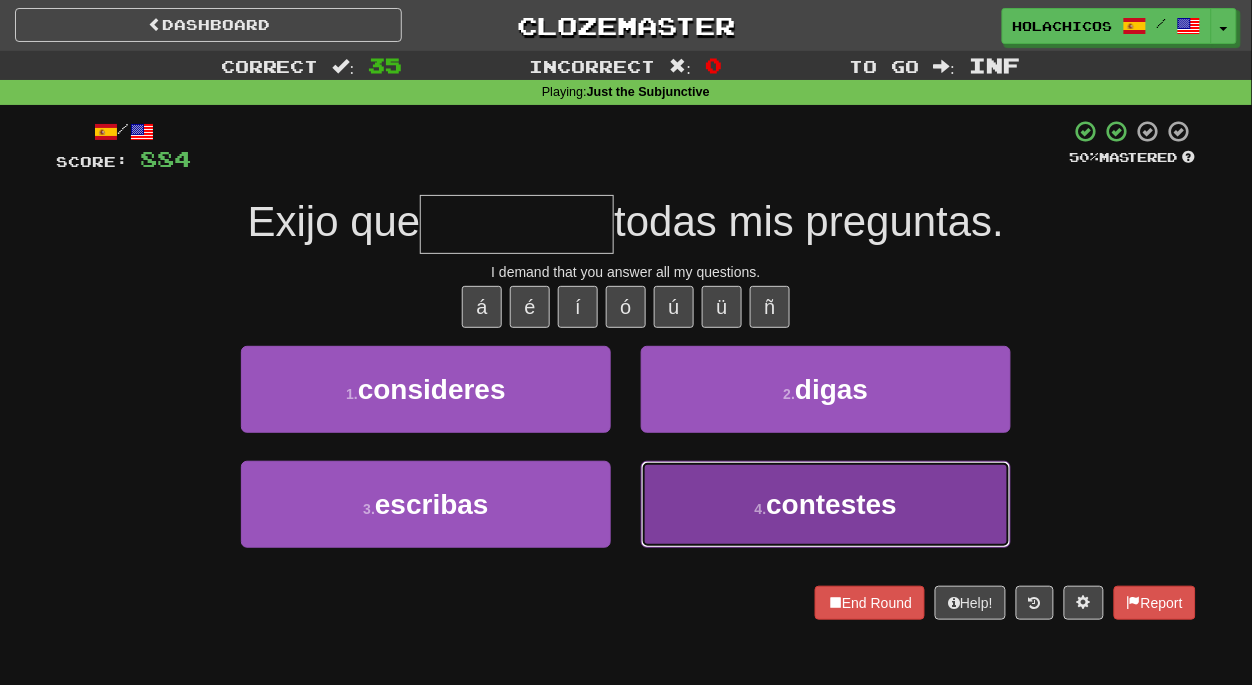 click on "4 .  contestes" at bounding box center (826, 504) 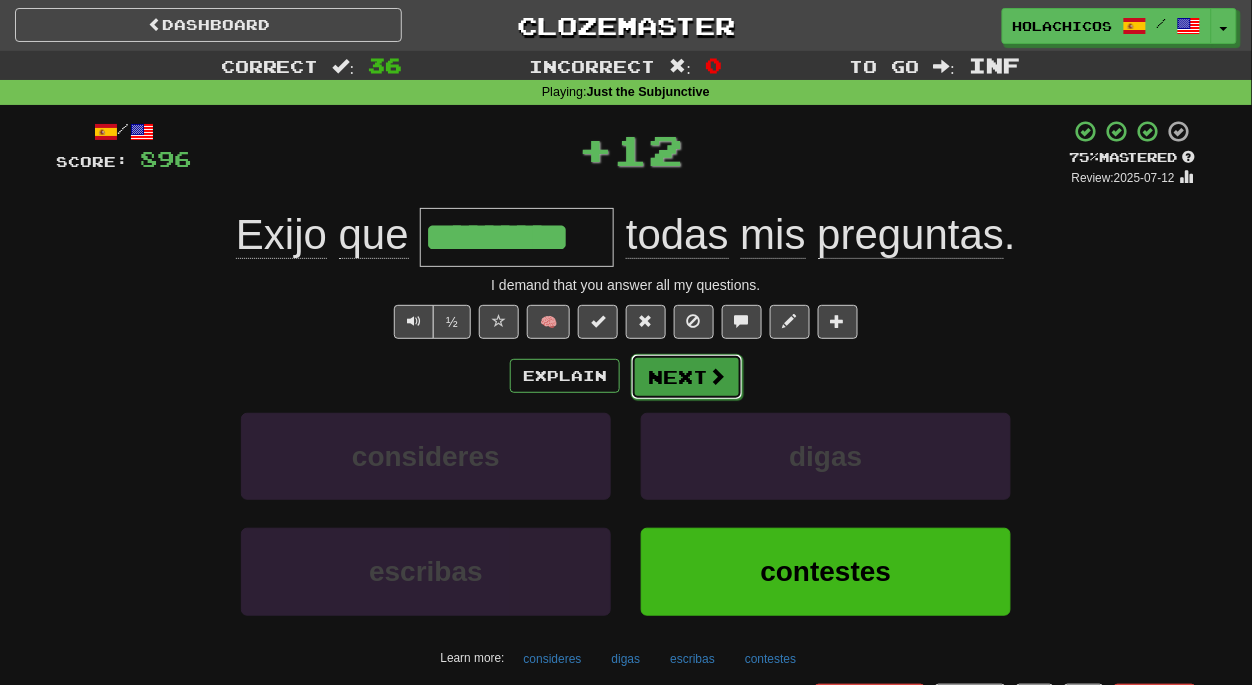 click on "Next" at bounding box center [687, 377] 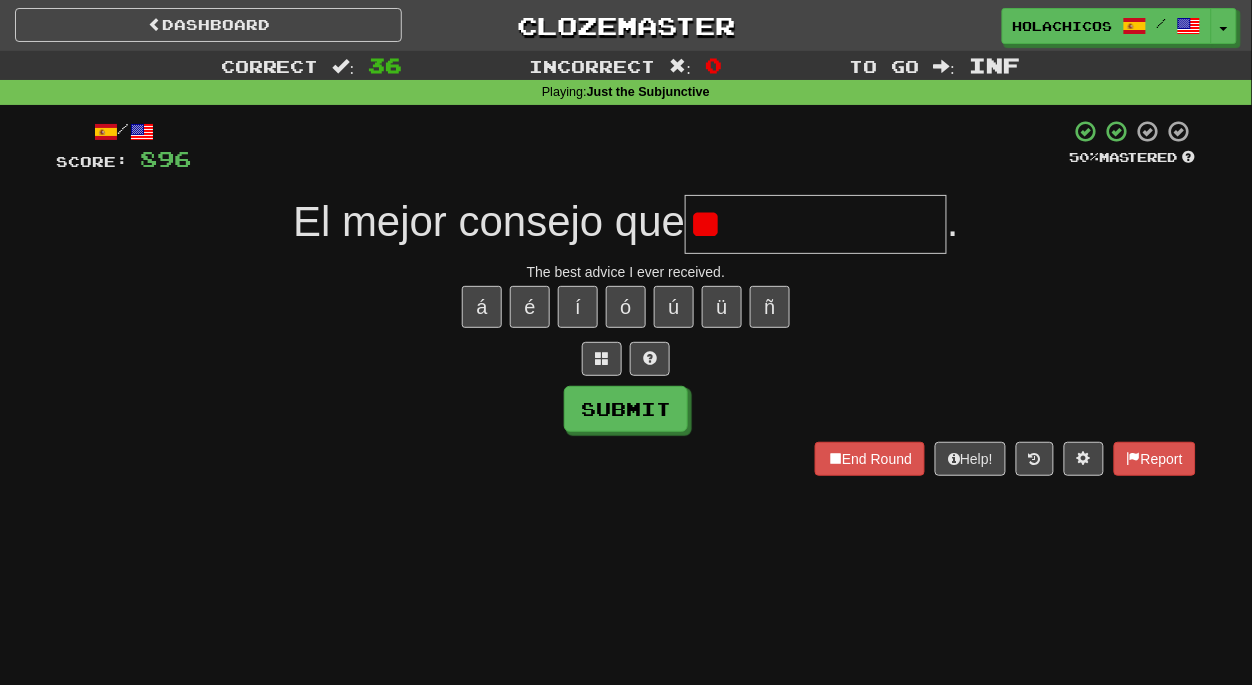 type on "*" 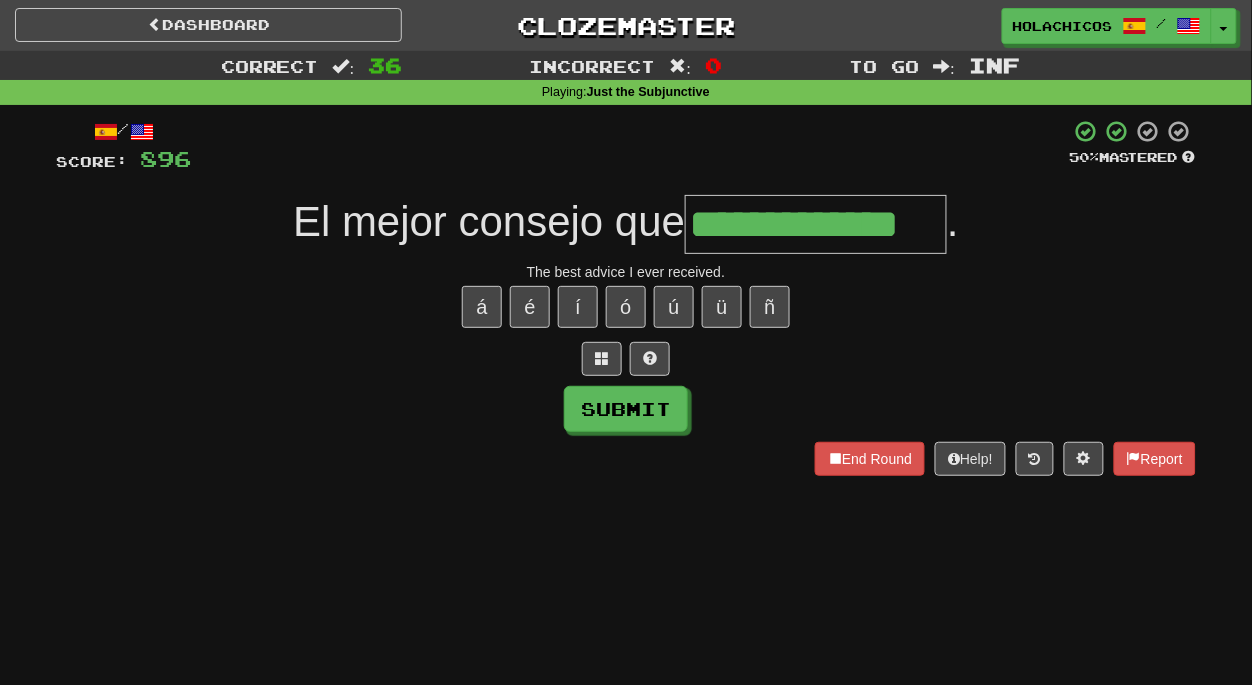 type on "**********" 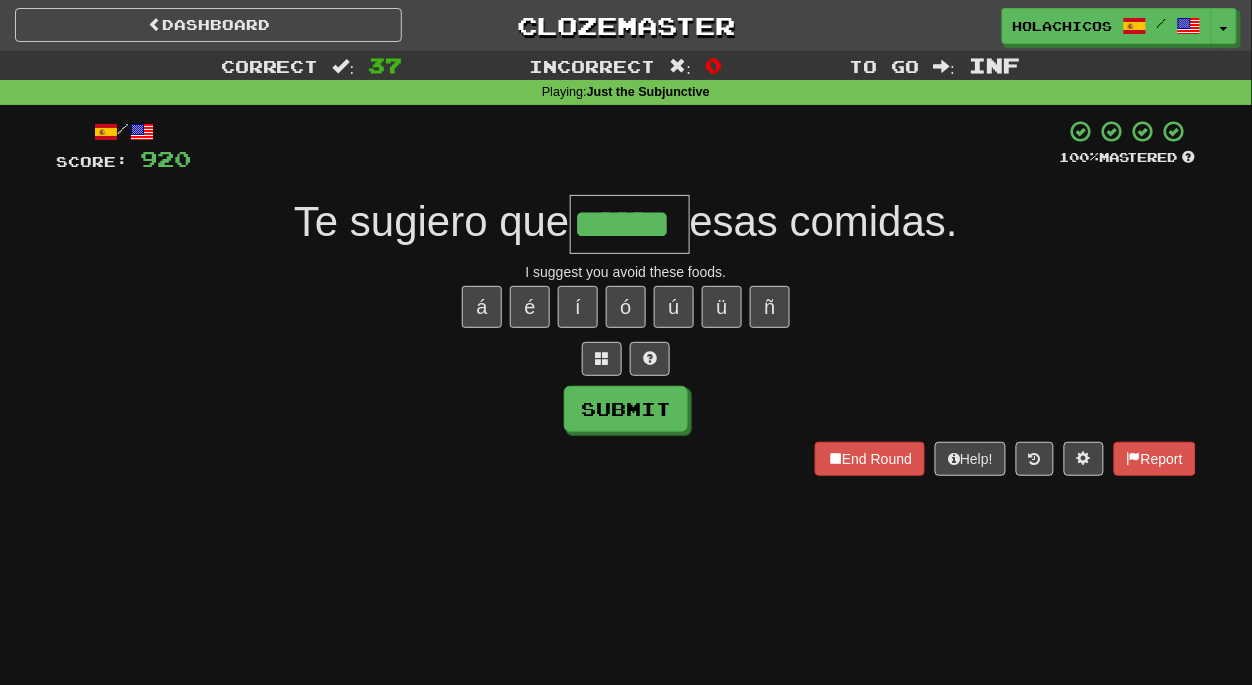 type on "******" 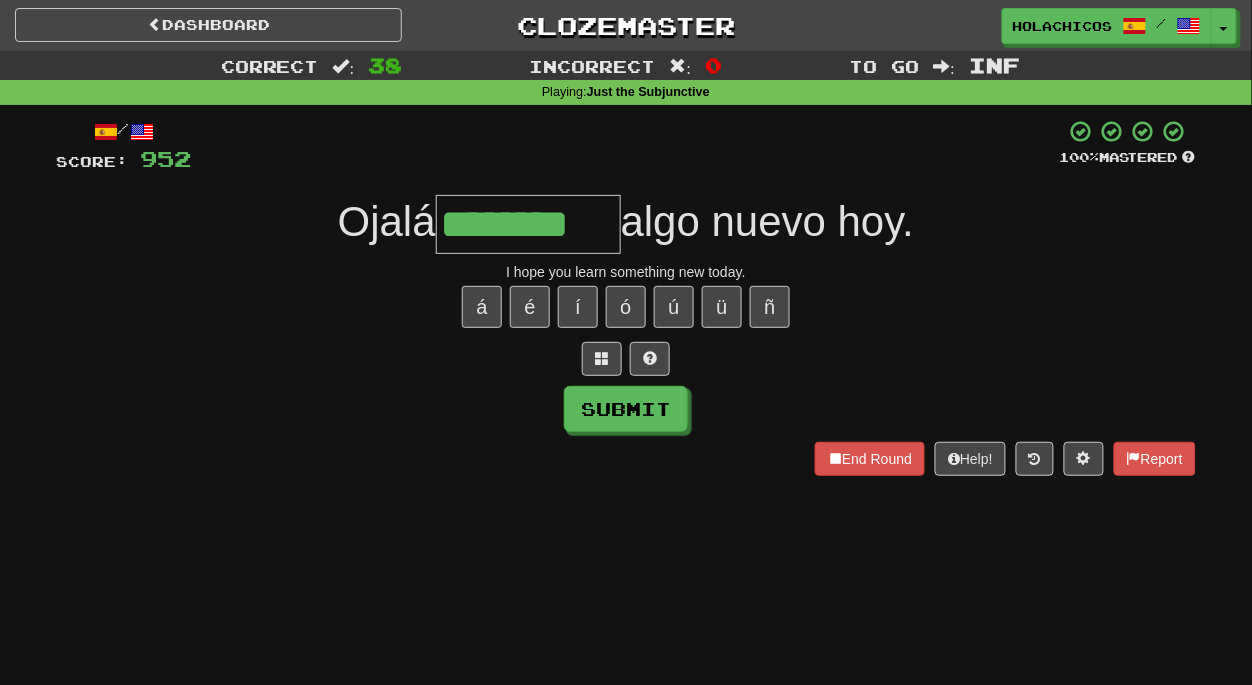 type on "********" 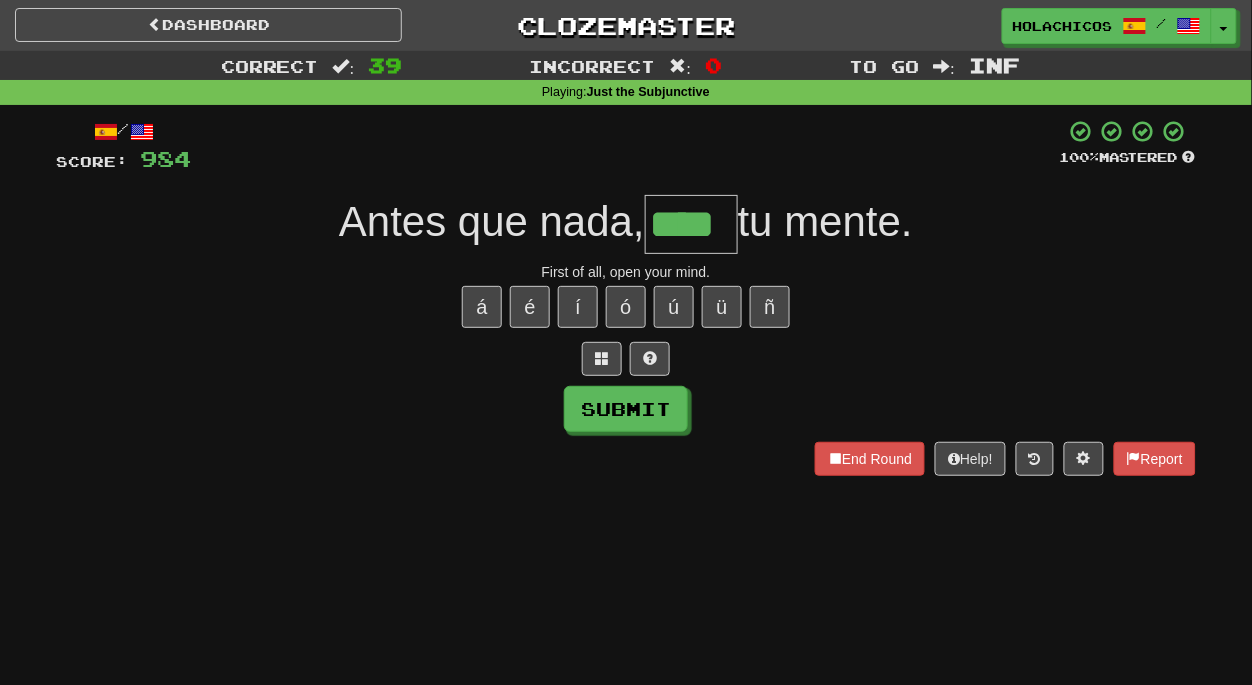 type on "****" 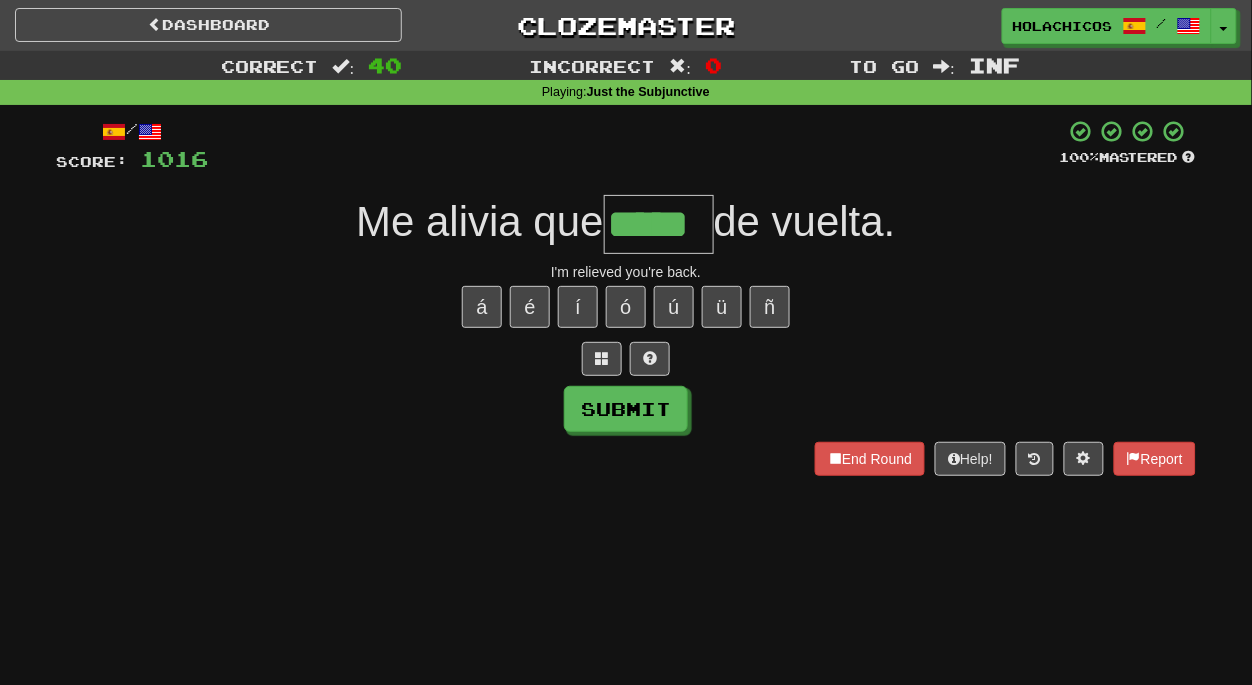 type on "*****" 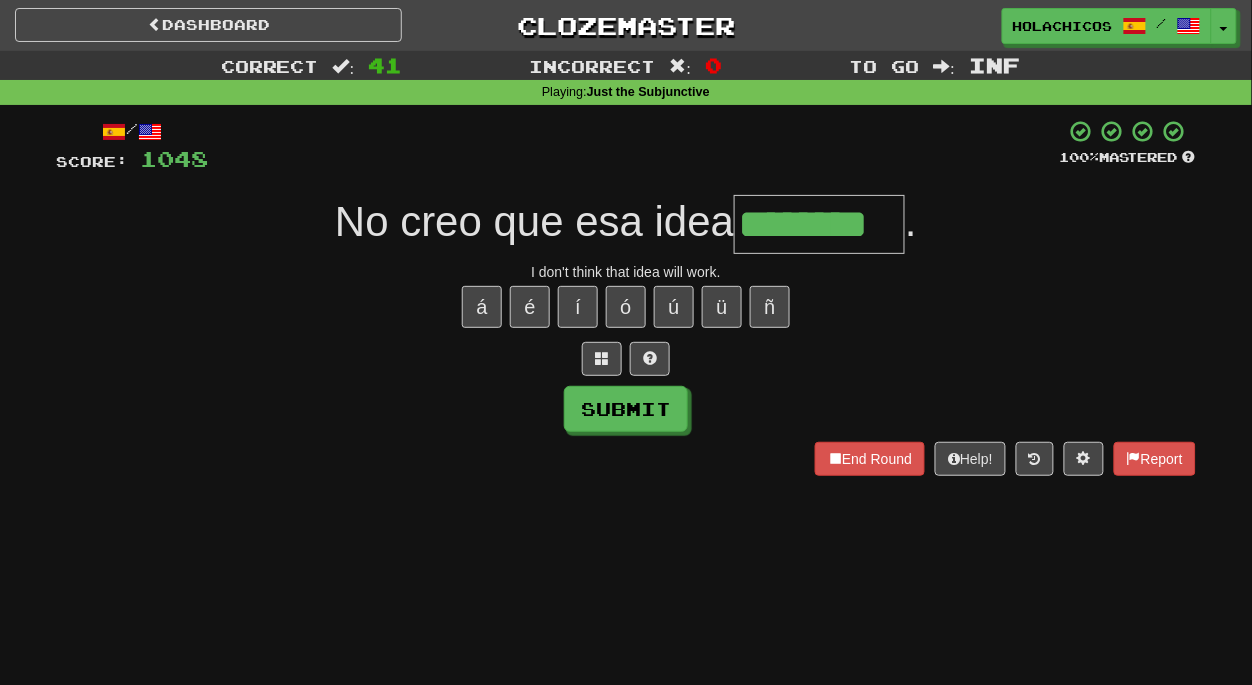 type on "********" 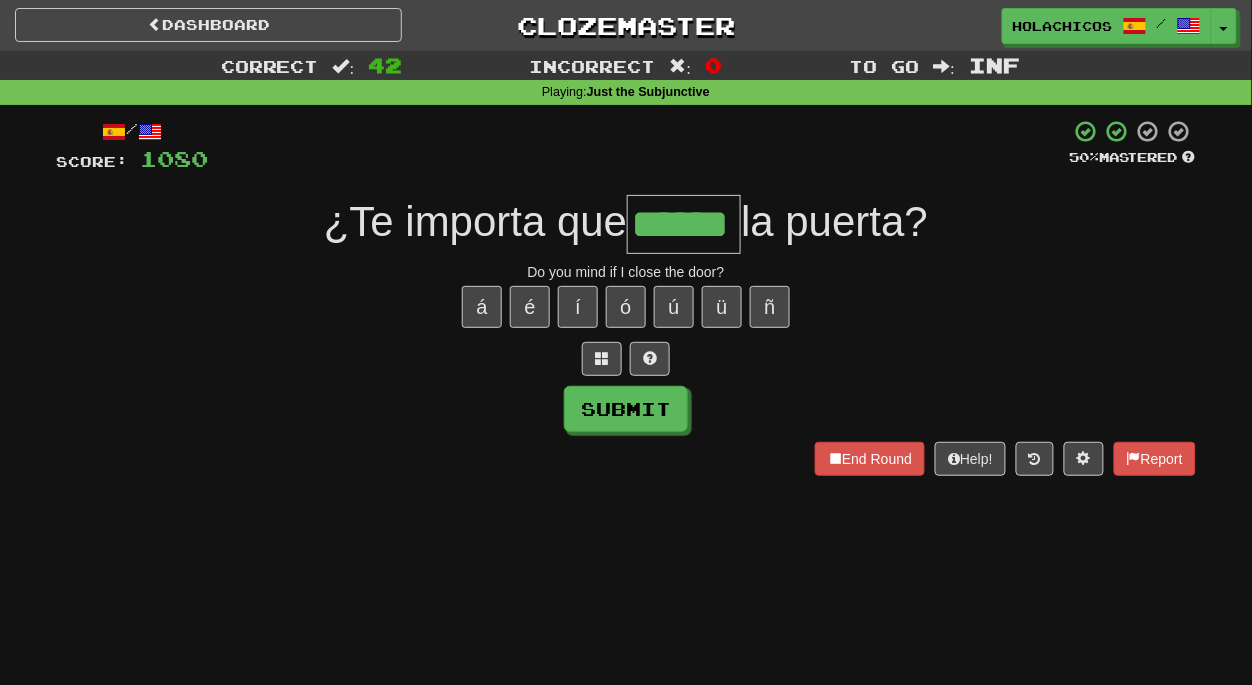 type on "******" 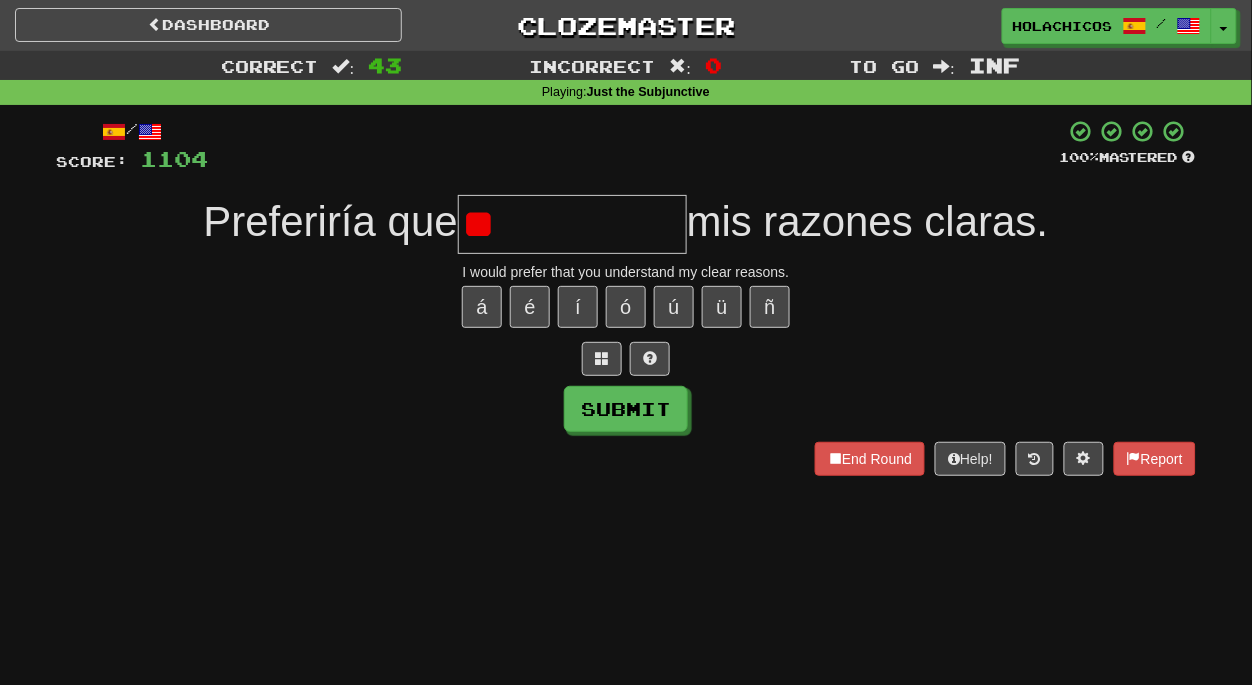 type on "*" 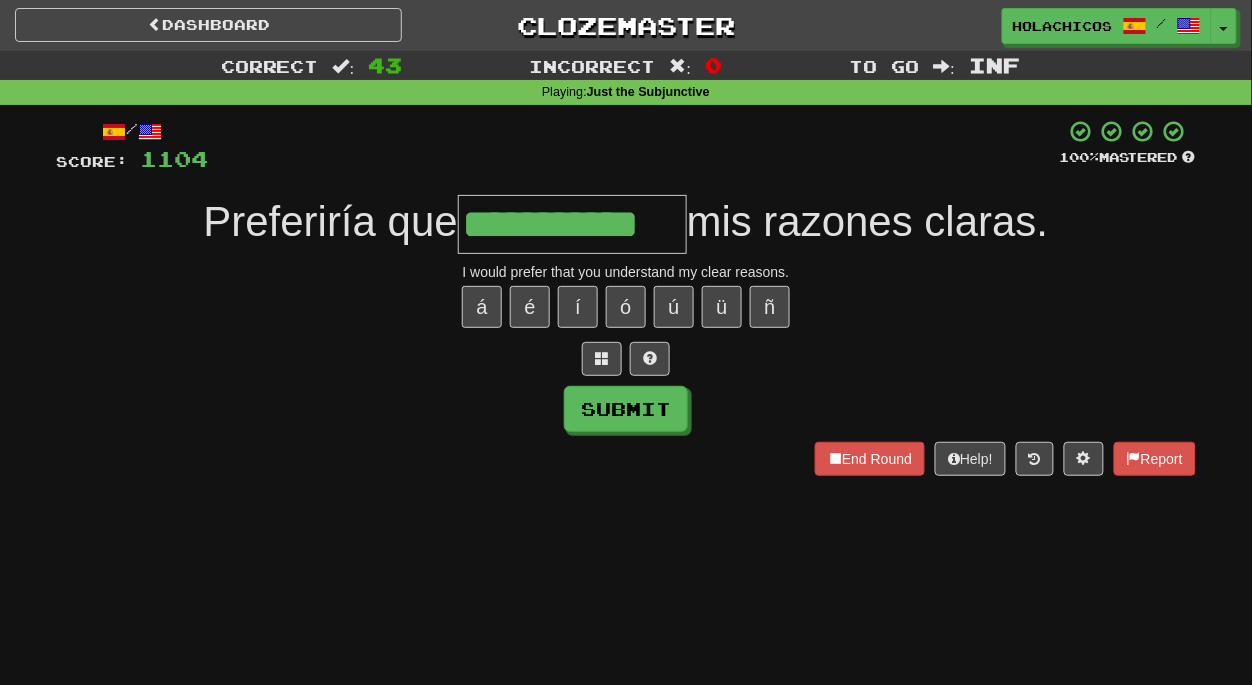 type on "**********" 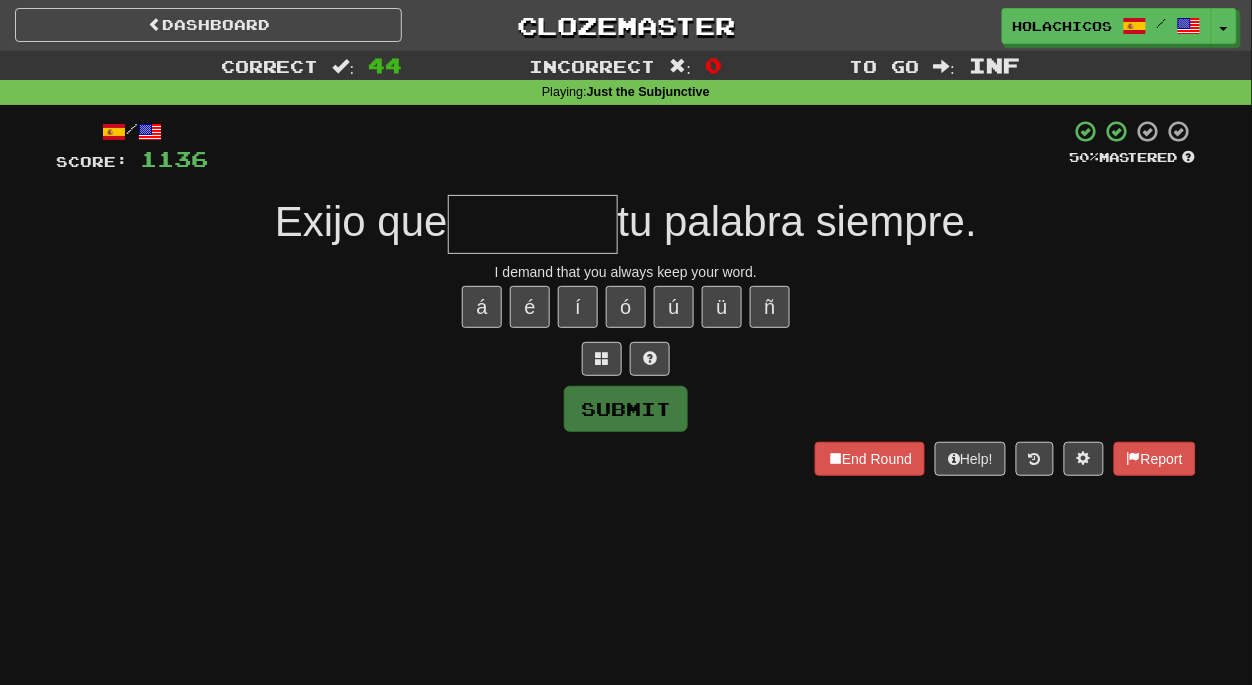 type on "*" 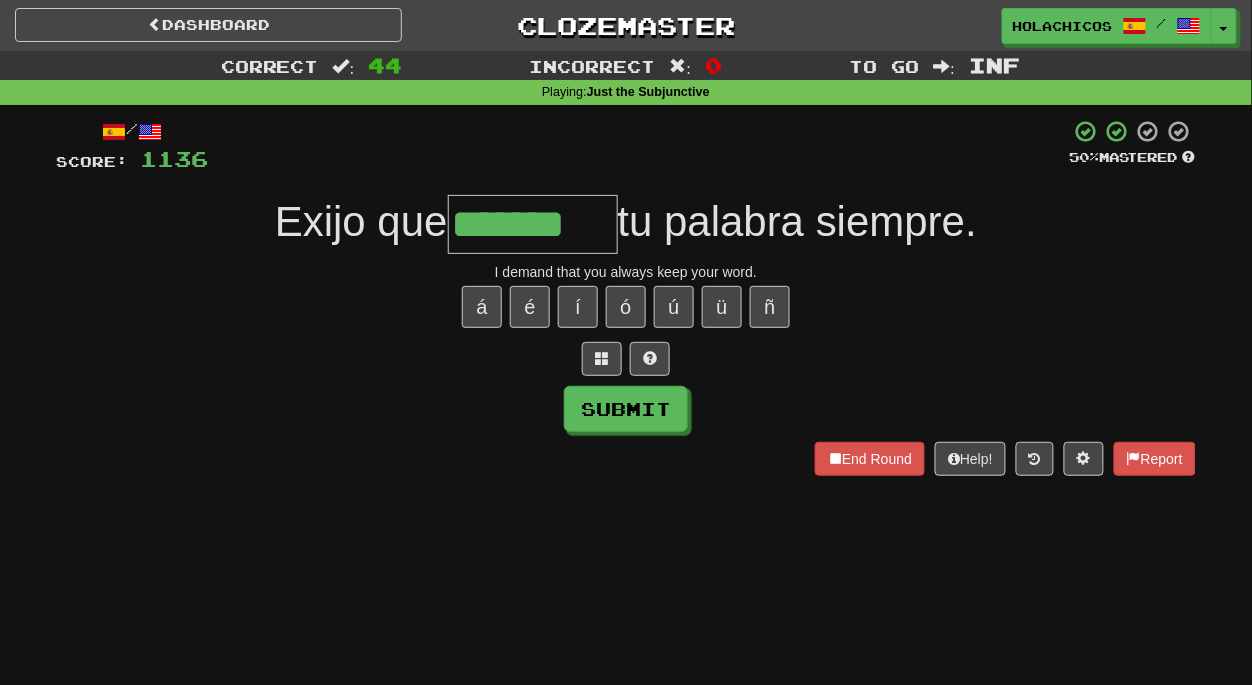 type on "*******" 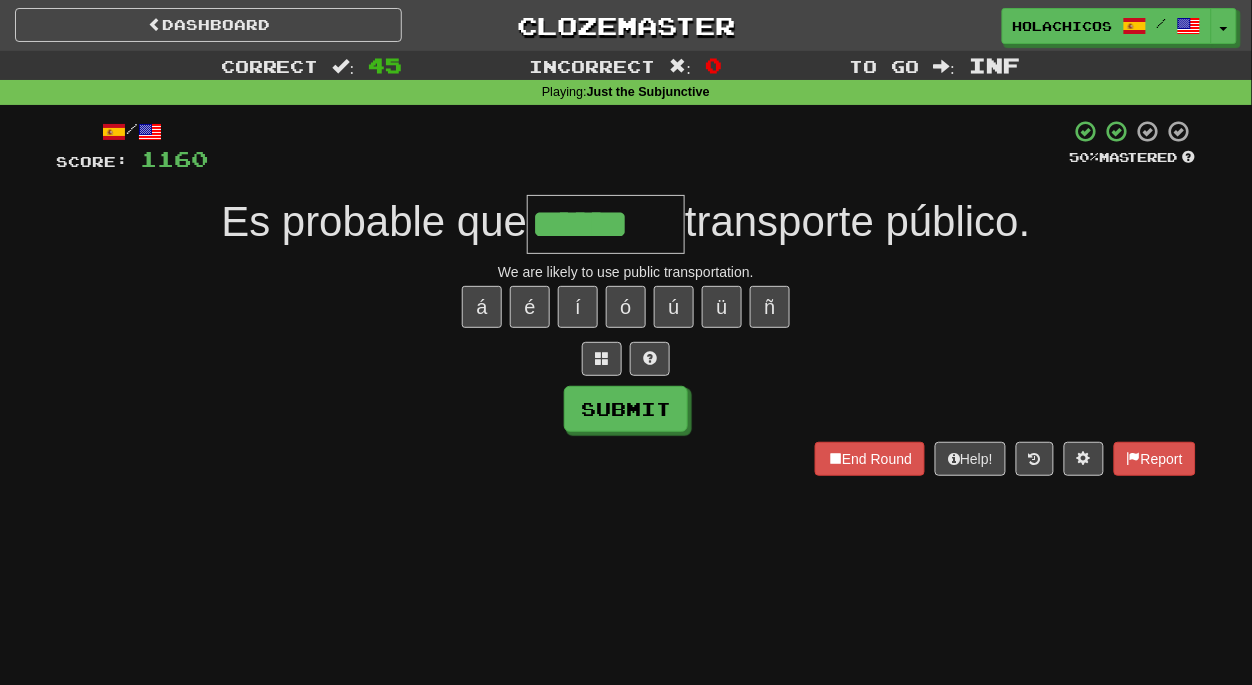 type on "******" 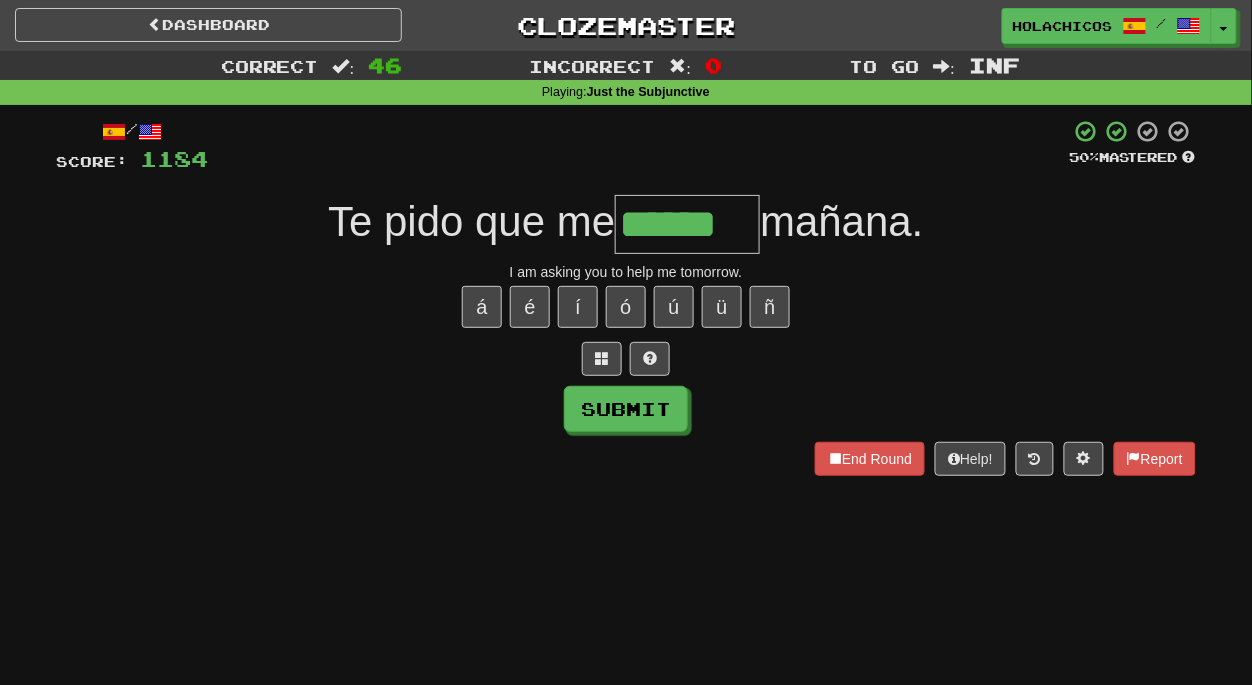 type on "******" 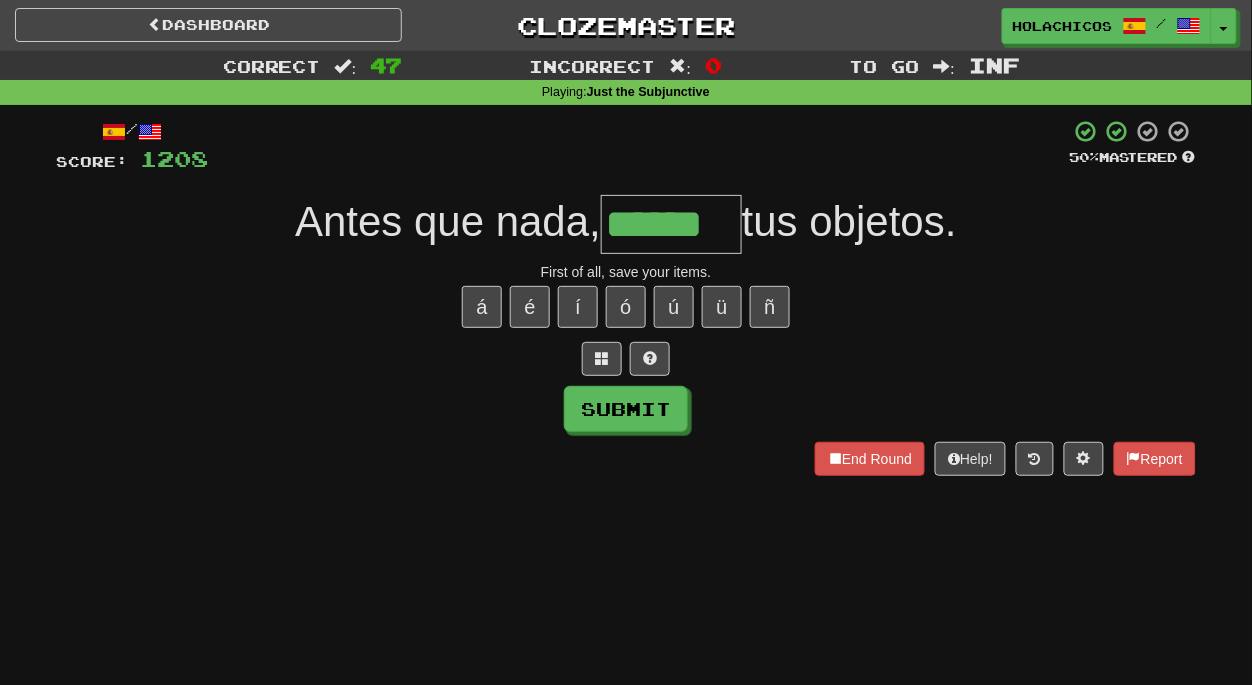 type on "******" 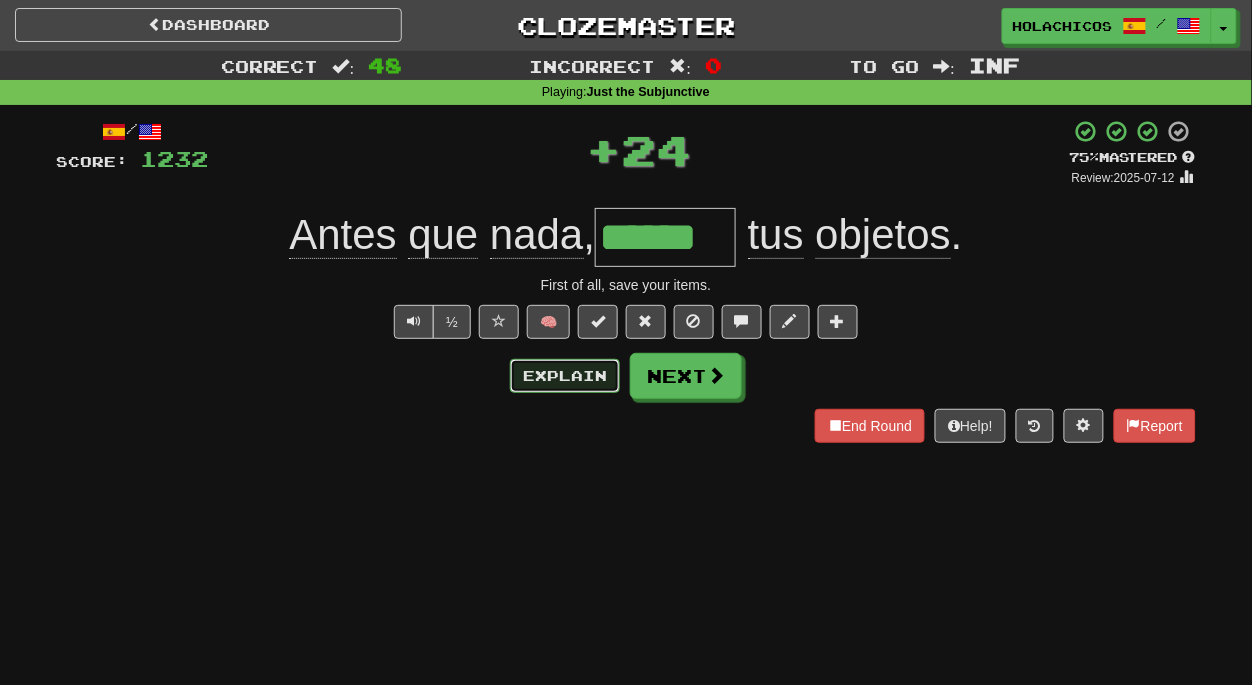 click on "Explain" at bounding box center [565, 376] 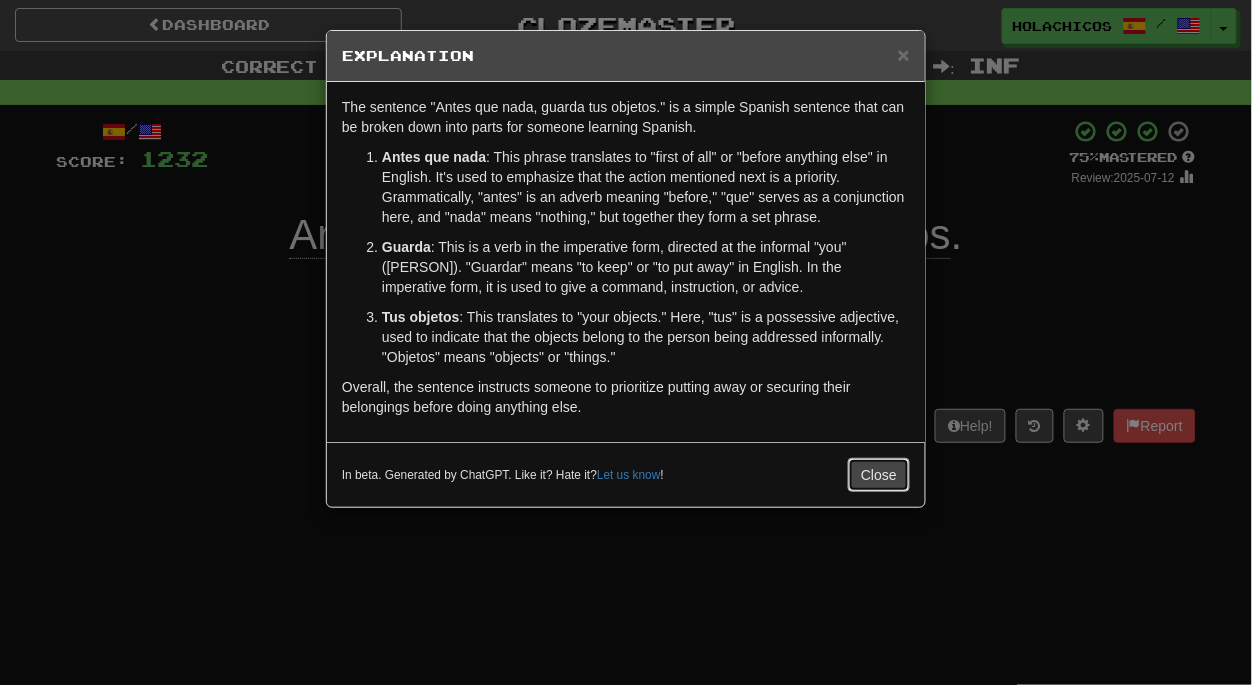 click on "Close" at bounding box center [879, 475] 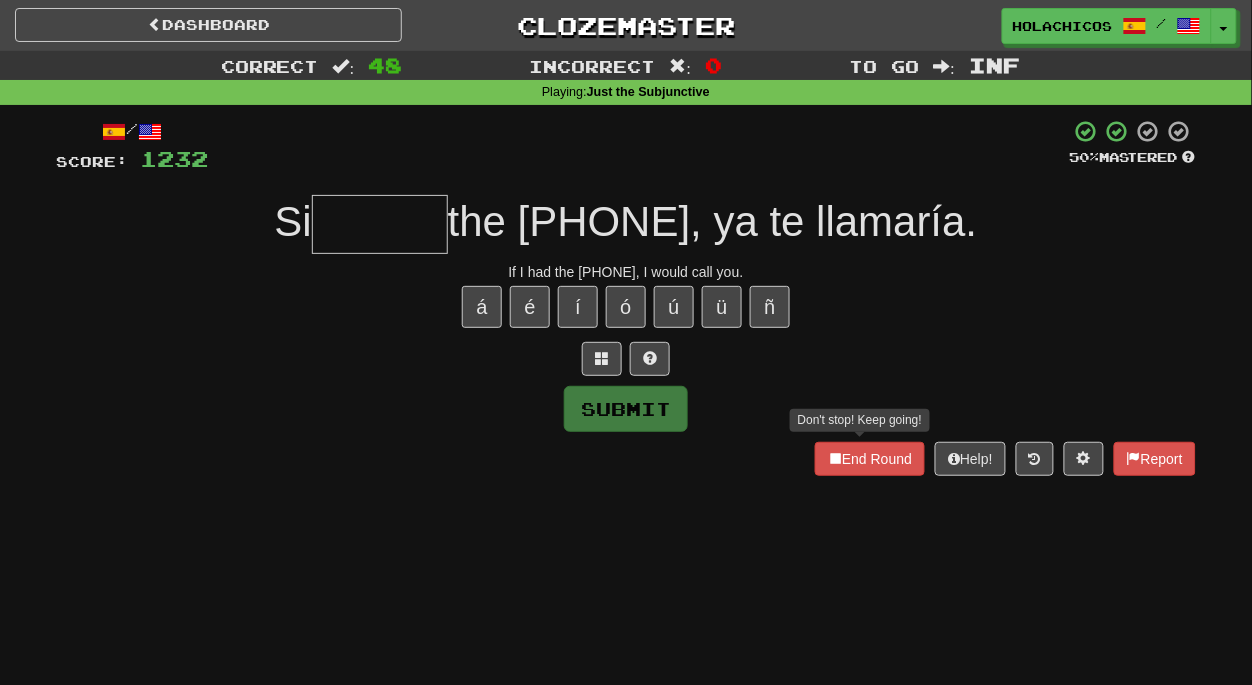 type on "*" 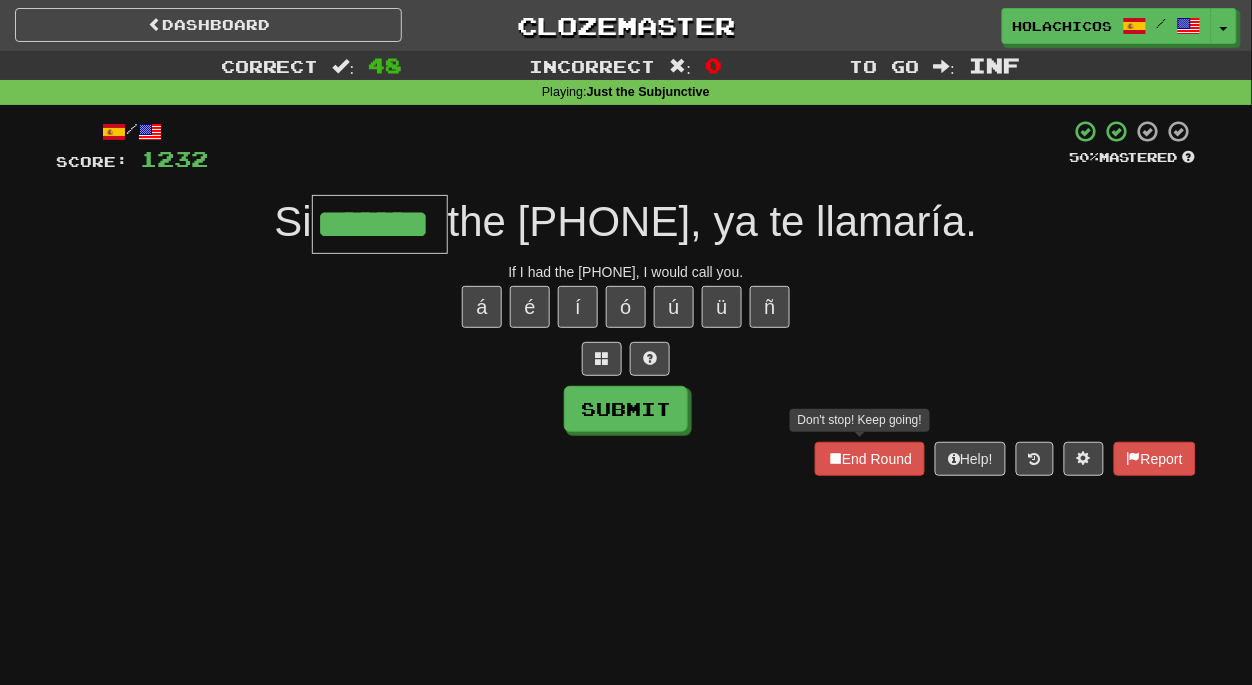 type on "*******" 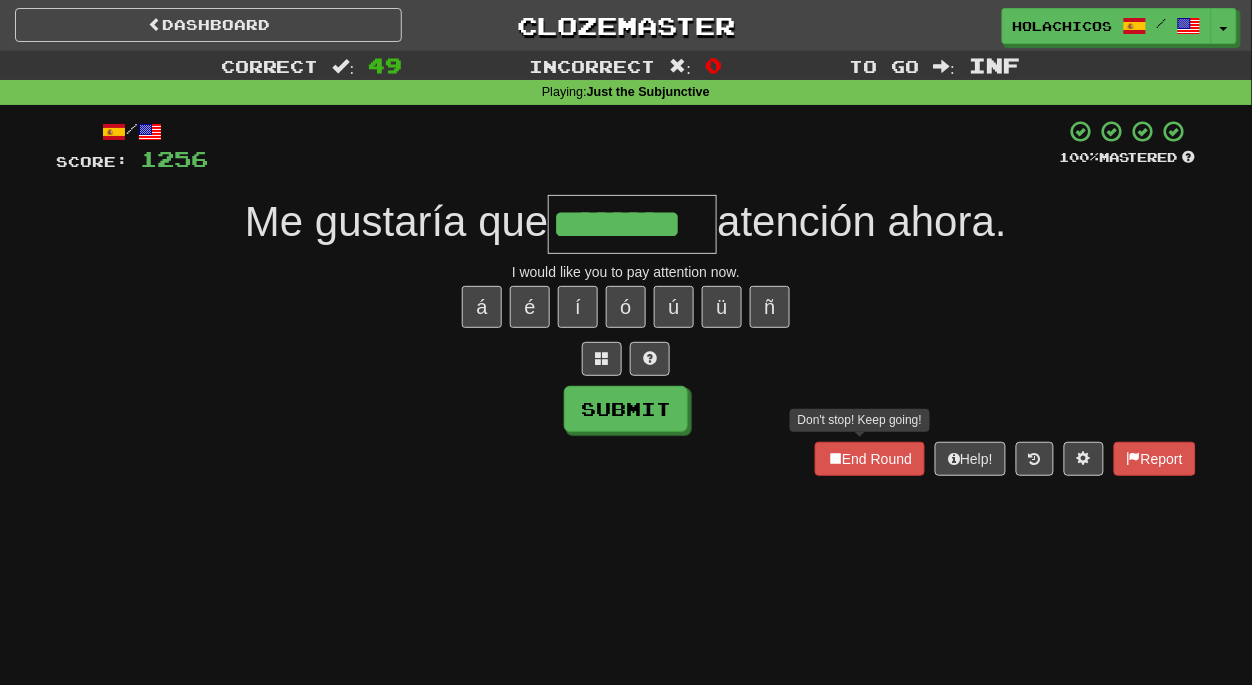 type on "********" 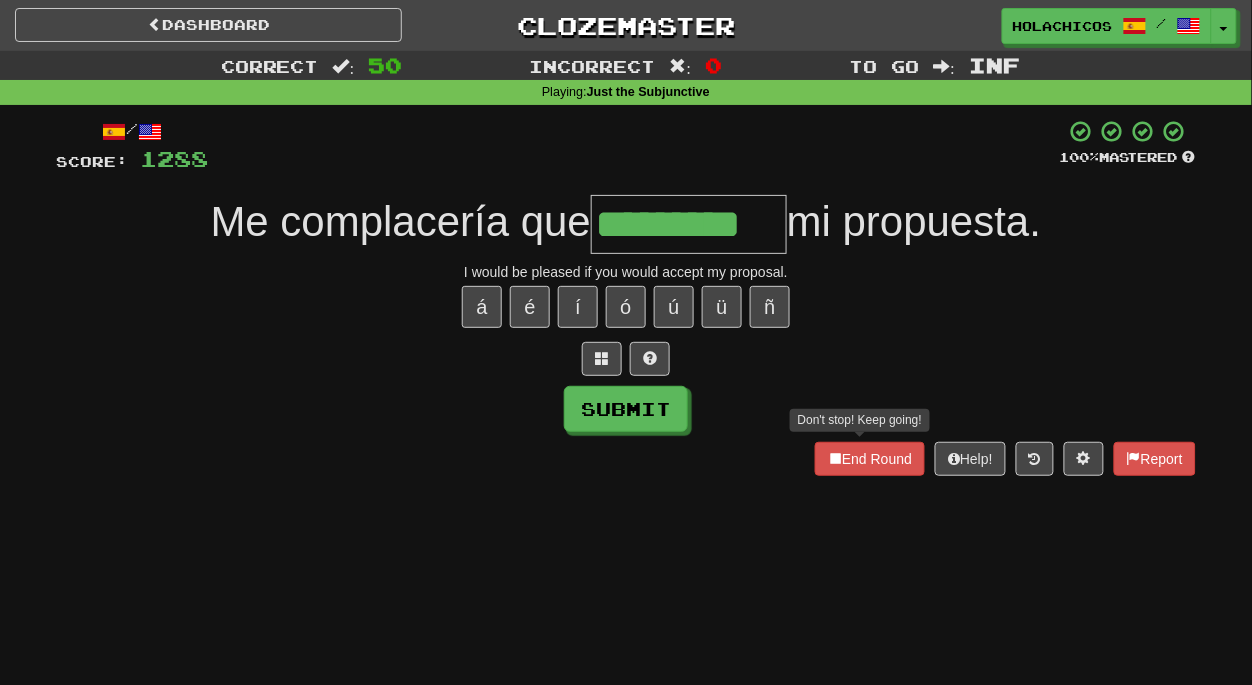 type on "*********" 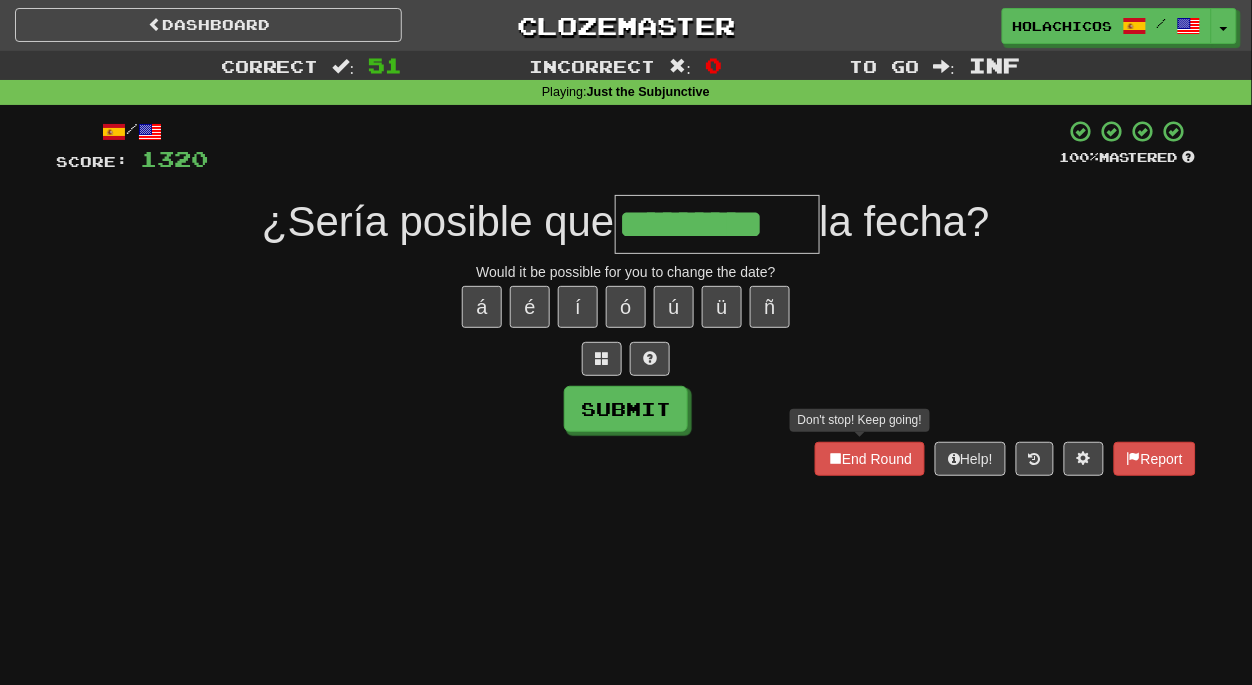 type on "*********" 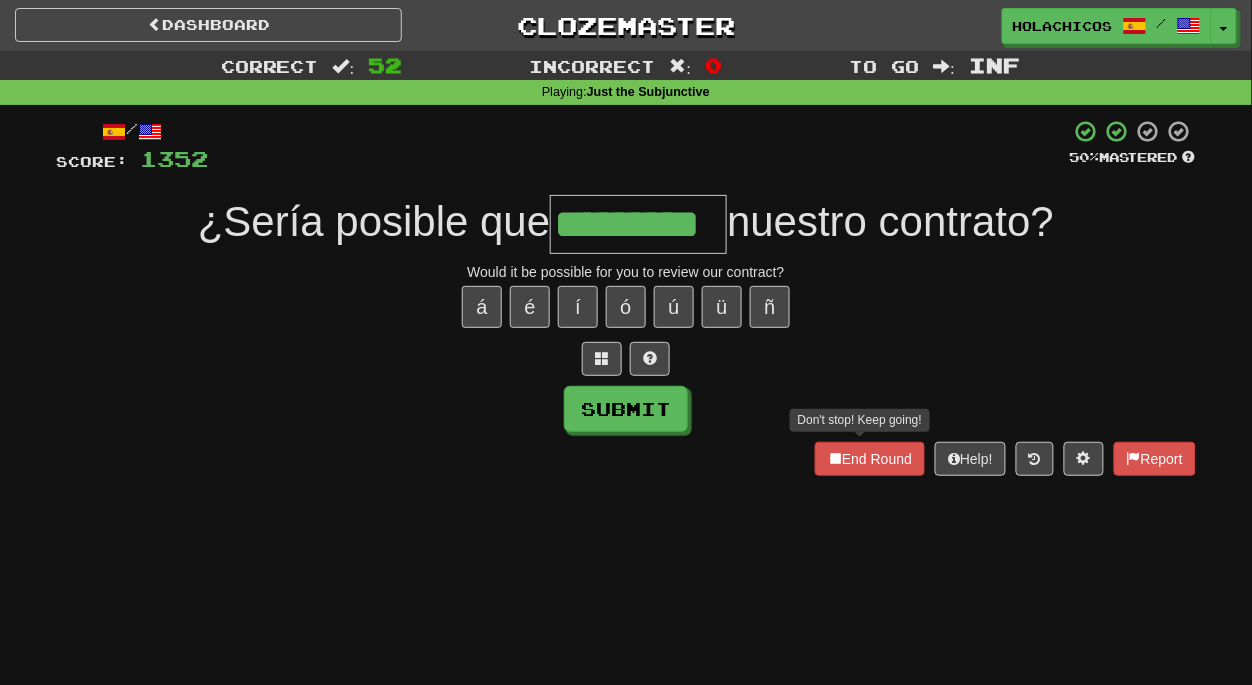 type on "*********" 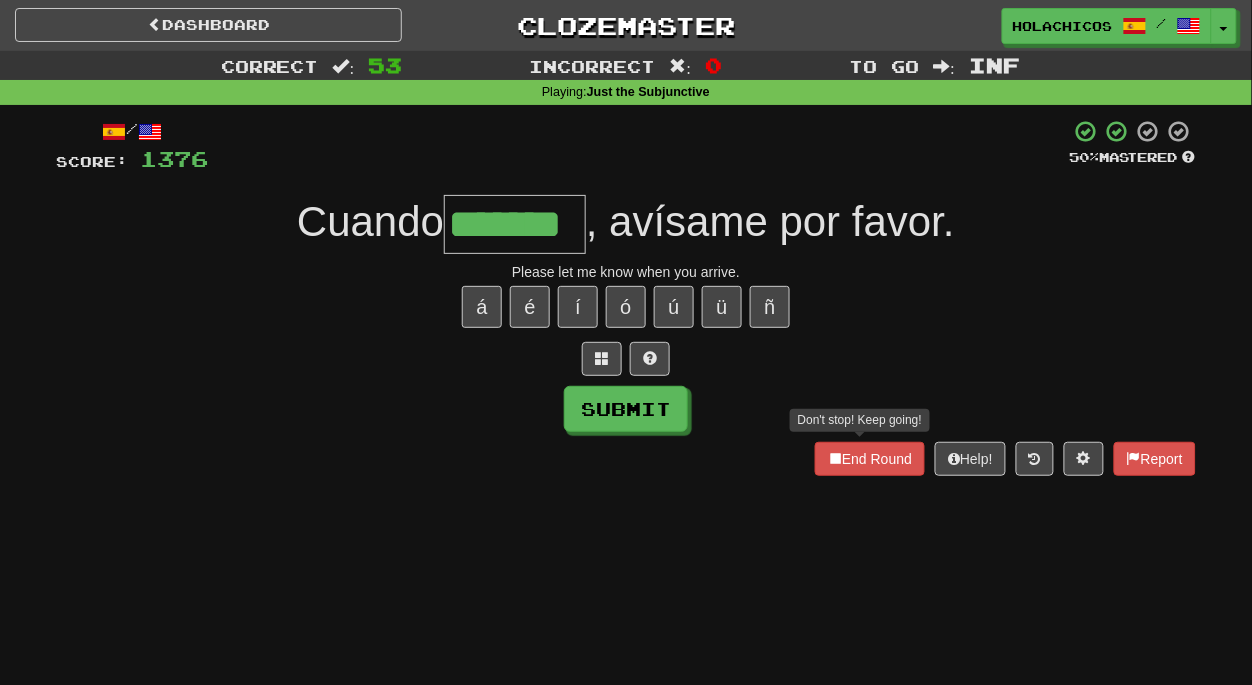 type on "*******" 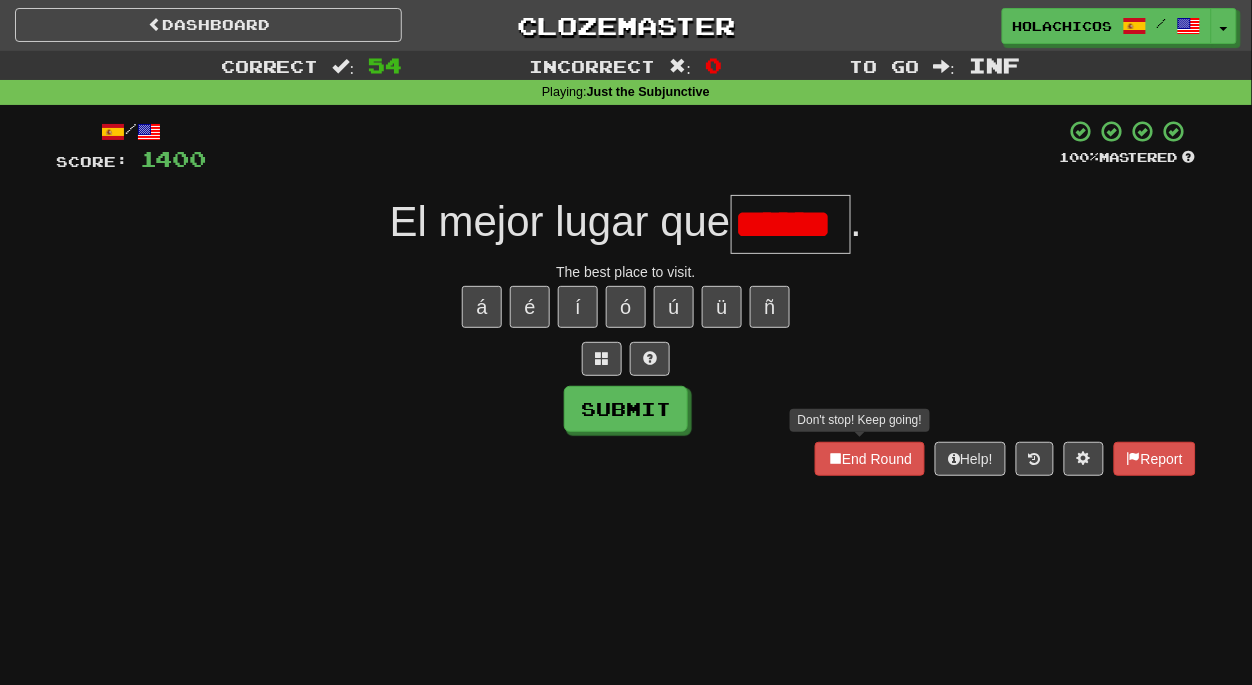 scroll, scrollTop: 0, scrollLeft: 0, axis: both 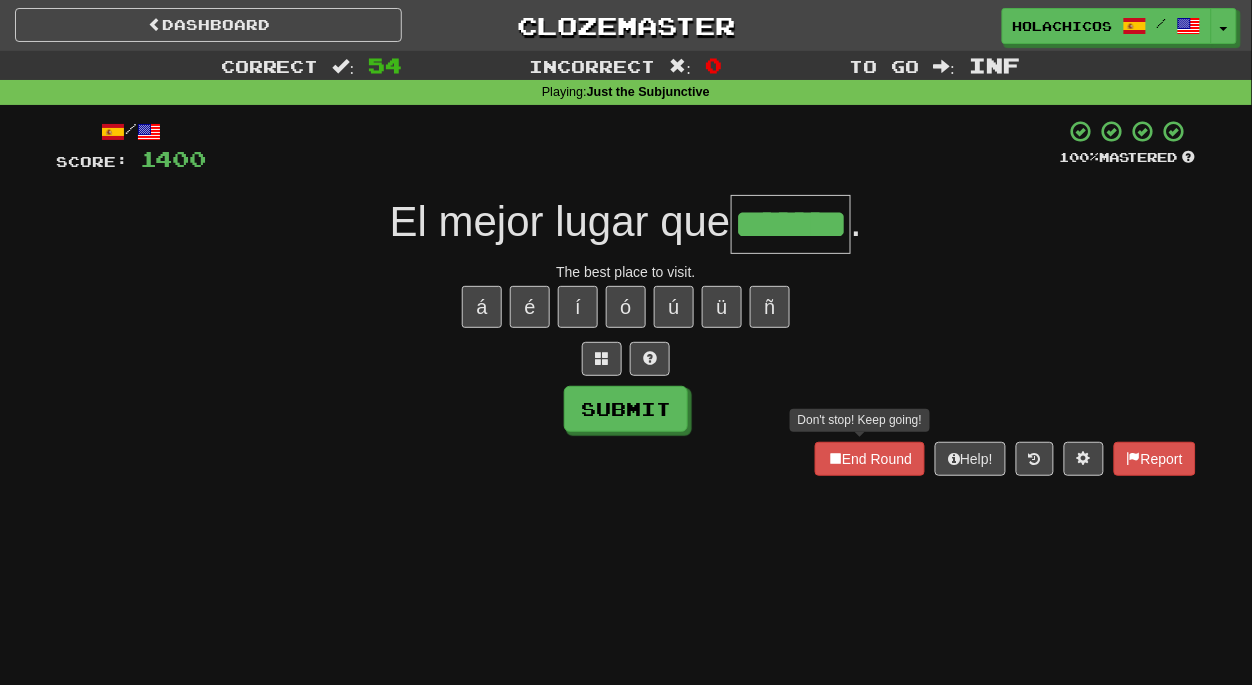 type on "*******" 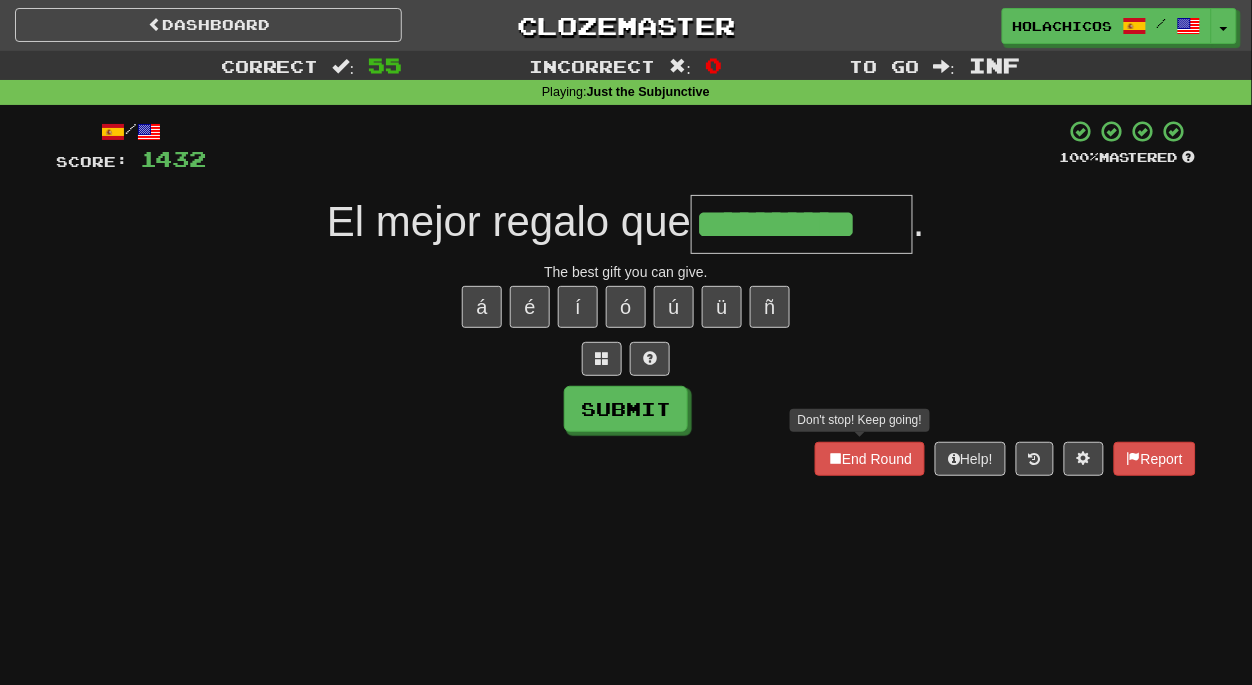 type on "**********" 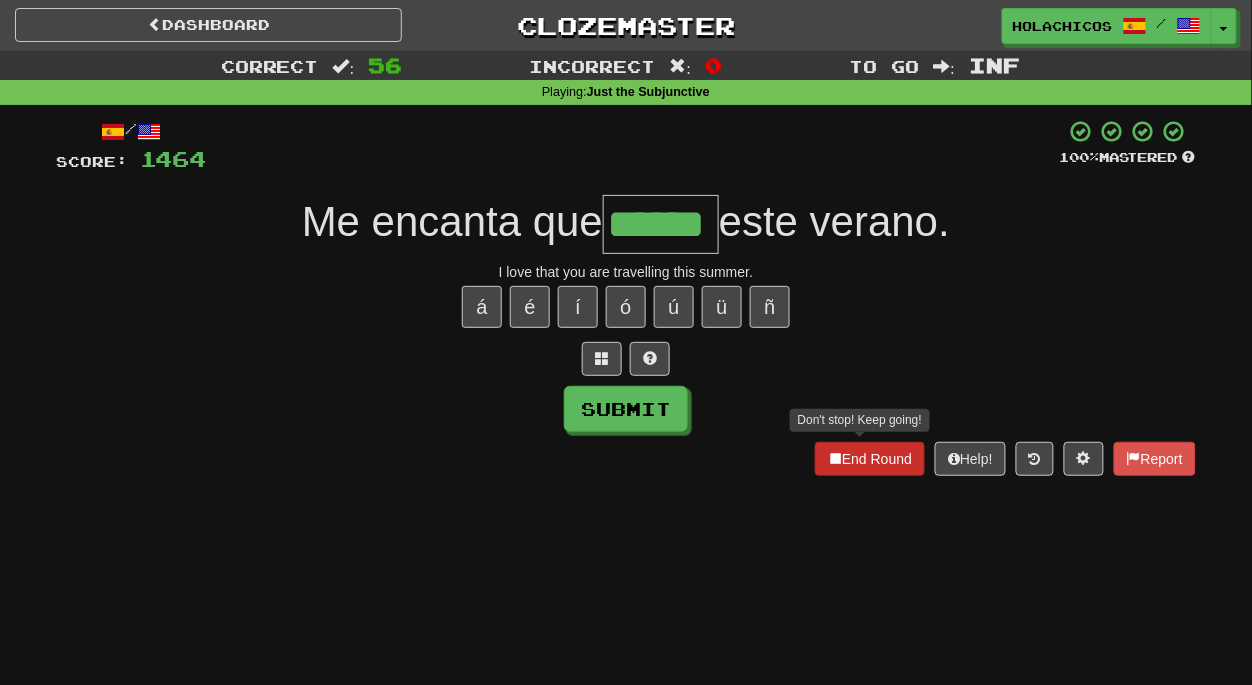 type on "******" 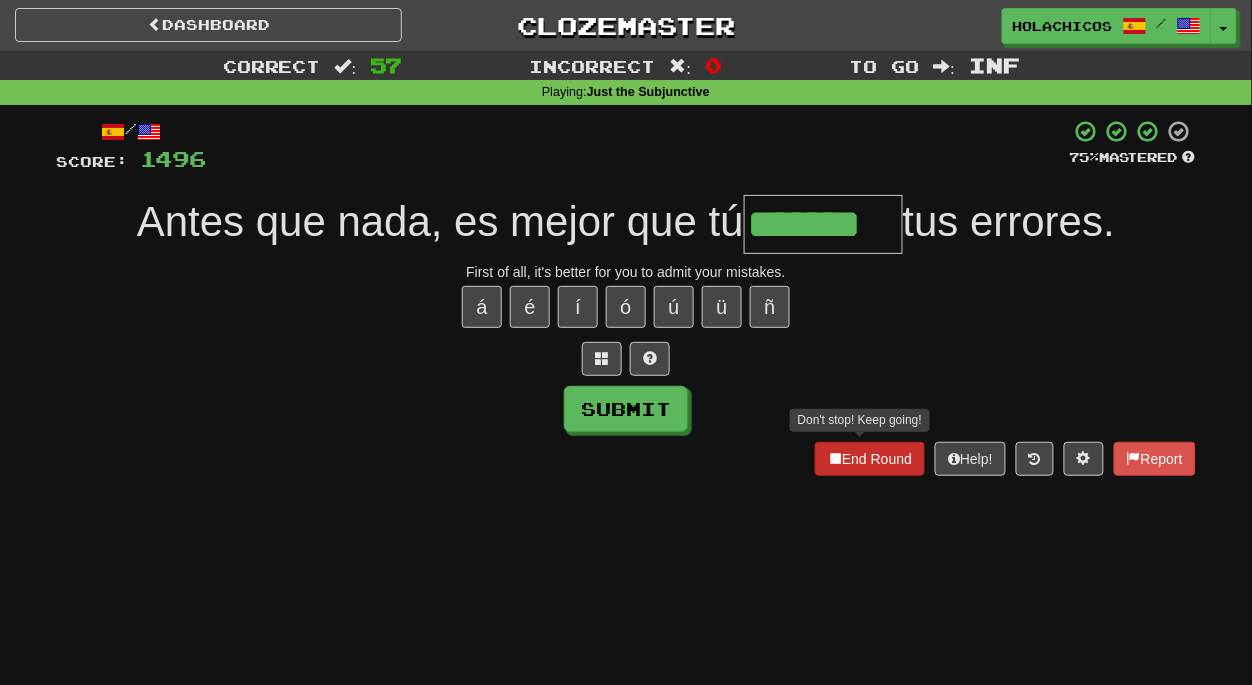 type on "*******" 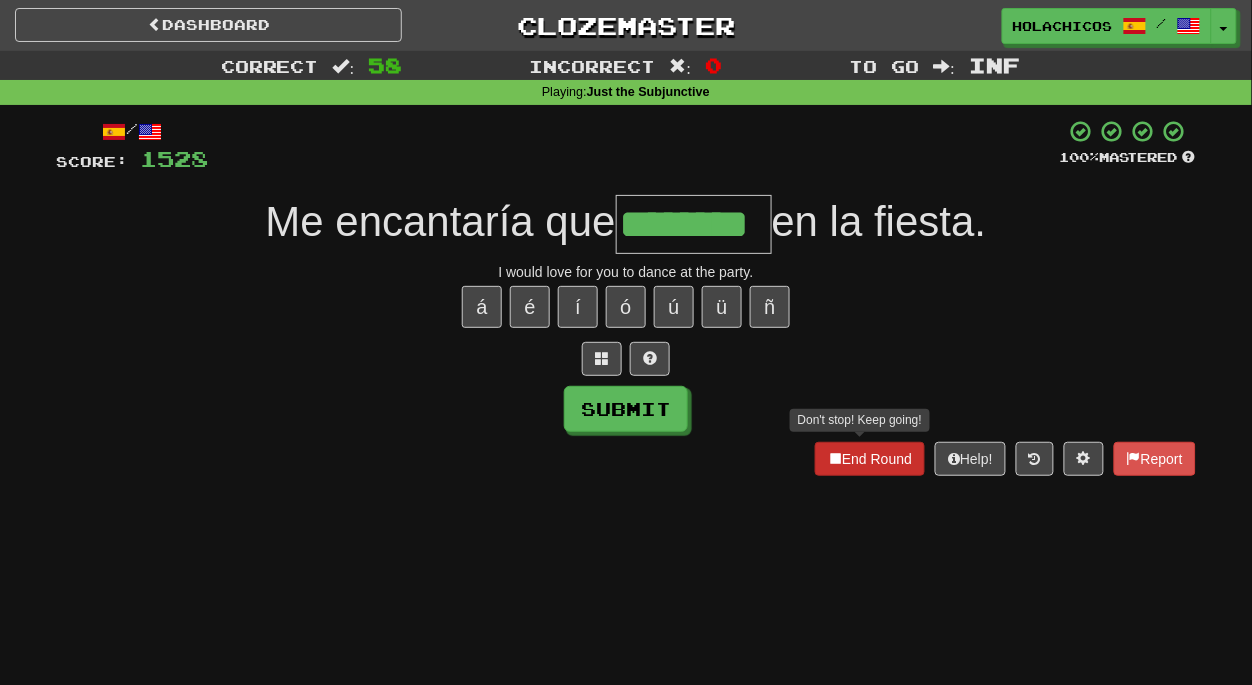 type on "********" 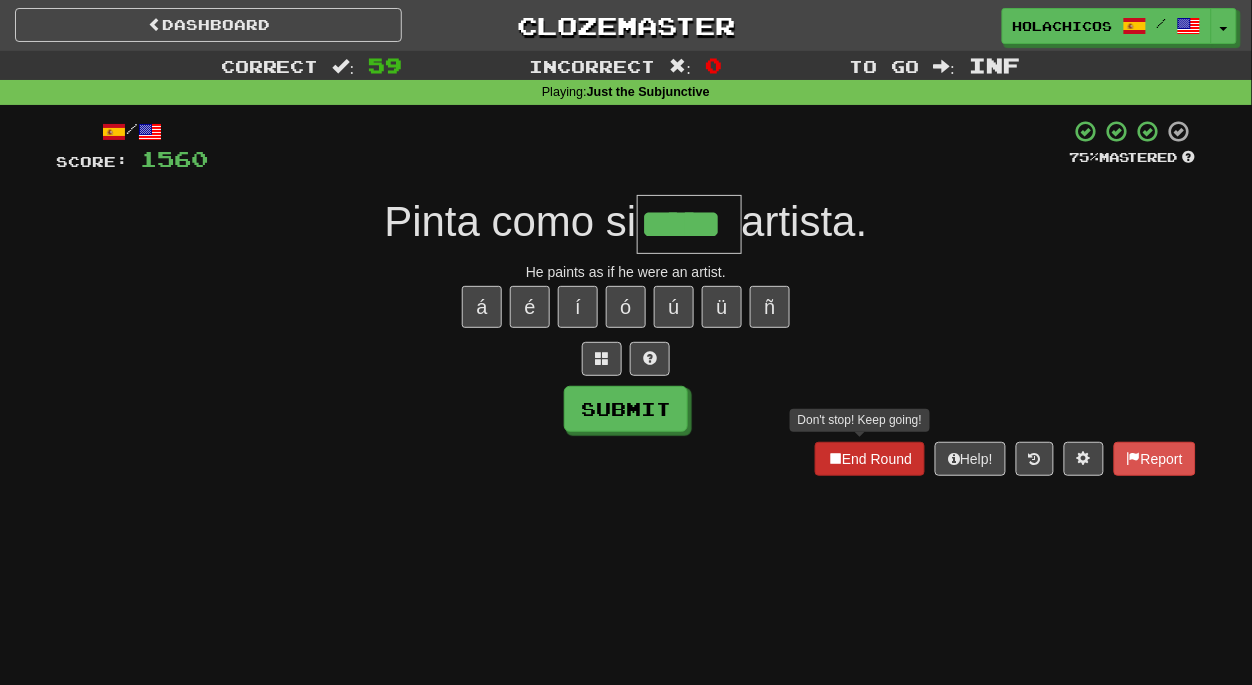 type on "*****" 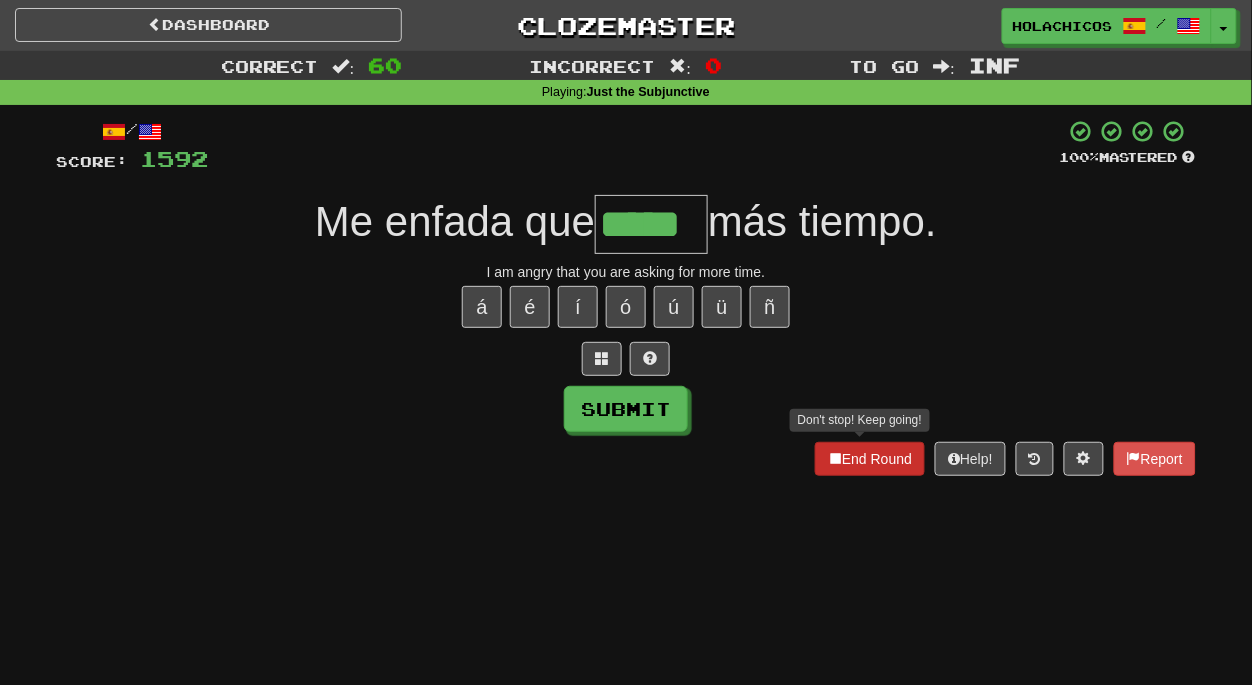 type on "*****" 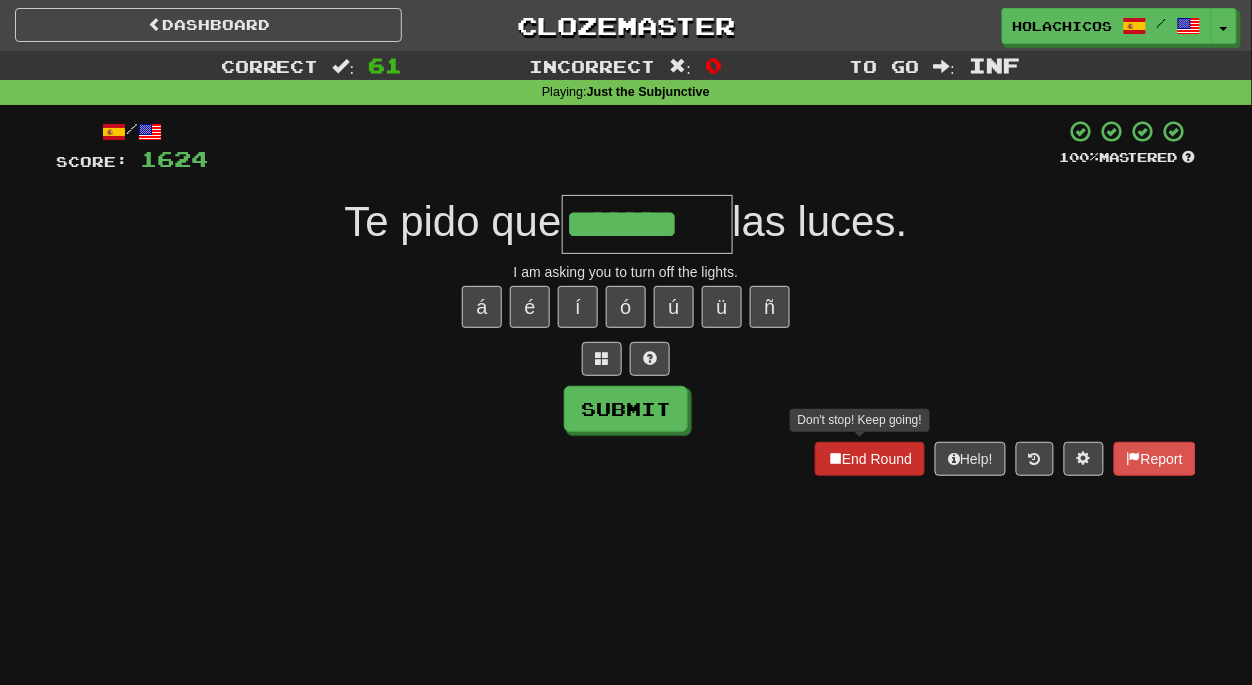 type on "*******" 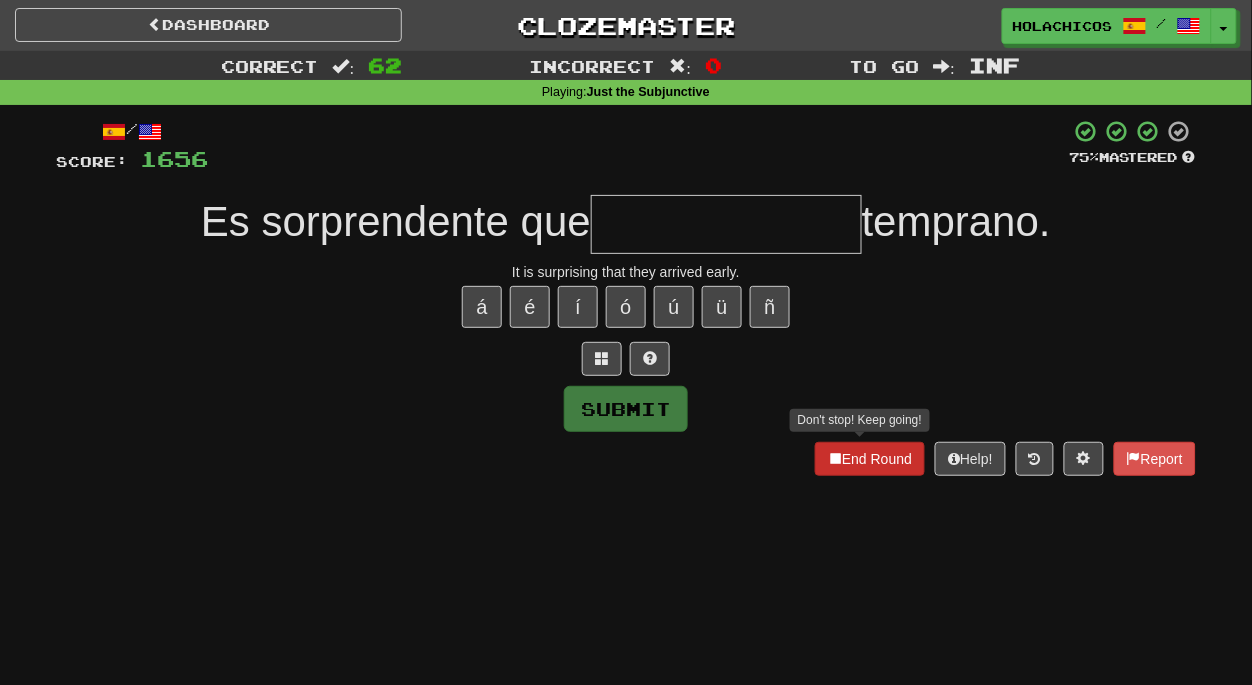 type on "*" 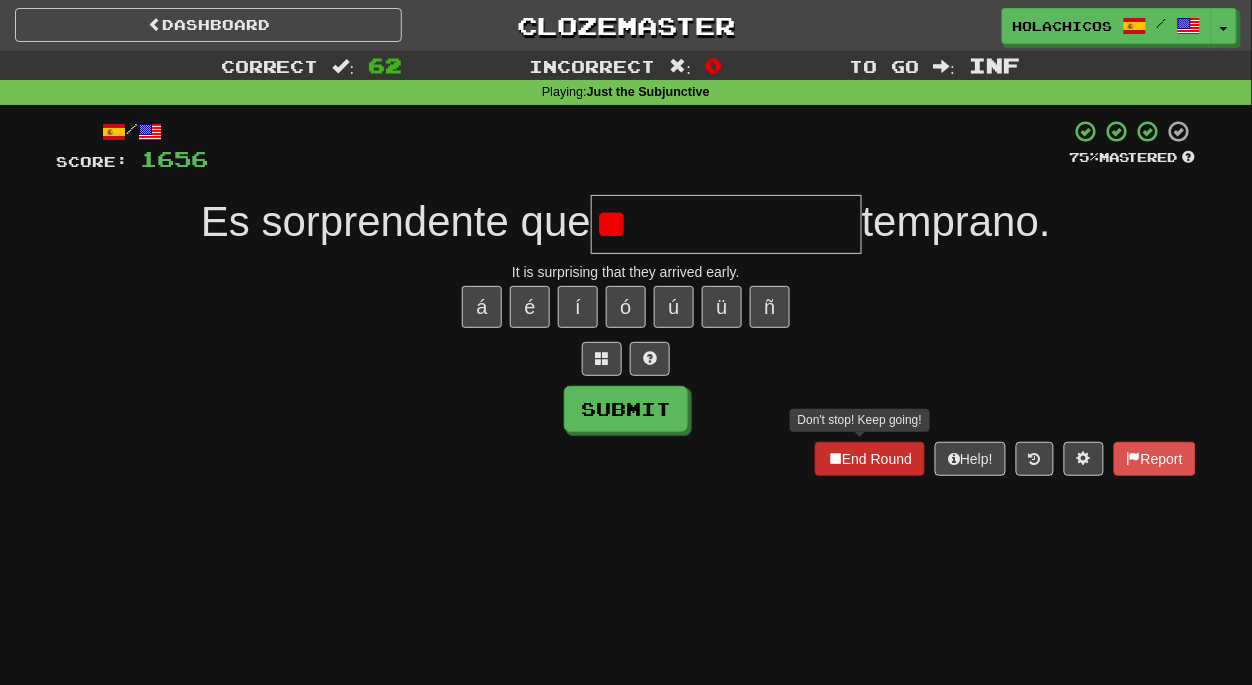 type on "*" 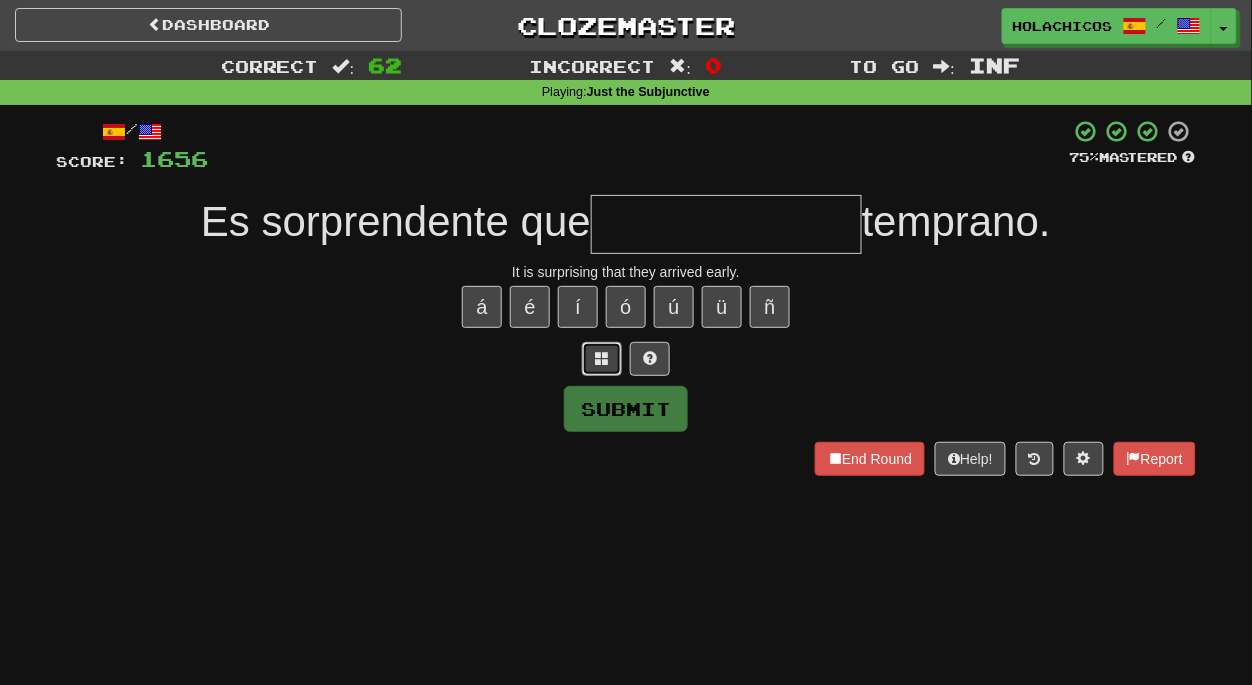 click at bounding box center (602, 358) 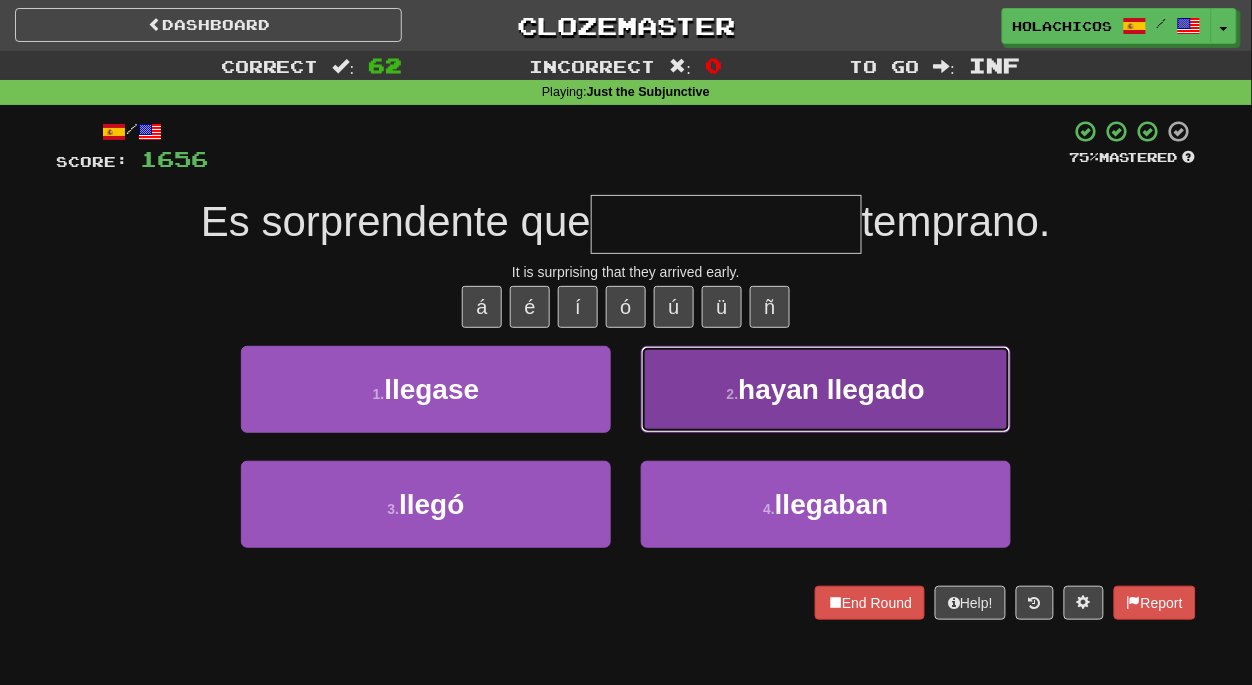 click on "hayan llegado" at bounding box center [831, 389] 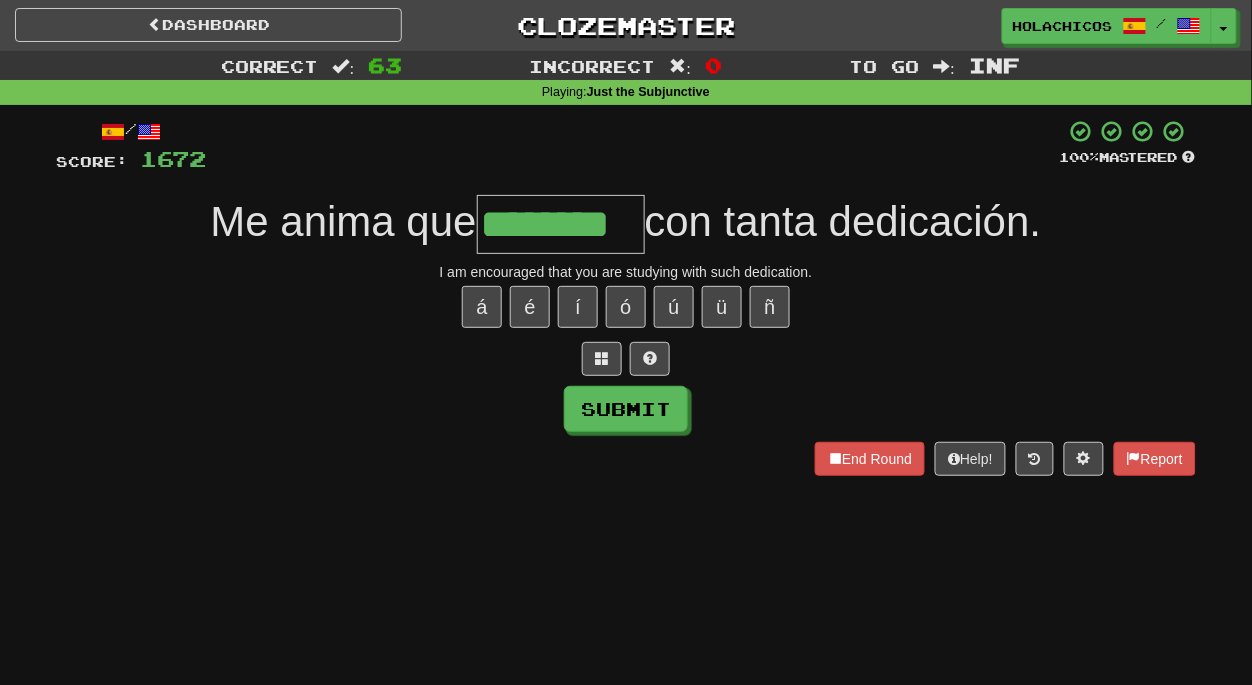 type on "********" 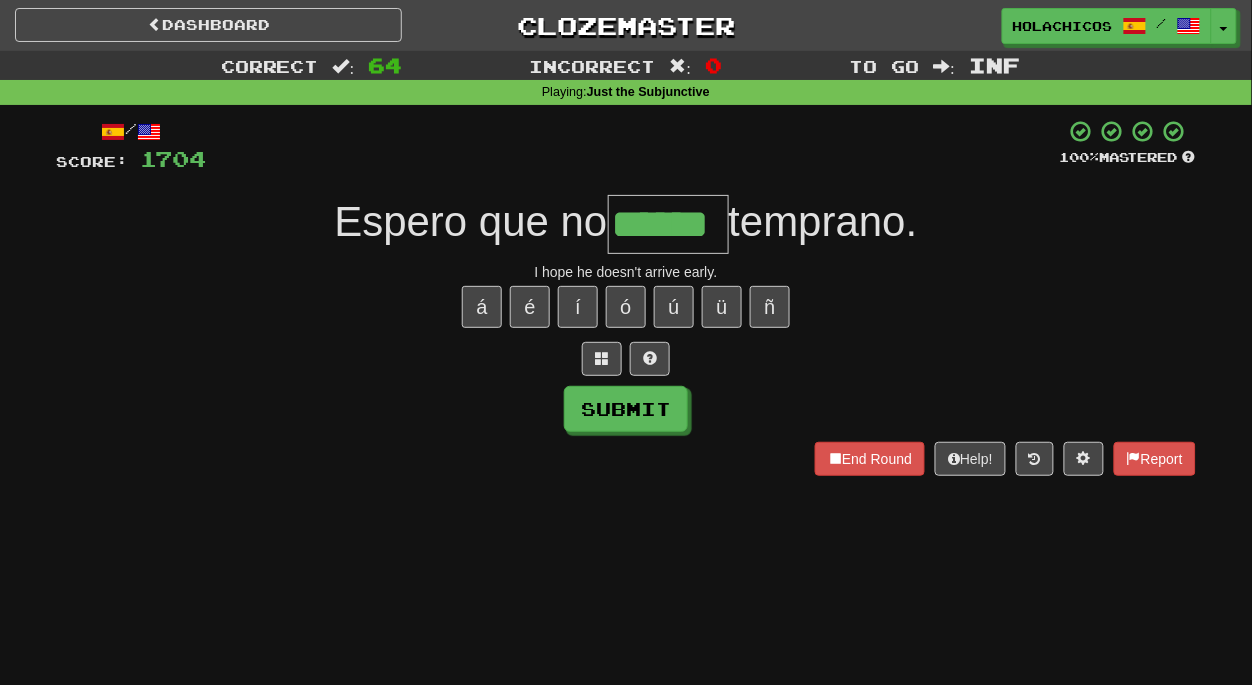 type on "******" 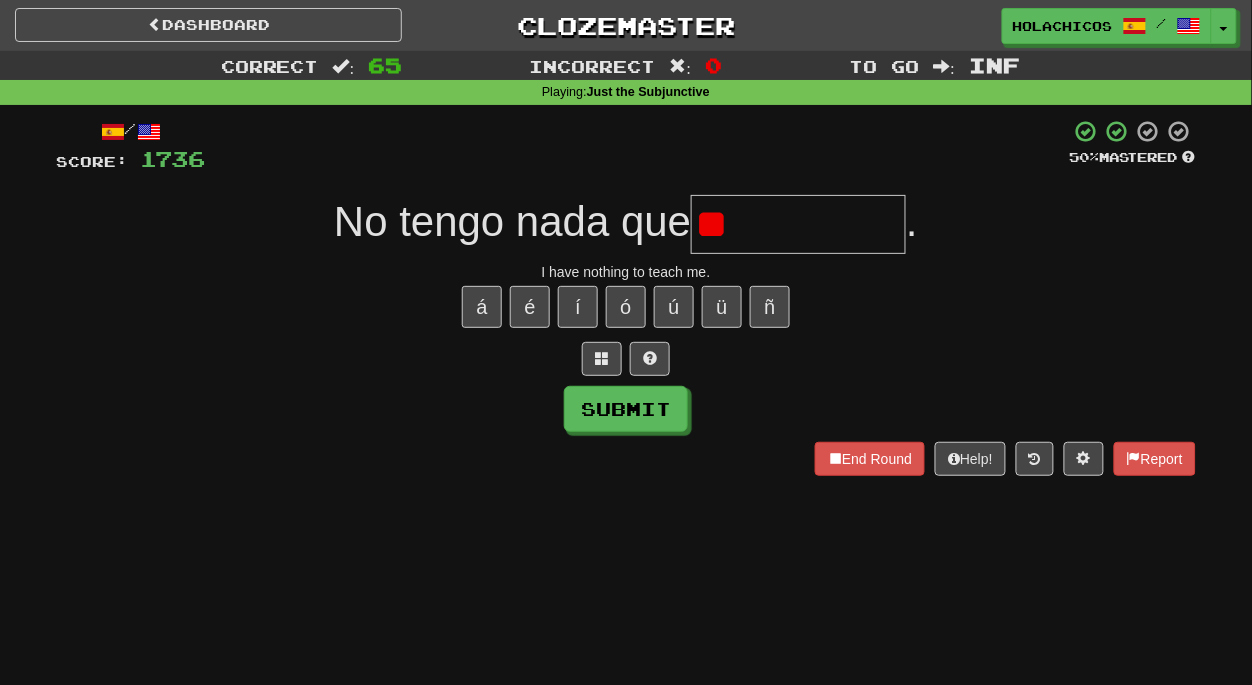 type on "*" 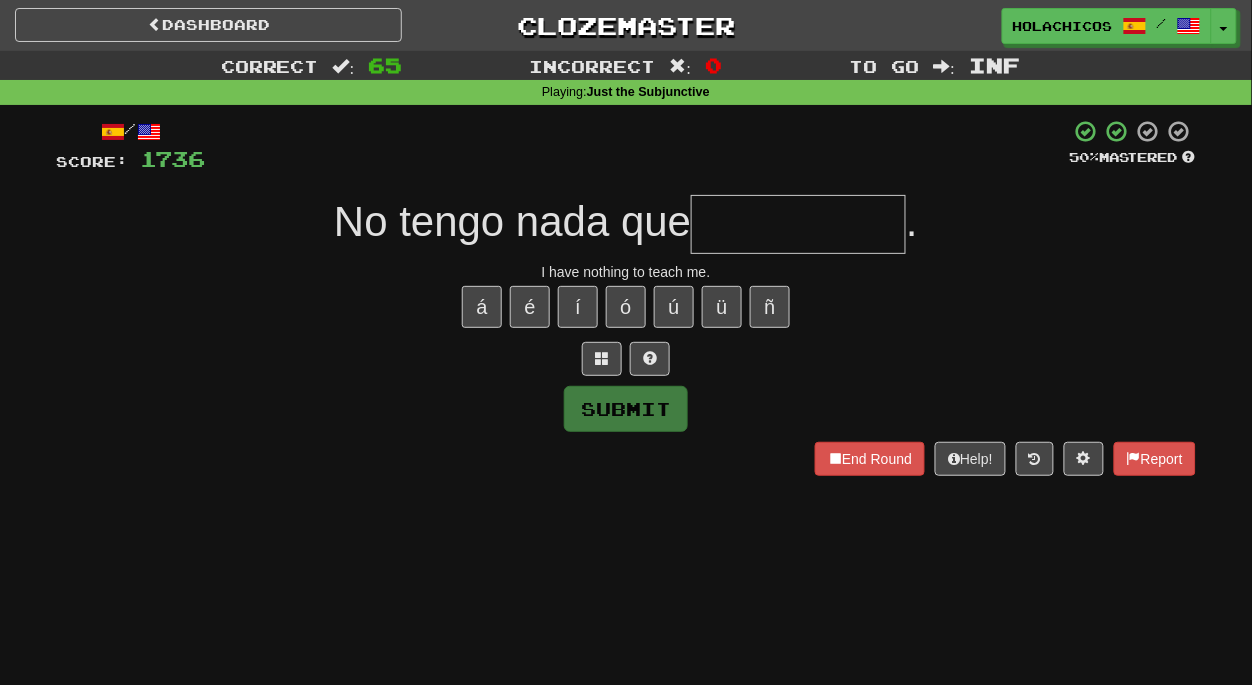 type on "*" 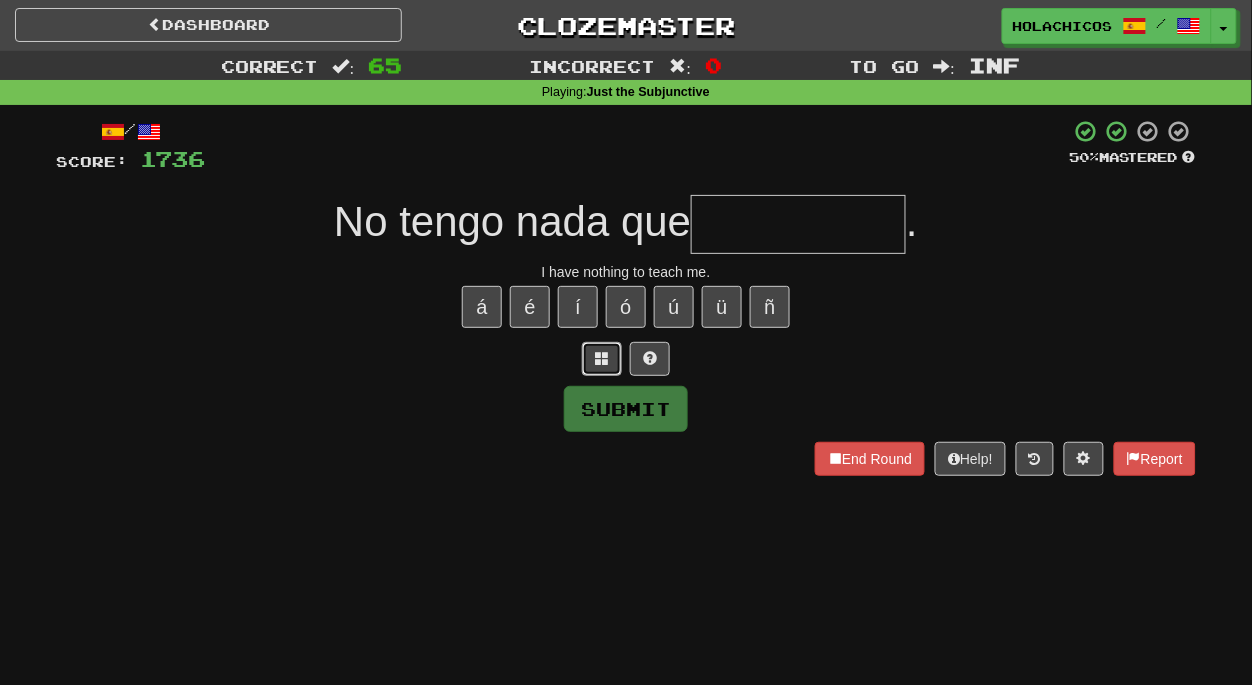 click at bounding box center [602, 358] 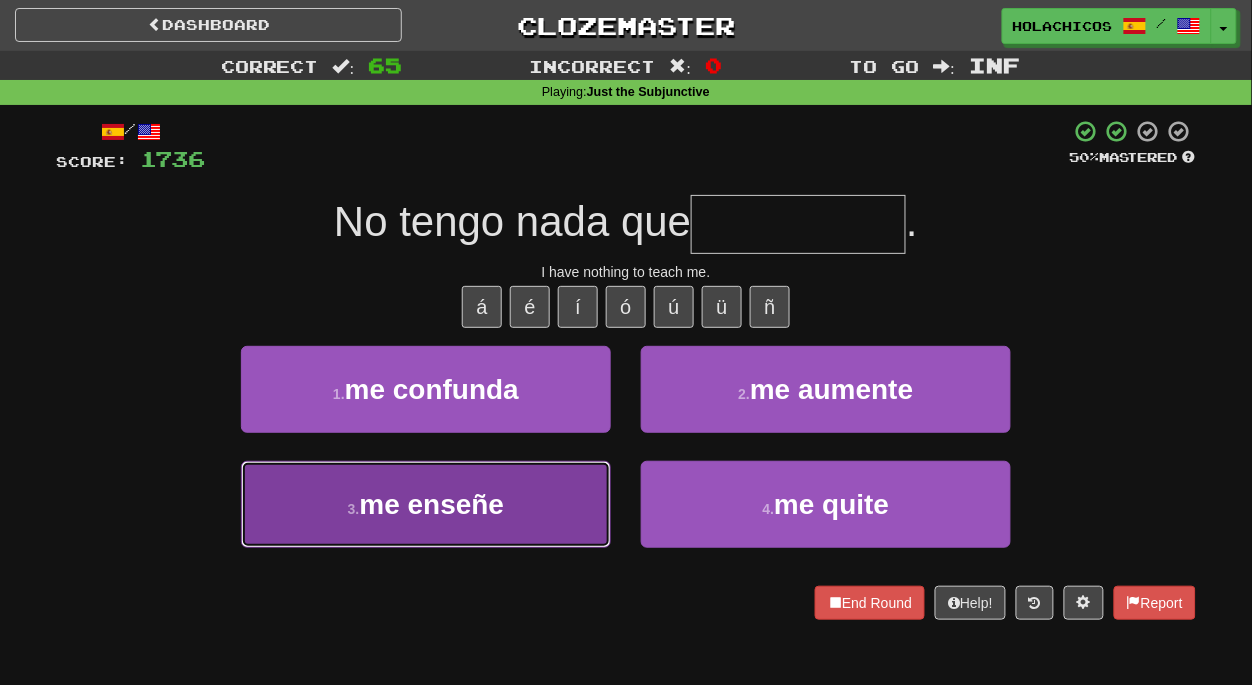 click on "3 .  me enseñe" at bounding box center (426, 504) 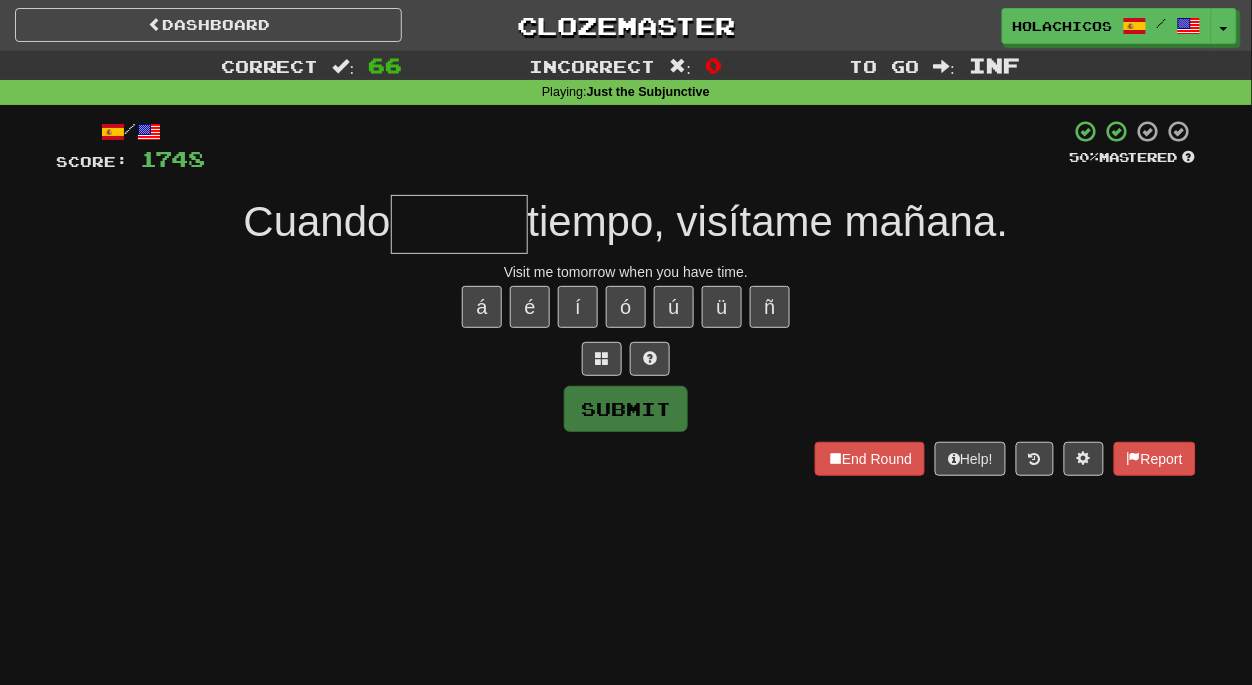 type on "*" 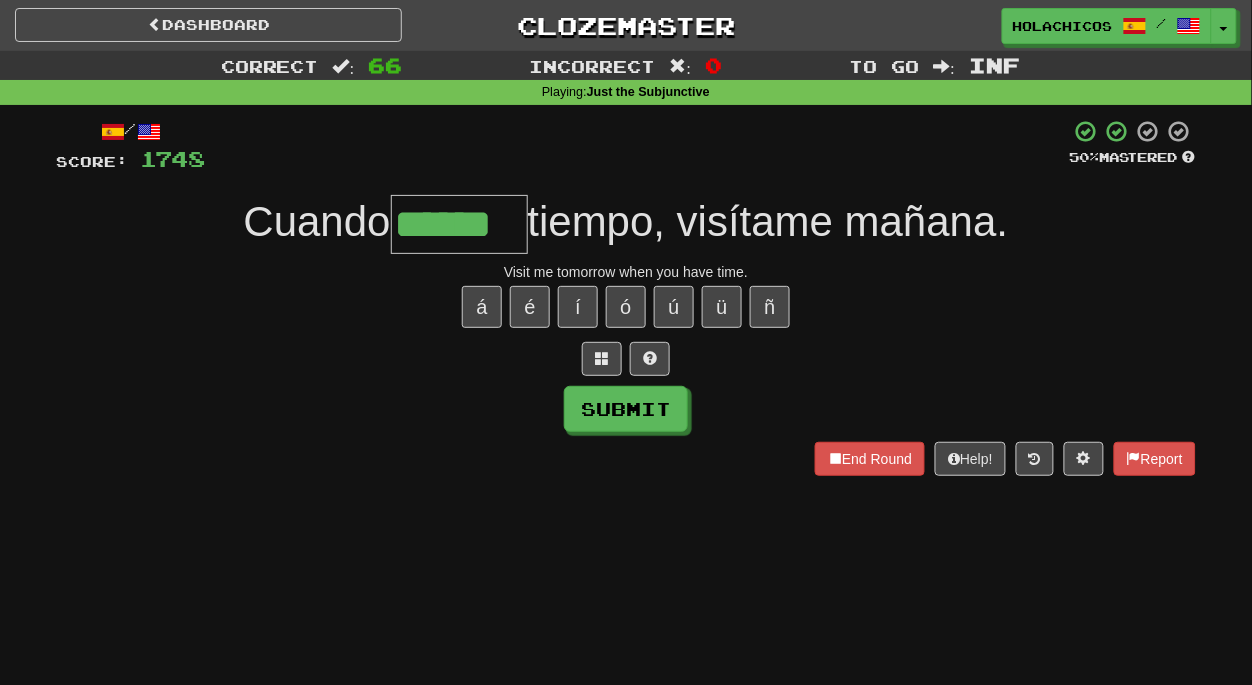 type on "******" 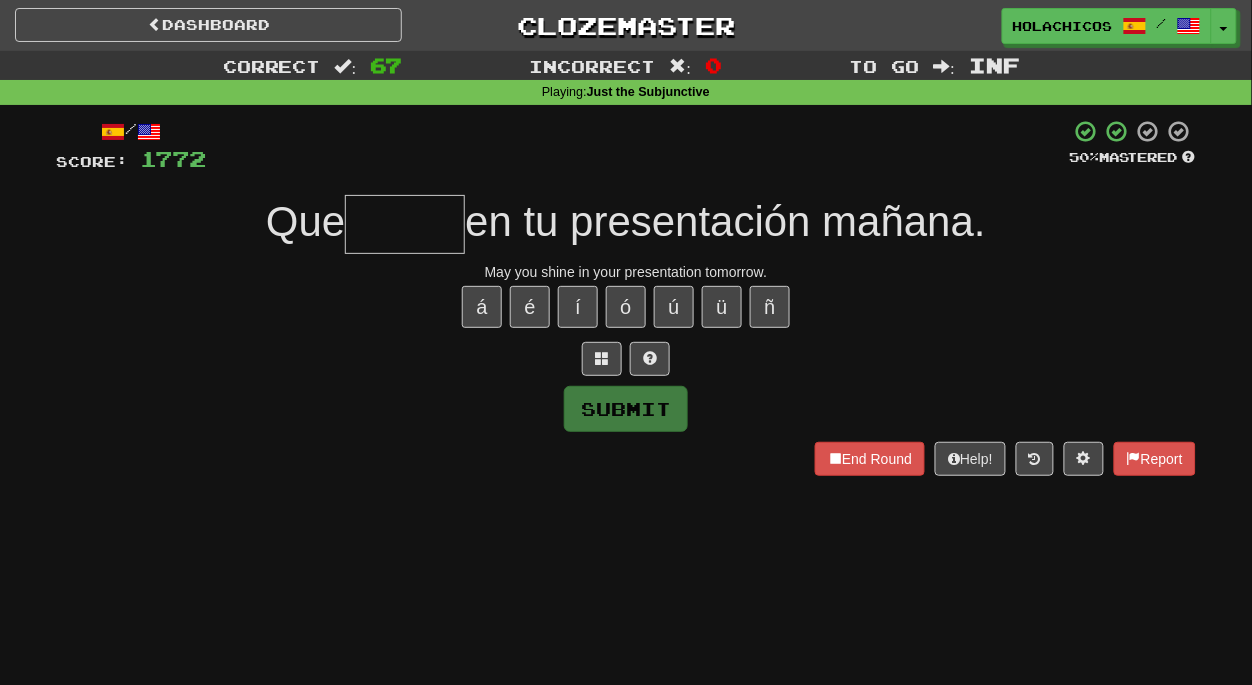 type on "*" 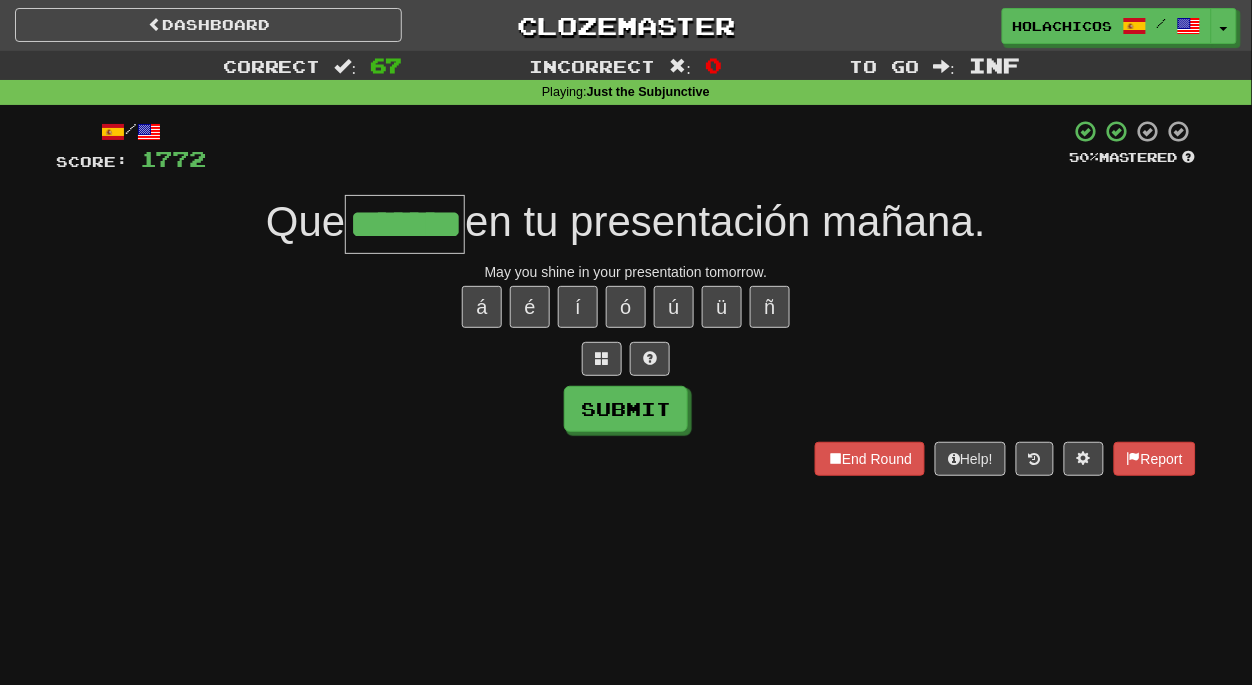 type on "*******" 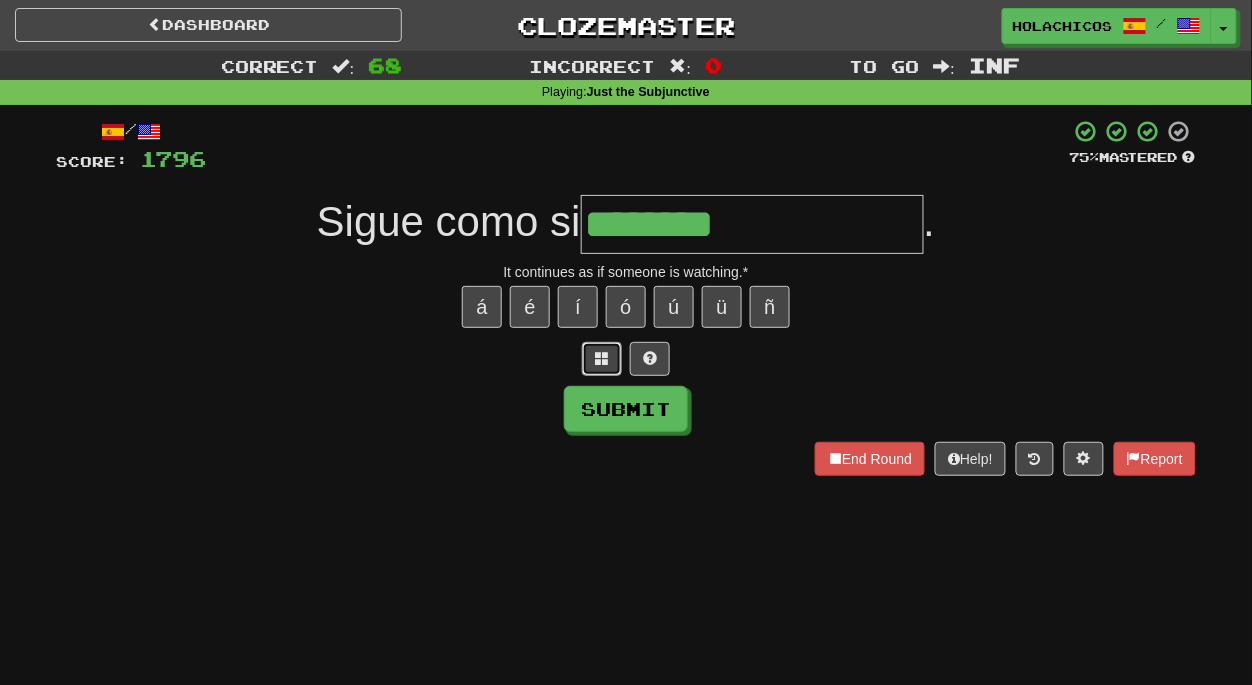 click at bounding box center (602, 358) 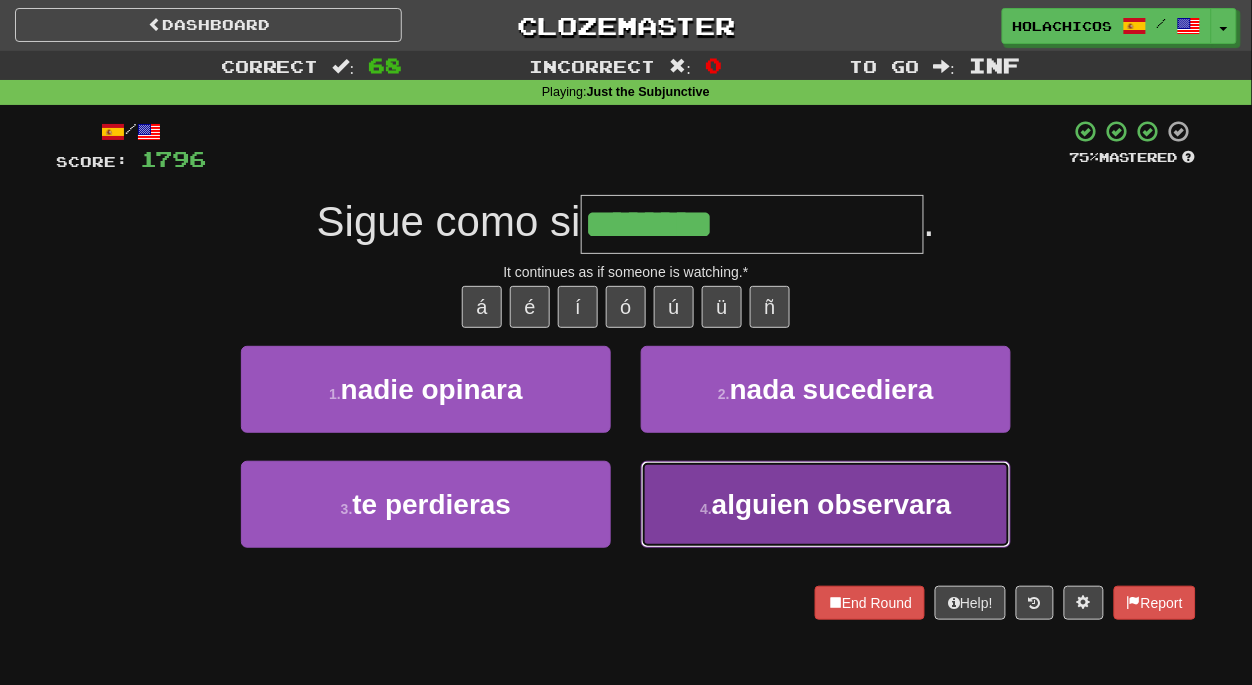 click on "alguien observara" at bounding box center [832, 504] 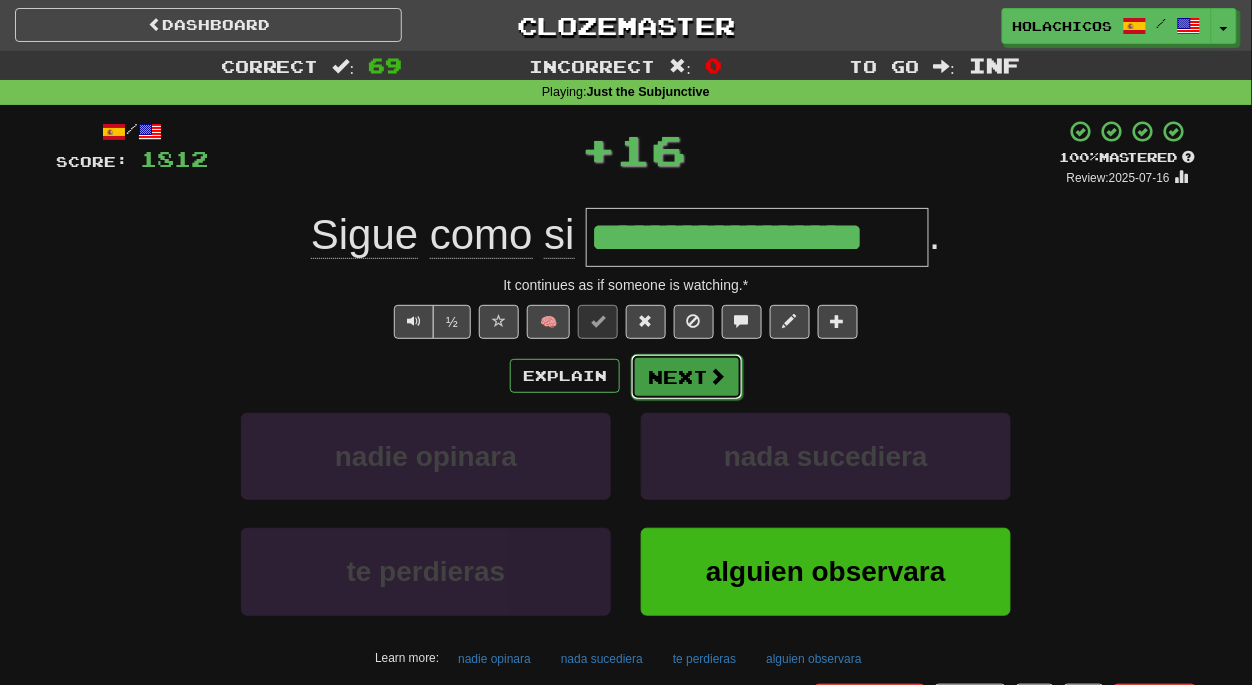 click on "Next" at bounding box center [687, 377] 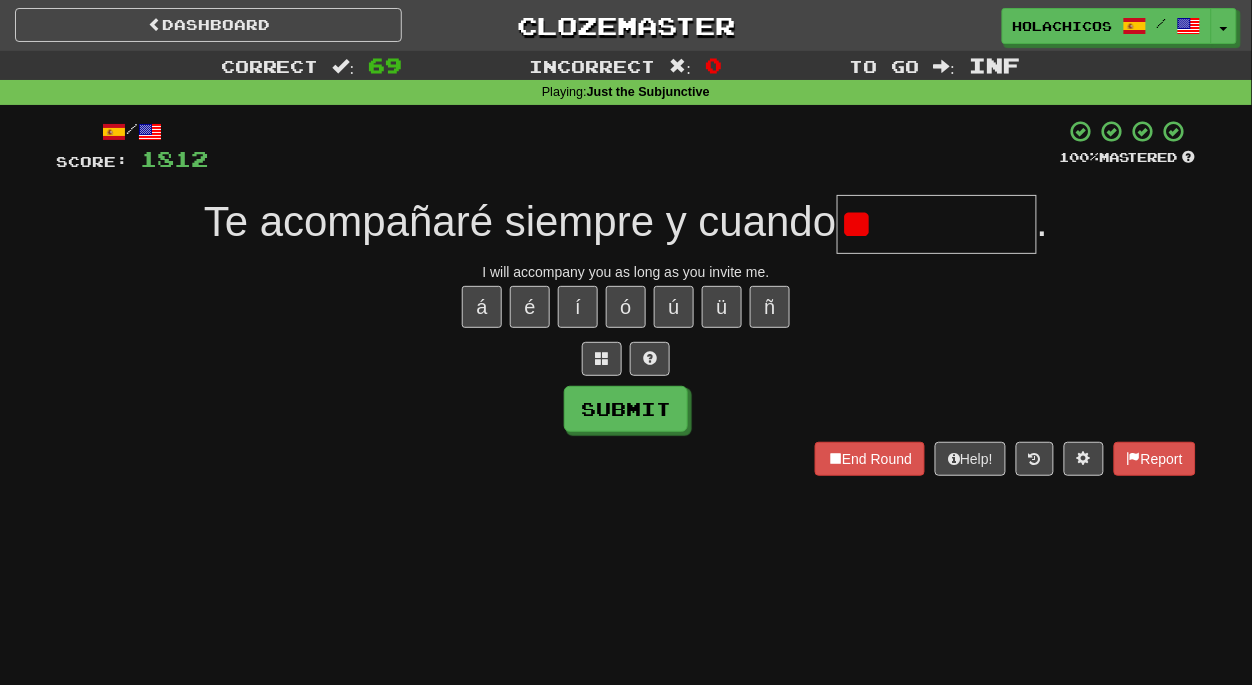 type on "*" 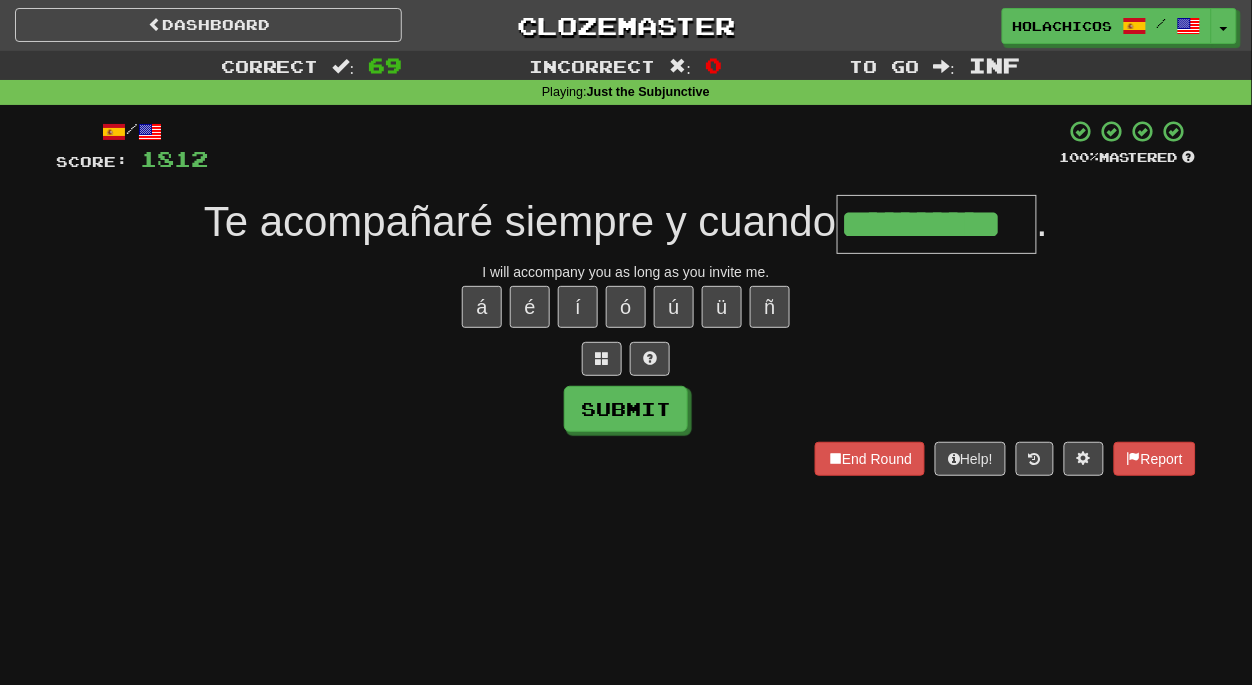 type on "**********" 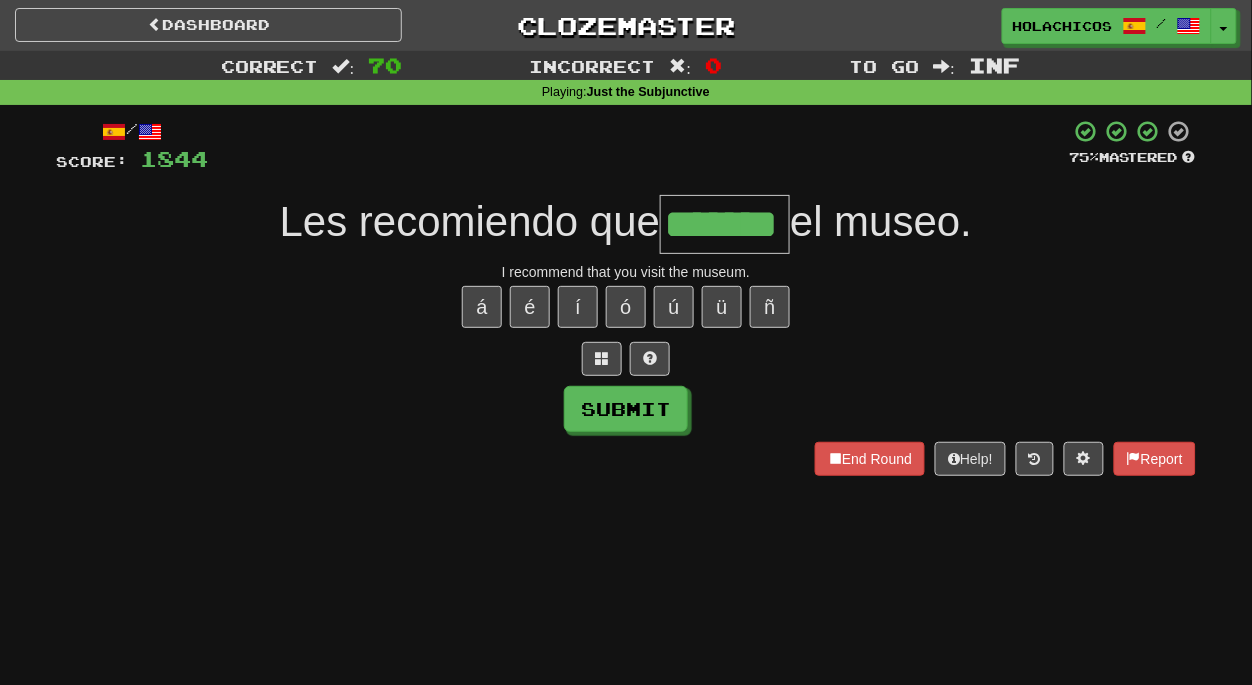 type on "*******" 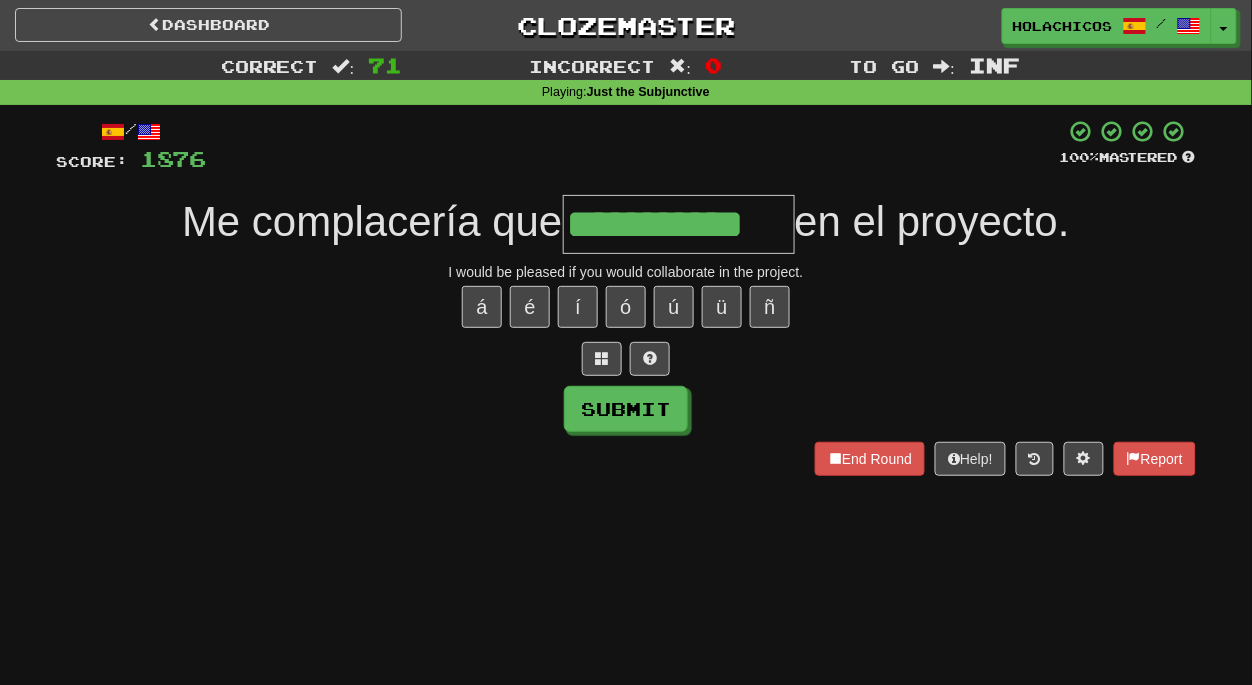 type on "**********" 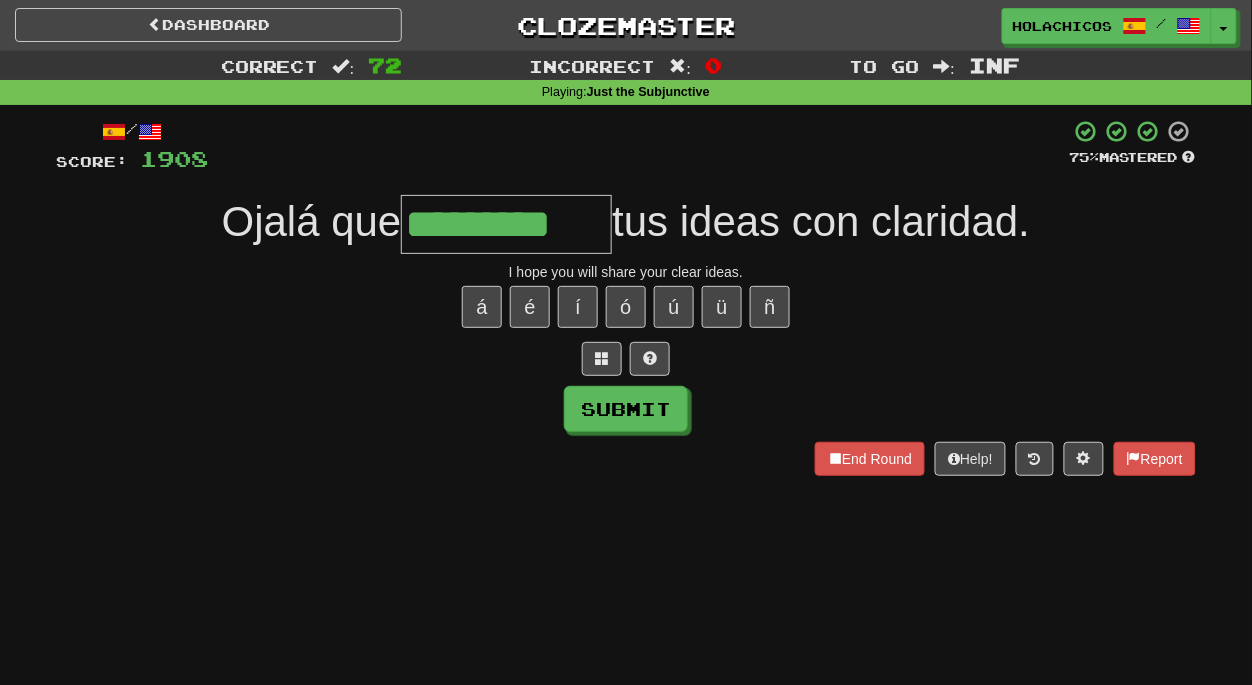 type on "*********" 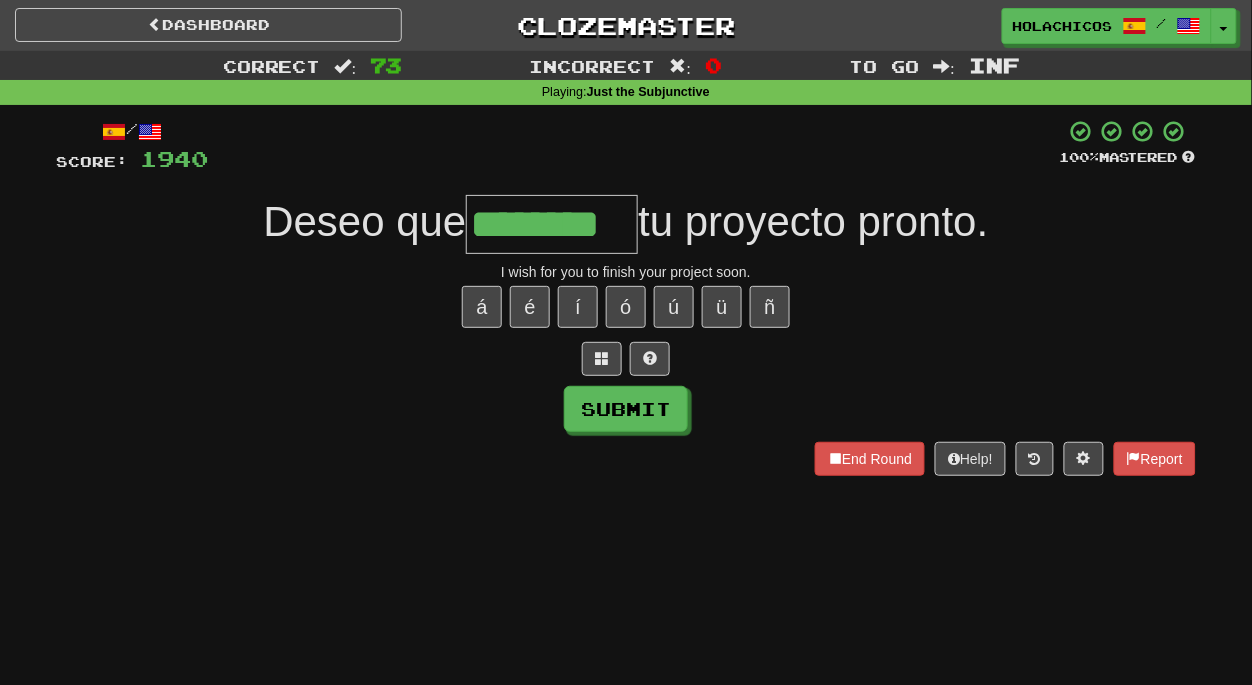 type on "********" 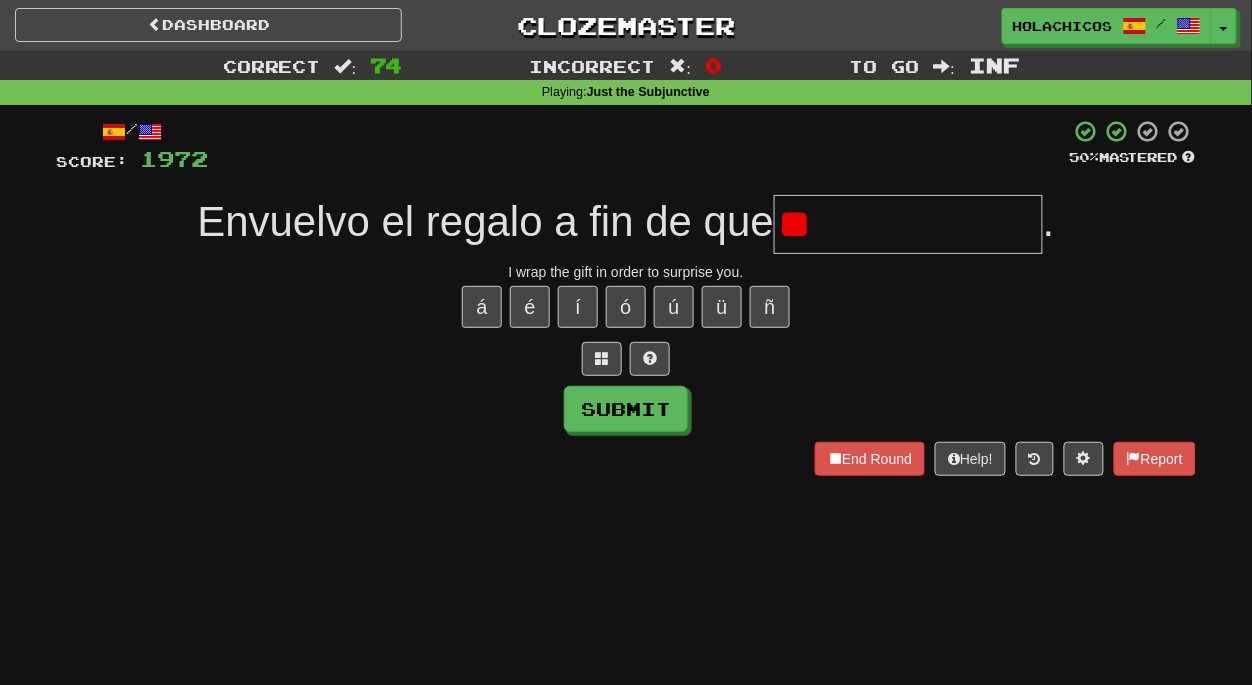 type on "*" 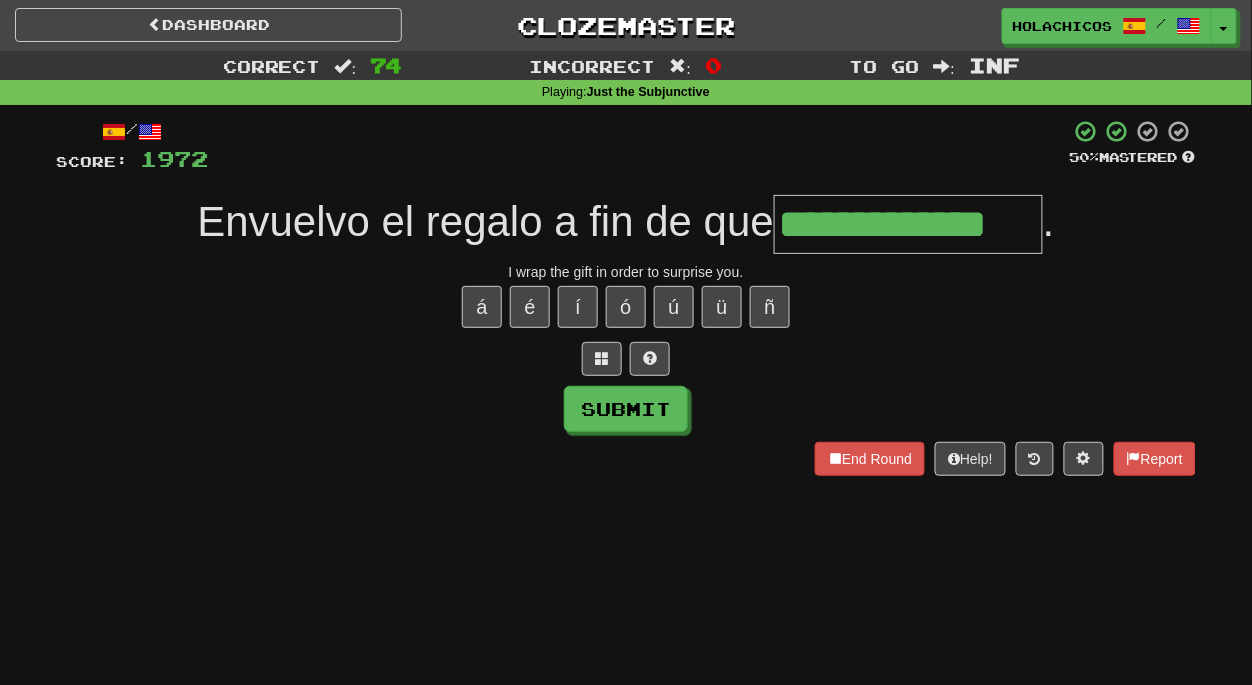 type on "**********" 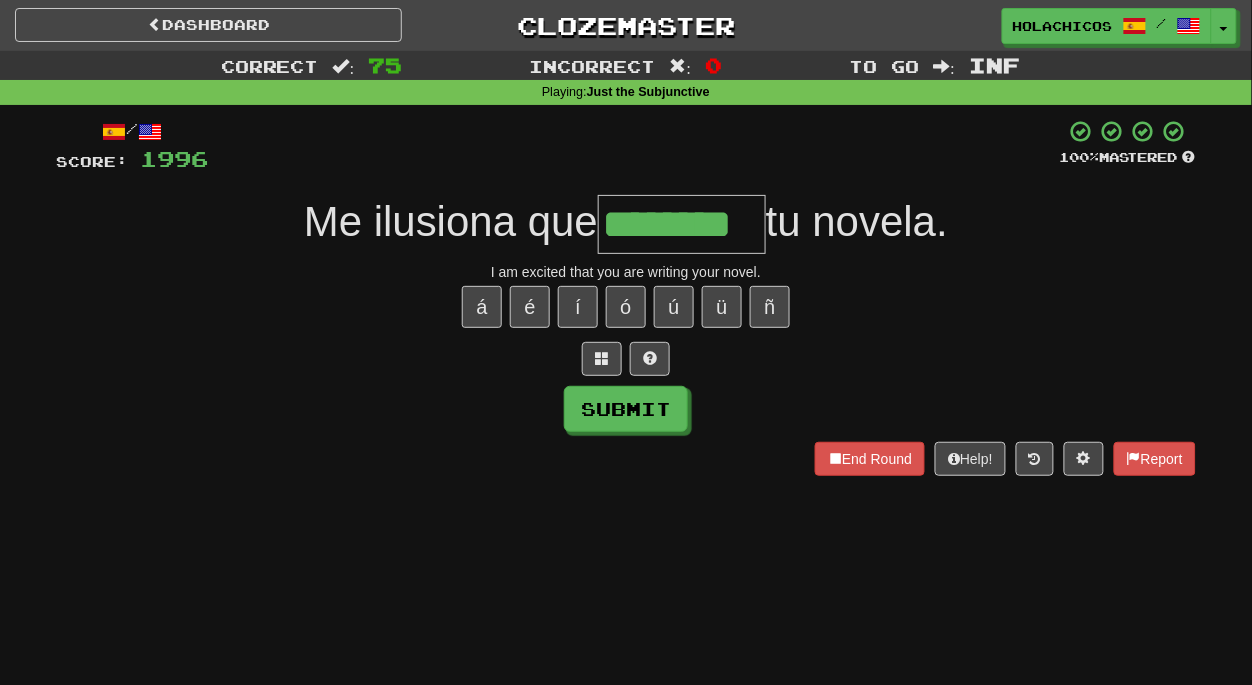 type on "********" 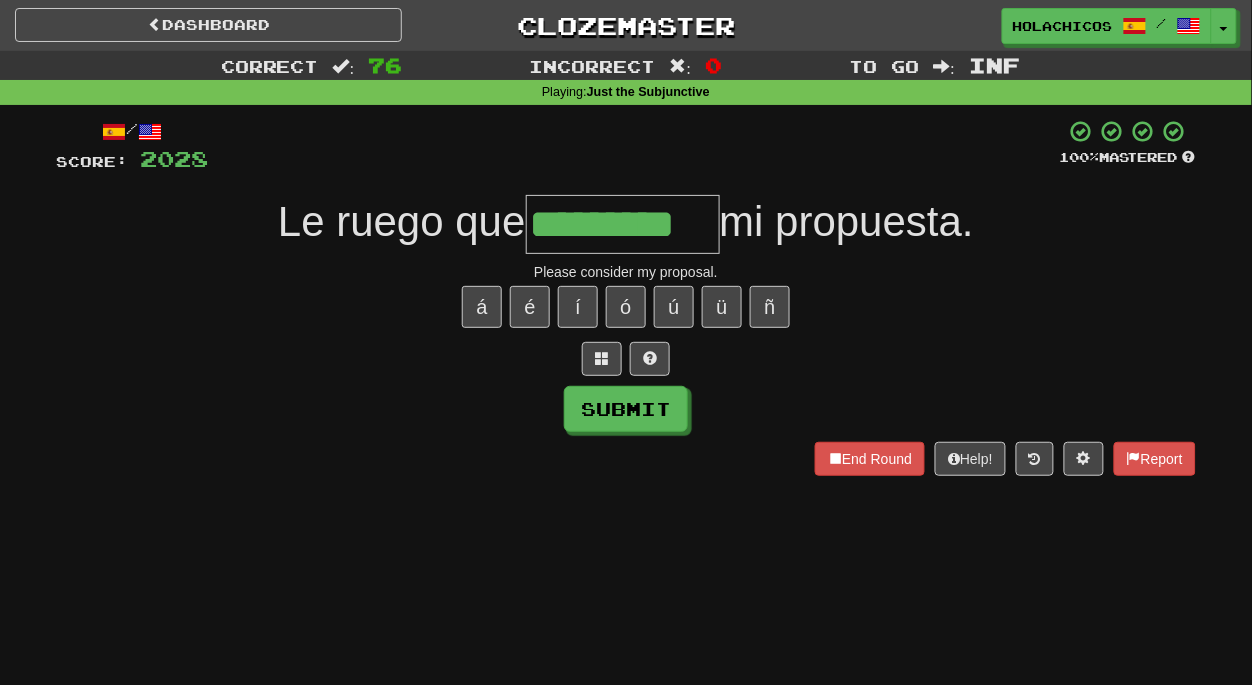 type on "*********" 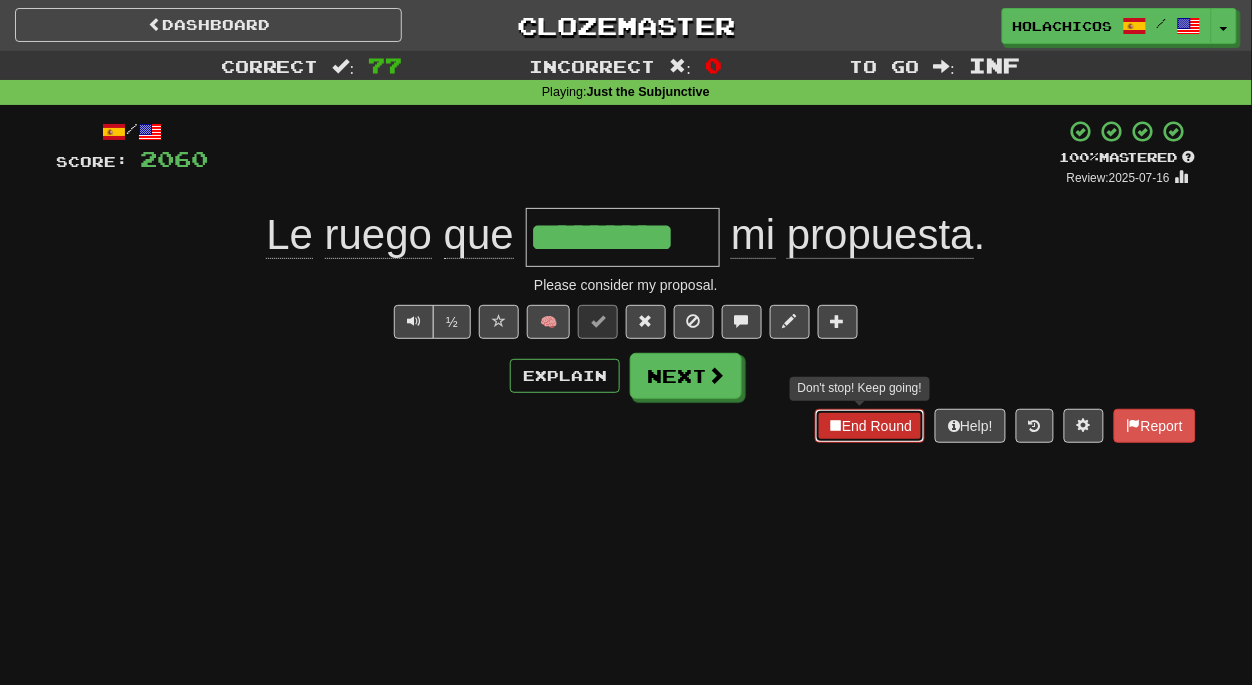 click on "End Round" at bounding box center (870, 426) 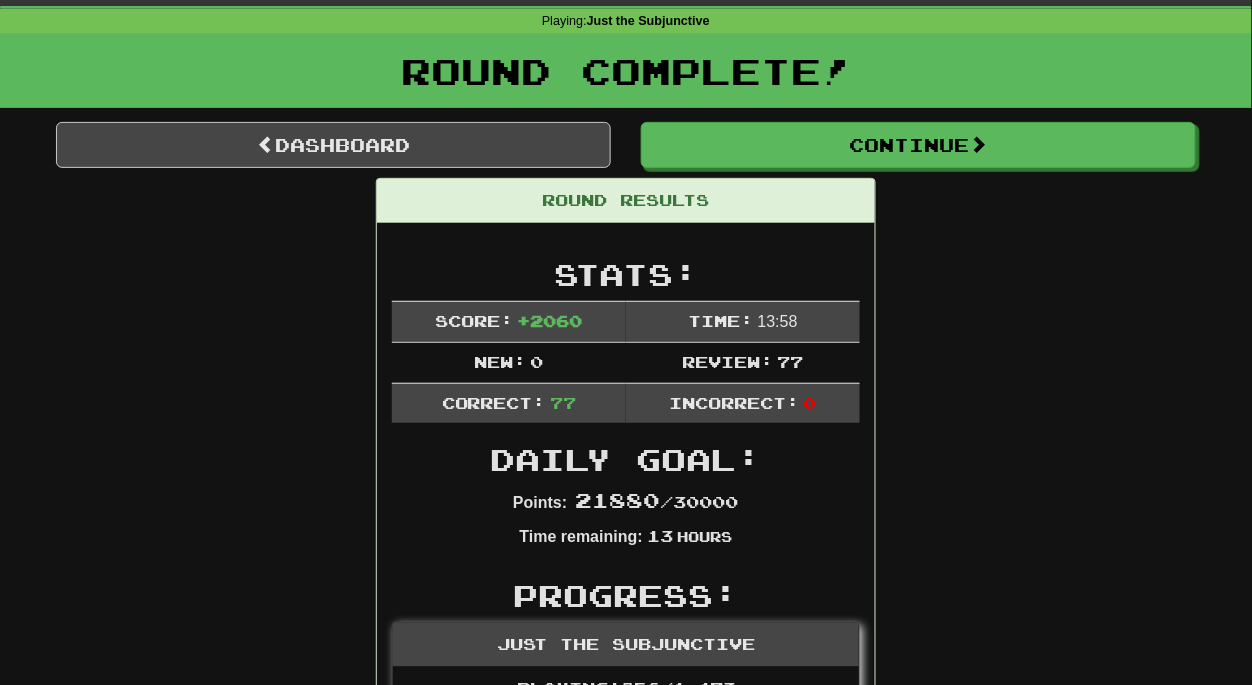scroll, scrollTop: 0, scrollLeft: 0, axis: both 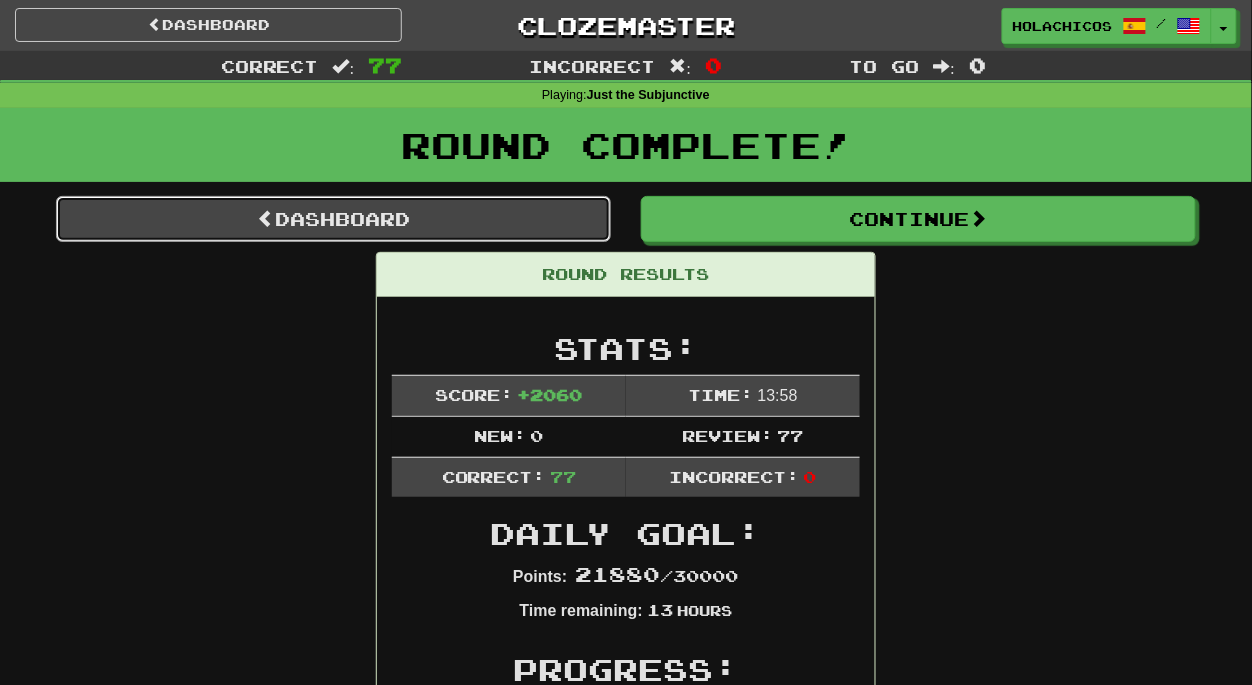 click on "Dashboard" at bounding box center [333, 219] 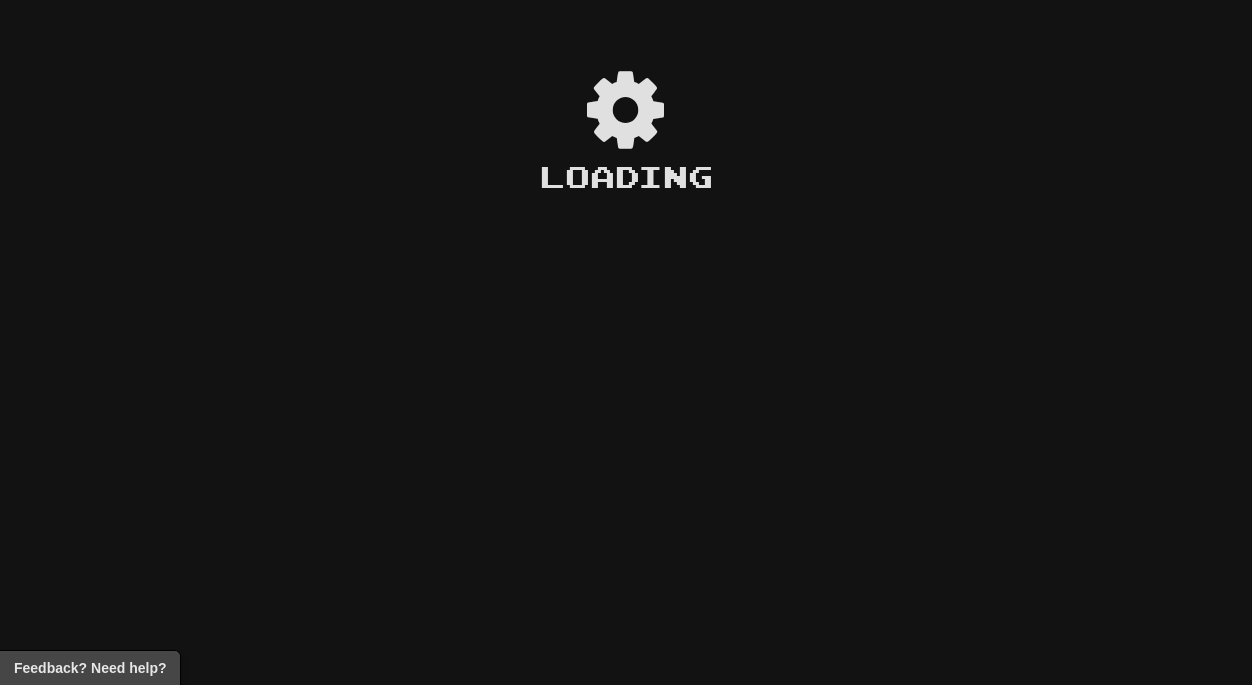 scroll, scrollTop: 0, scrollLeft: 0, axis: both 